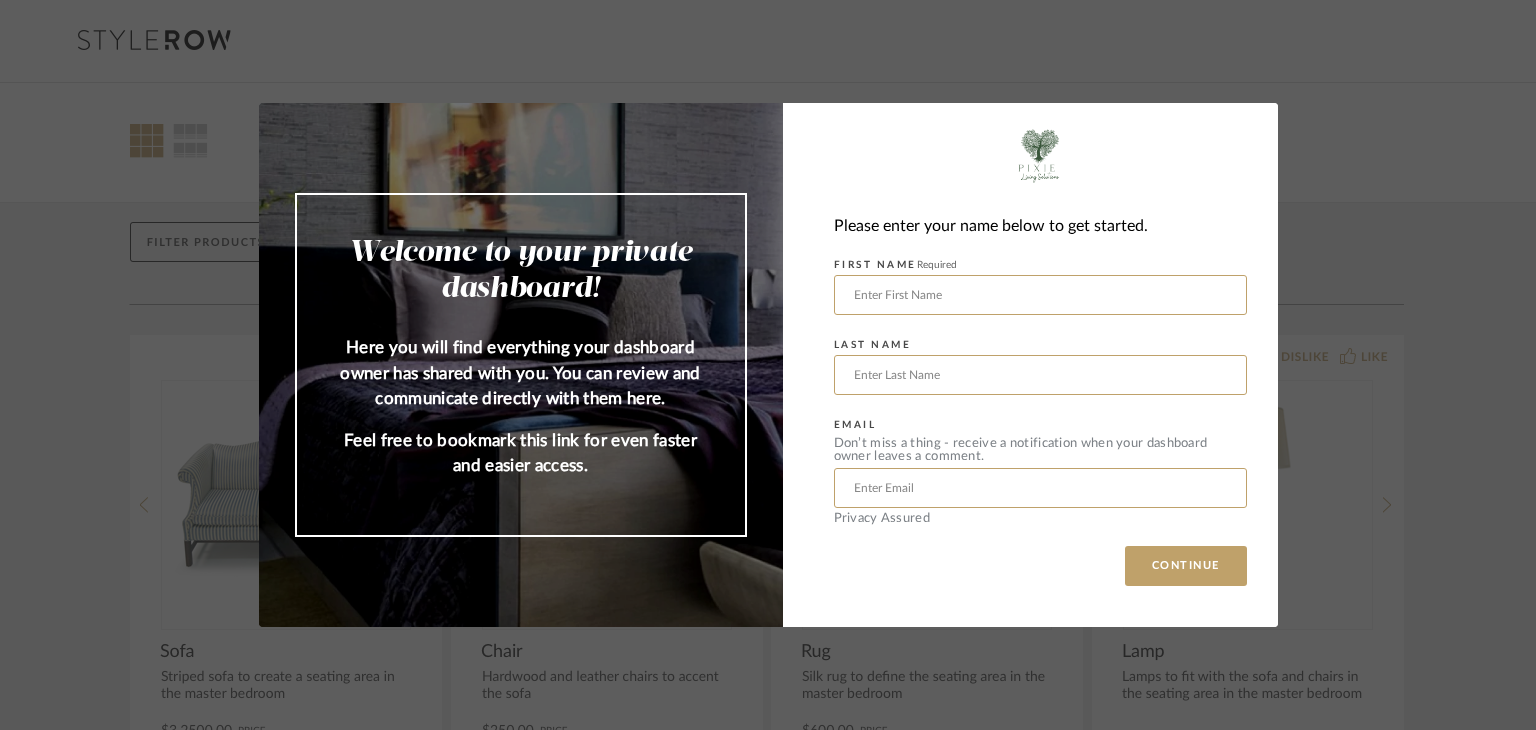 scroll, scrollTop: 0, scrollLeft: 0, axis: both 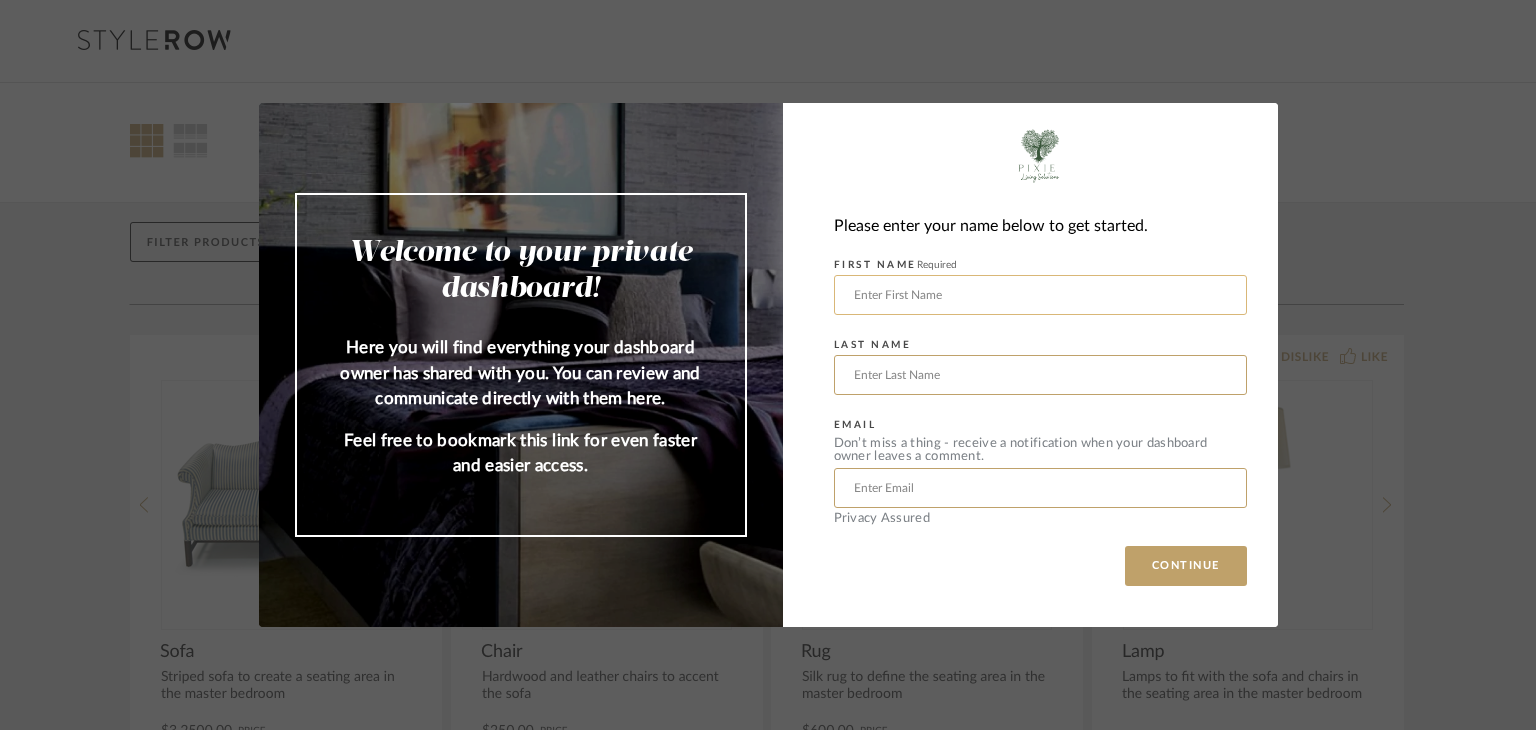 click at bounding box center (1040, 295) 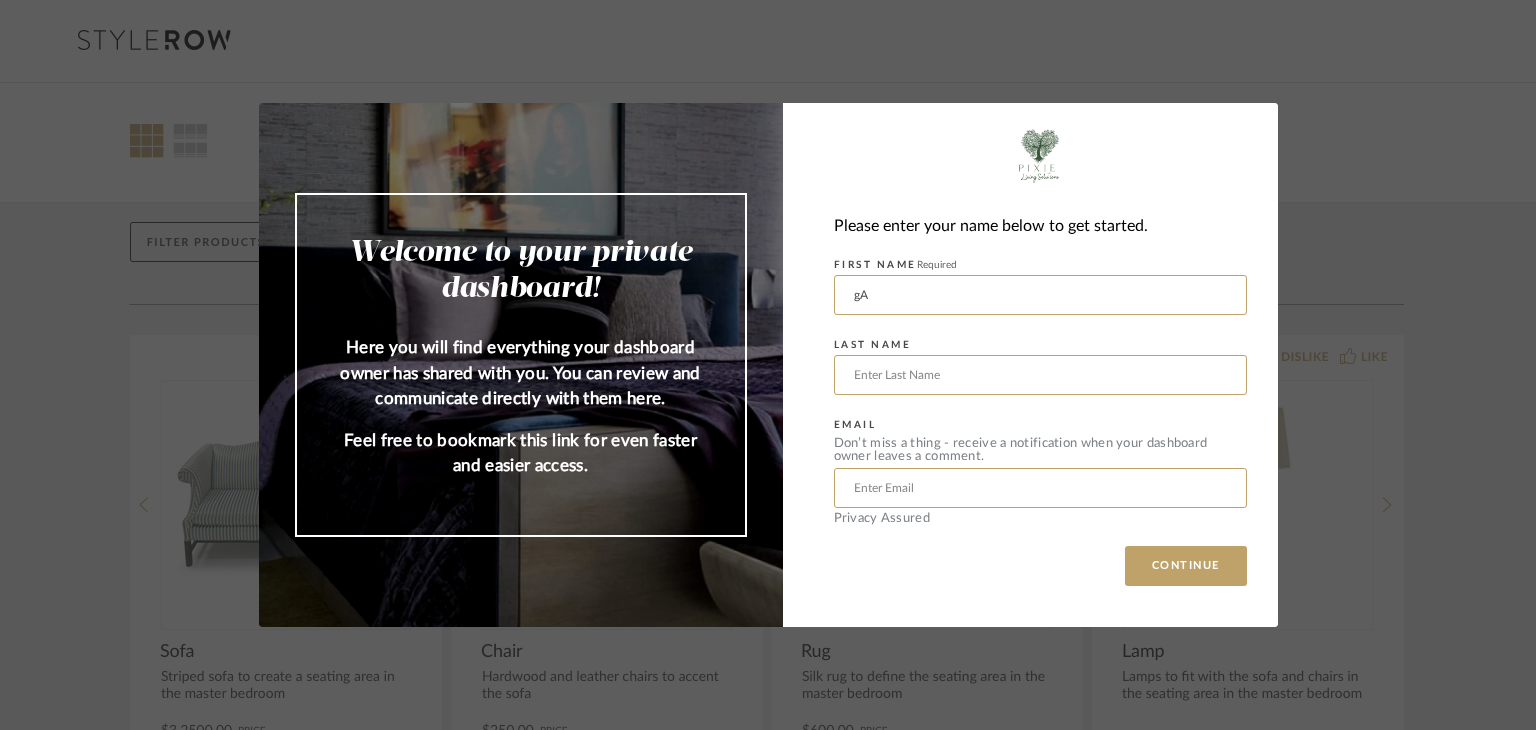 type on "g" 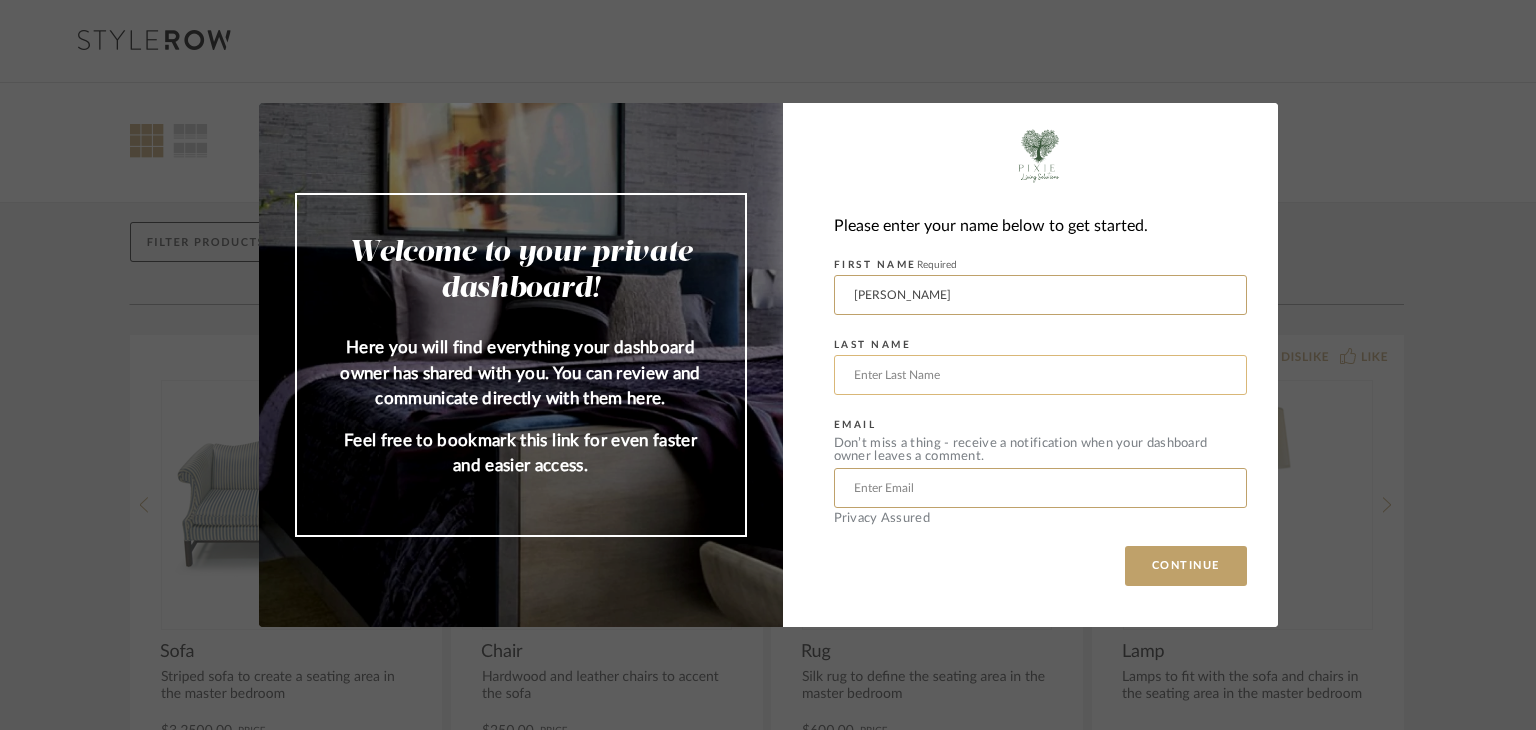 type on "[PERSON_NAME]" 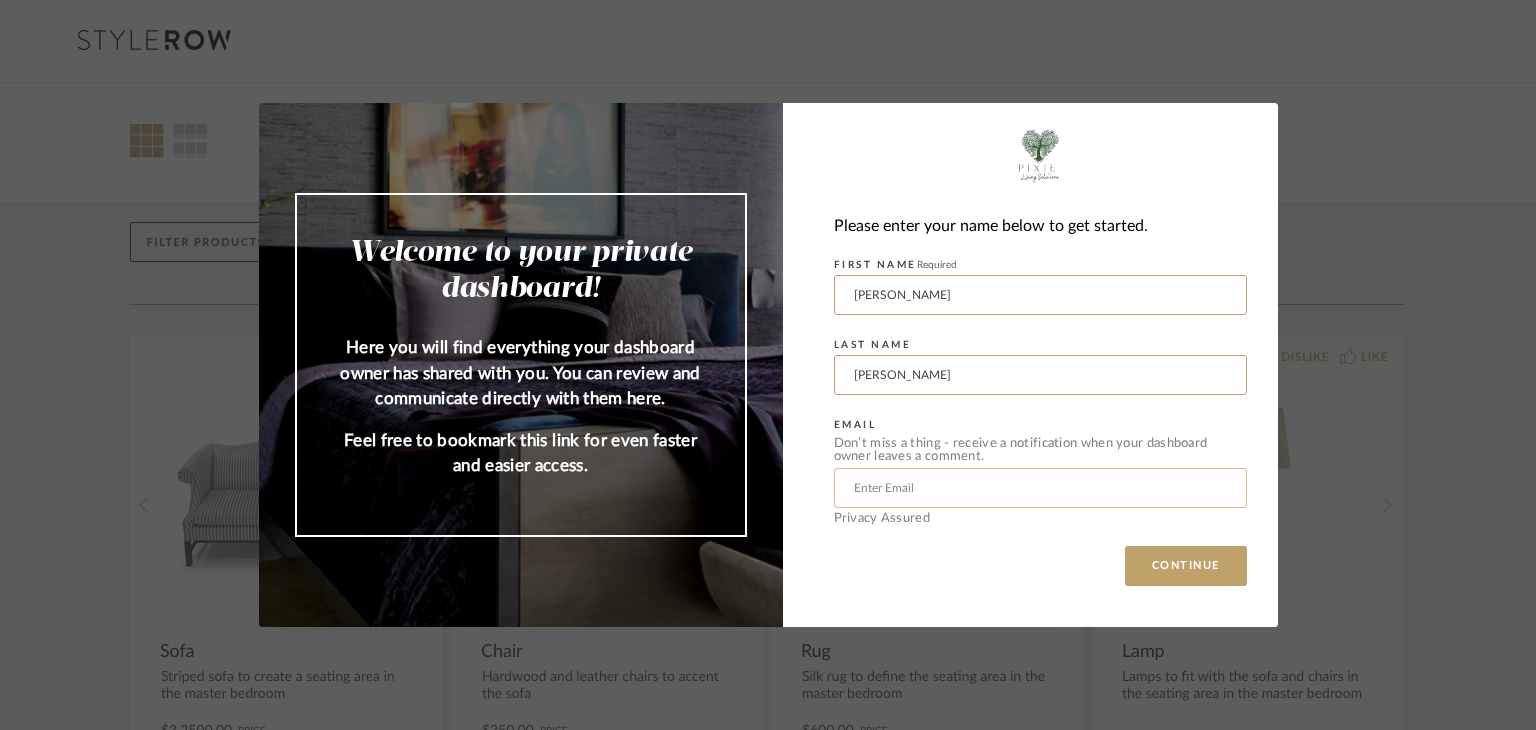 type on "[PERSON_NAME]" 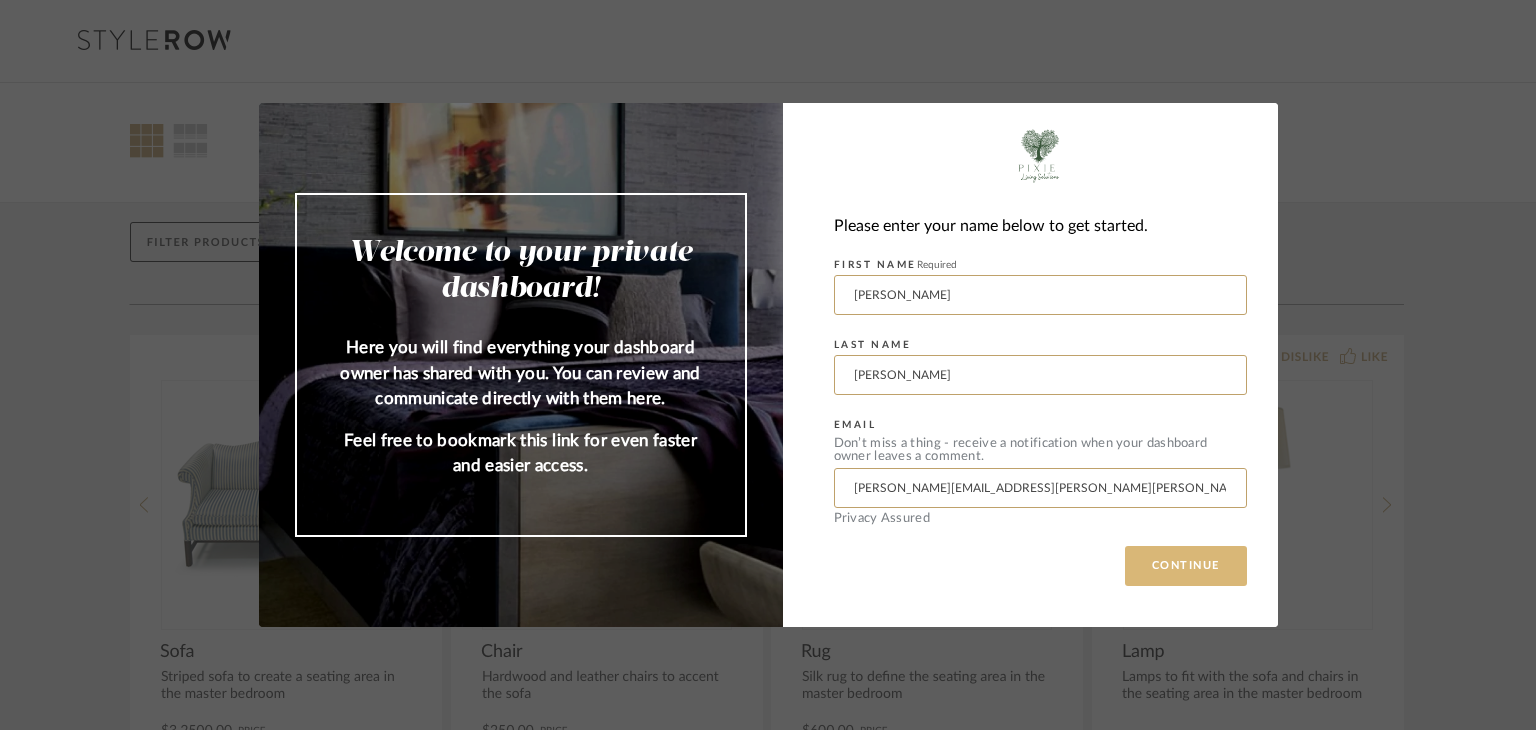 type on "[PERSON_NAME][EMAIL_ADDRESS][PERSON_NAME][PERSON_NAME][DOMAIN_NAME]" 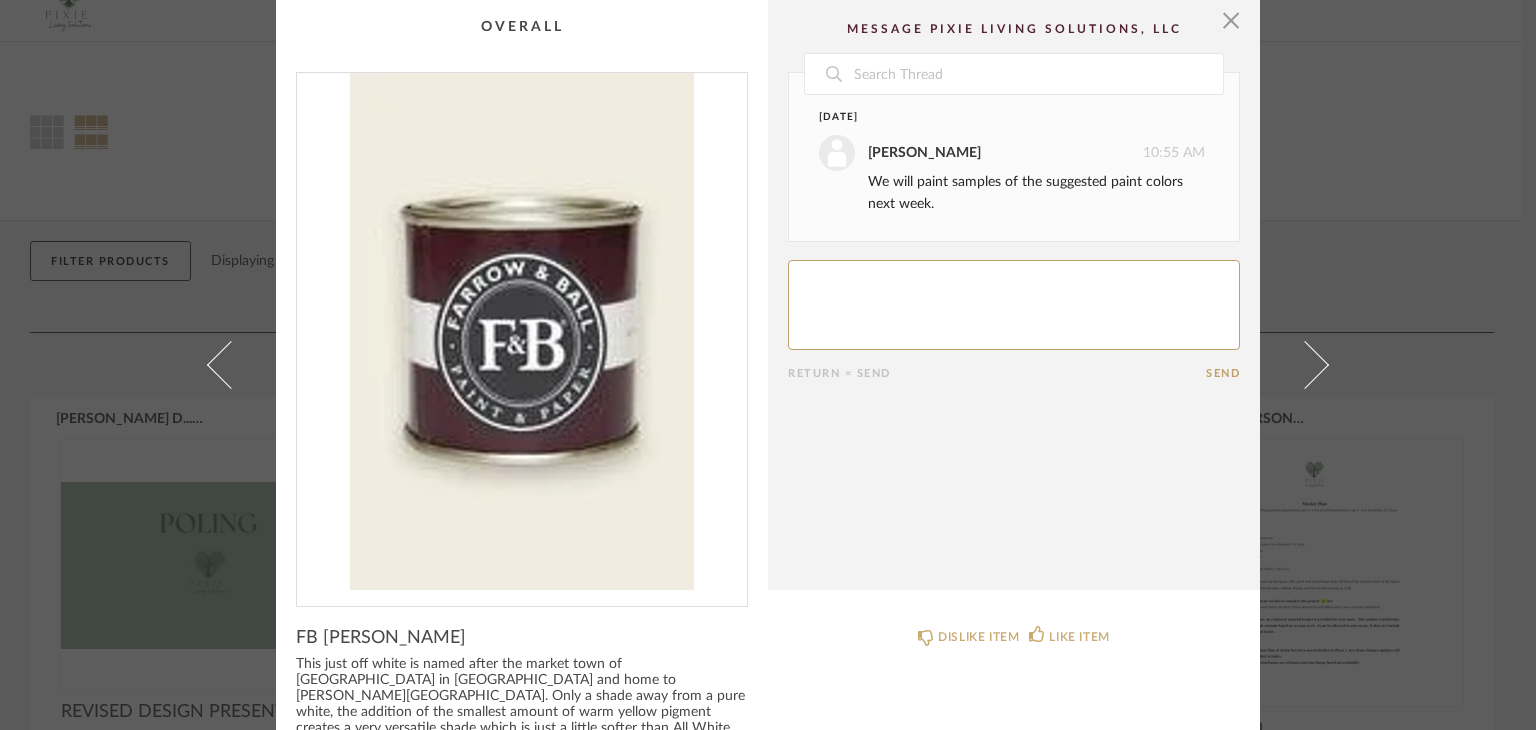 click 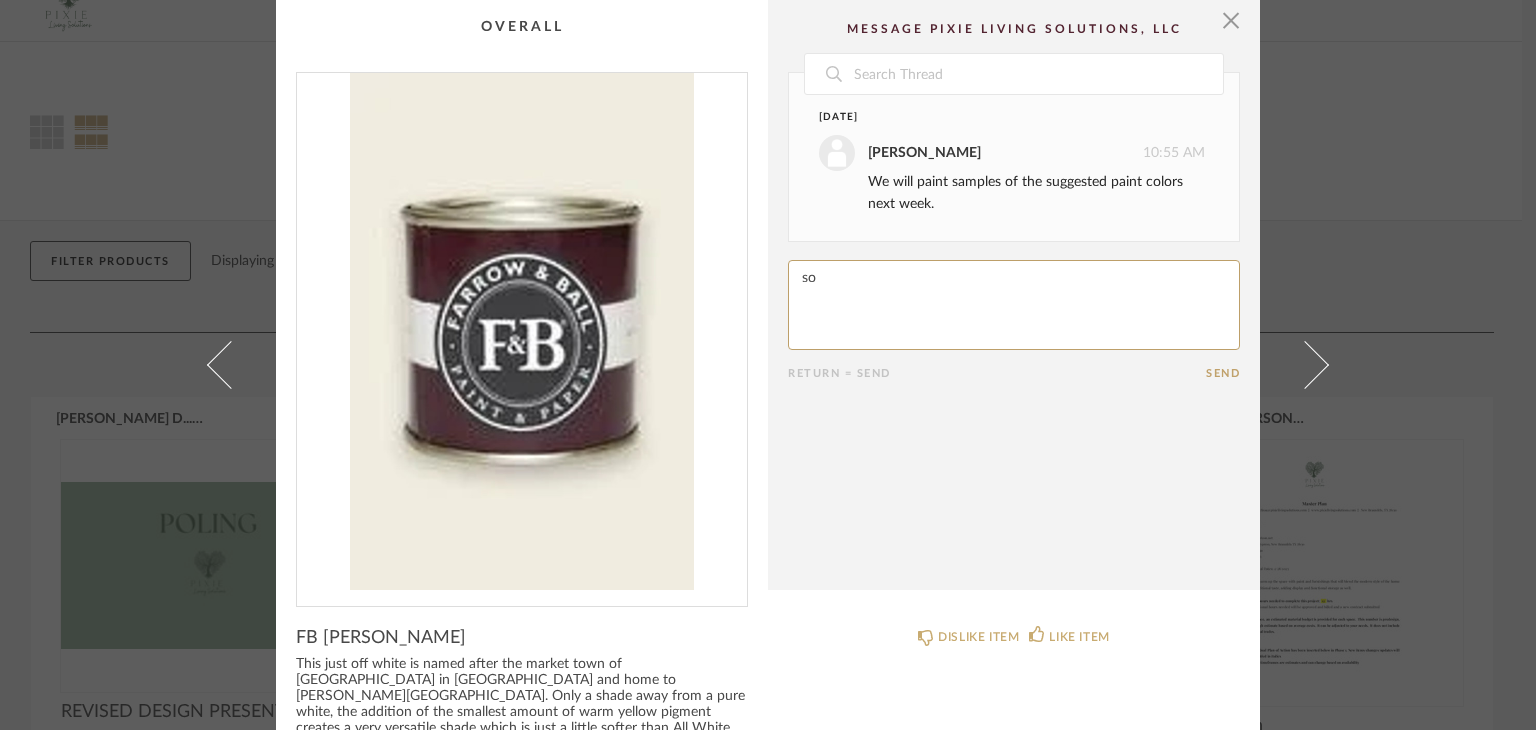 type on "s" 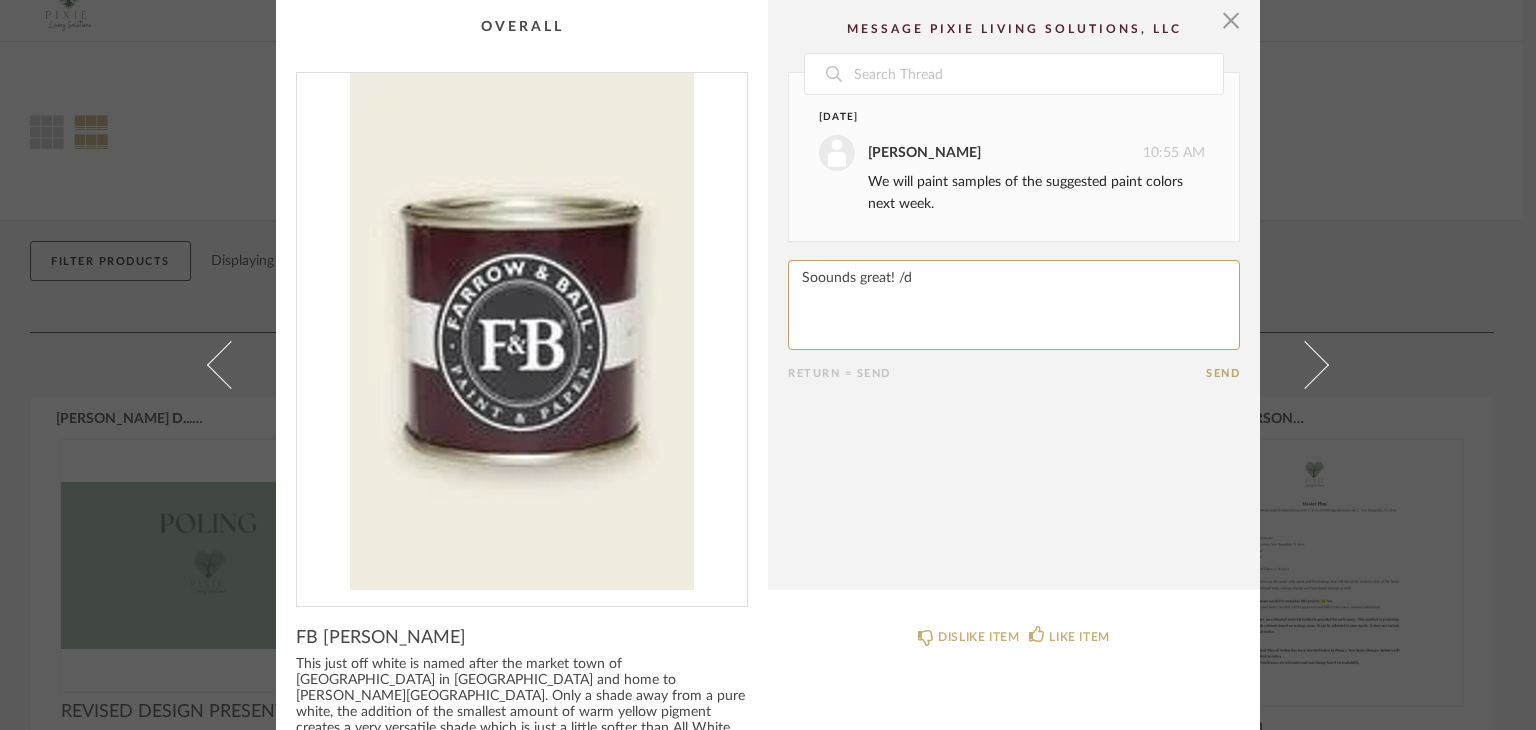 click 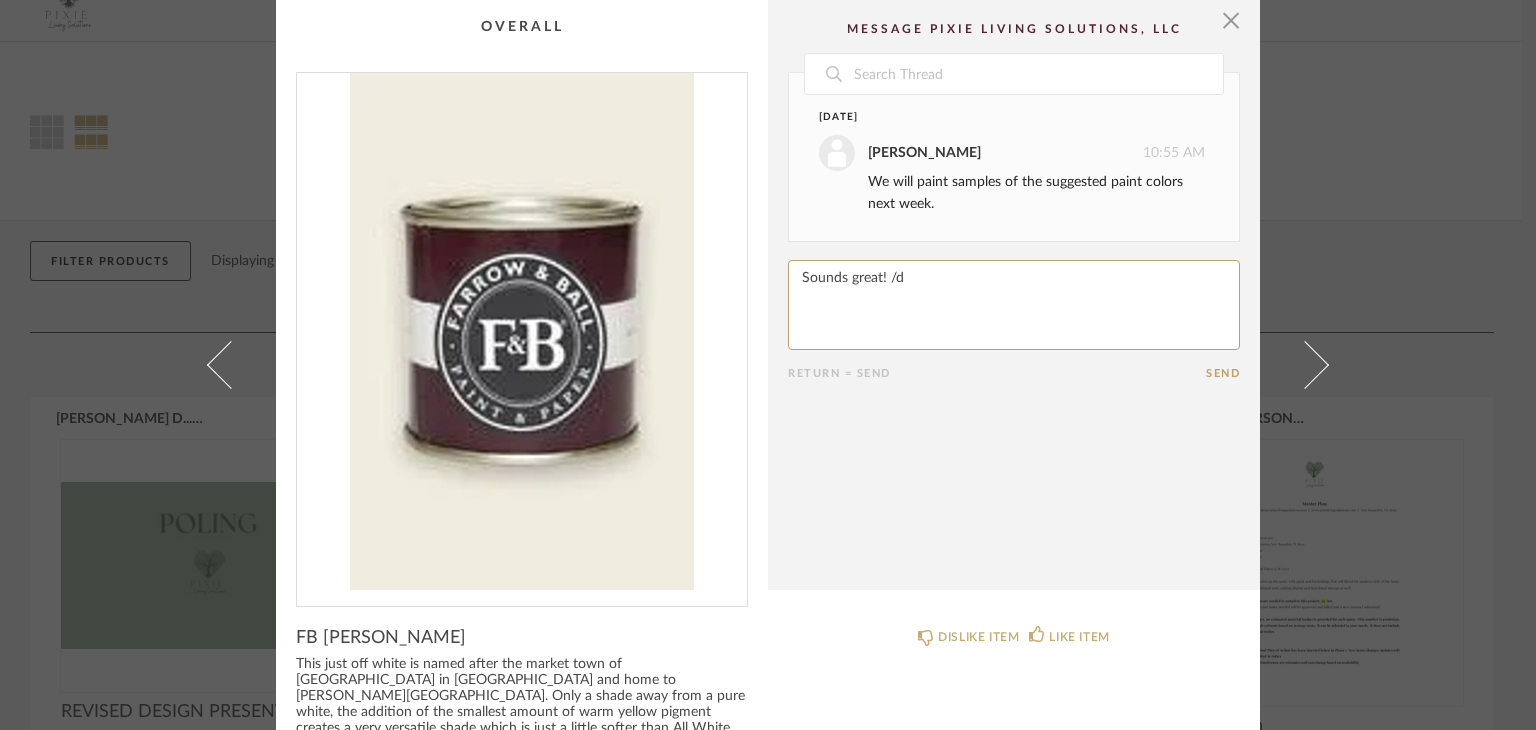 drag, startPoint x: 900, startPoint y: 277, endPoint x: 884, endPoint y: 279, distance: 16.124516 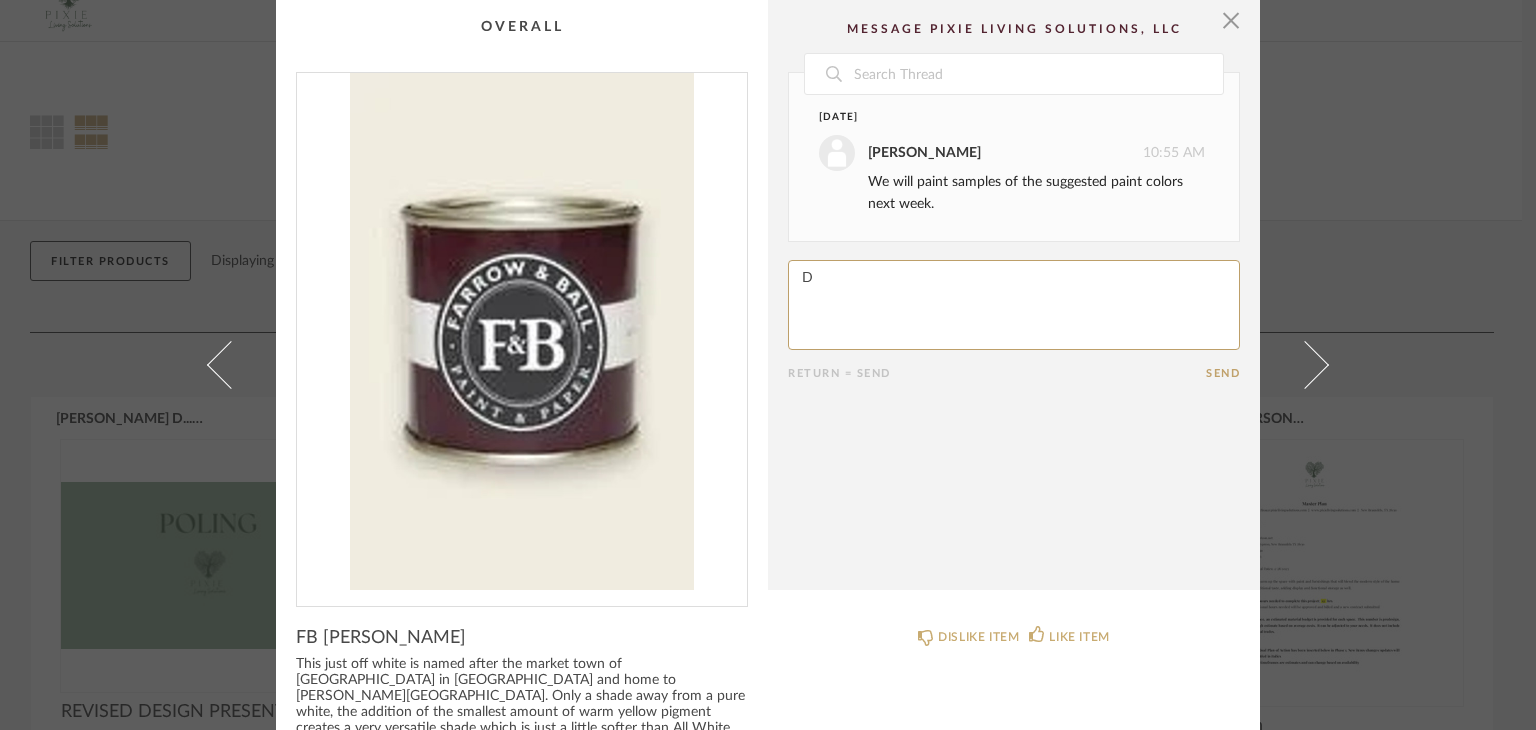 click on "We will paint samples of the suggested paint colors next week." at bounding box center [1036, 193] 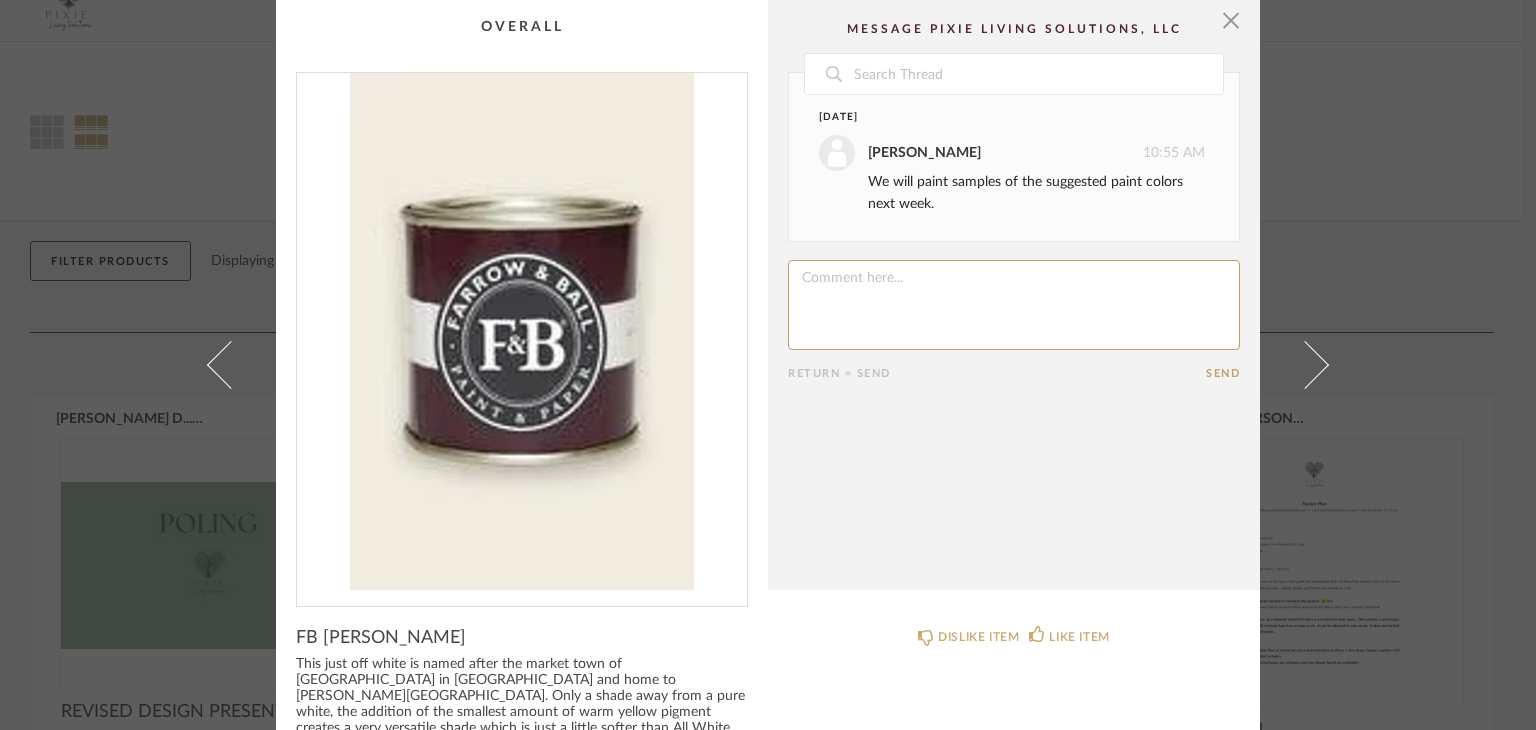 type on "s" 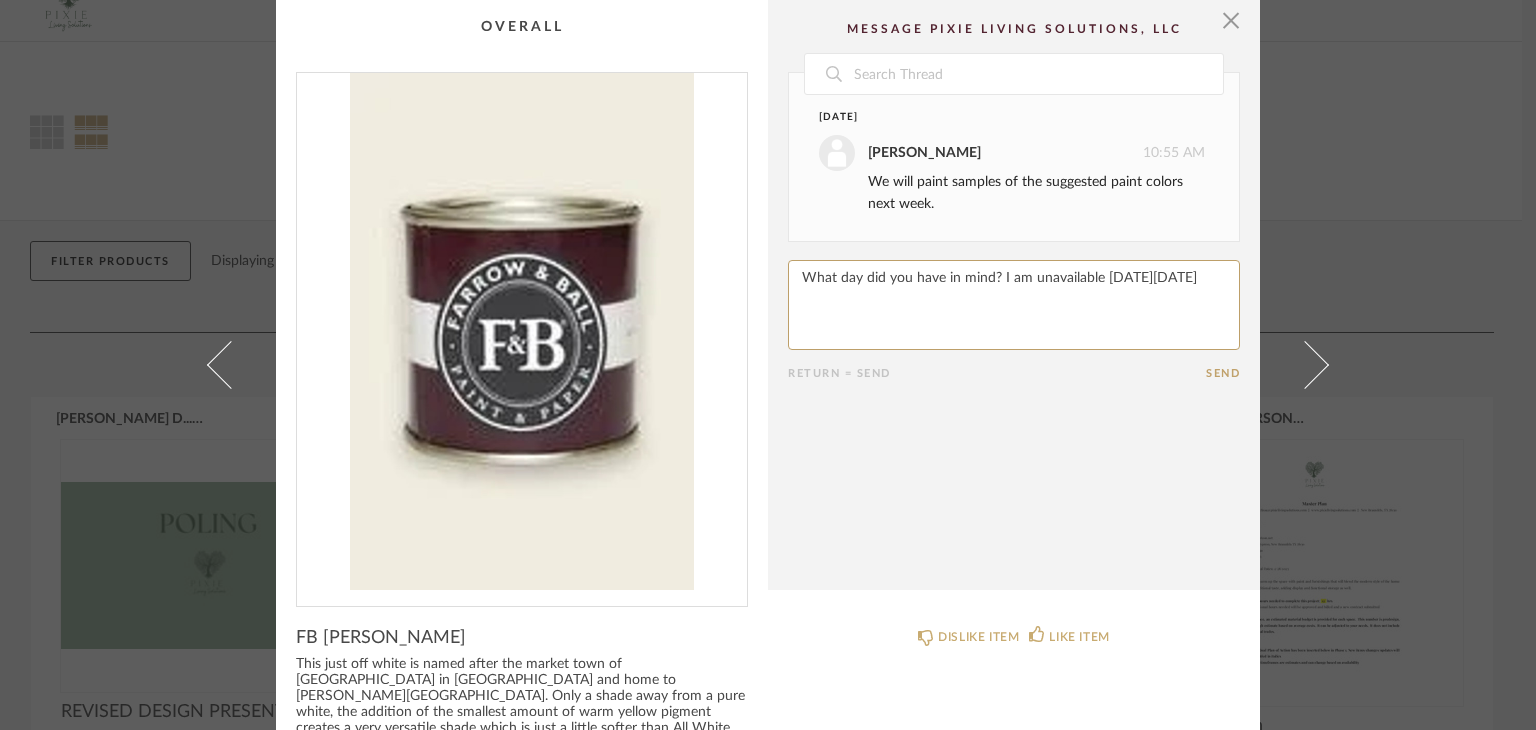 click 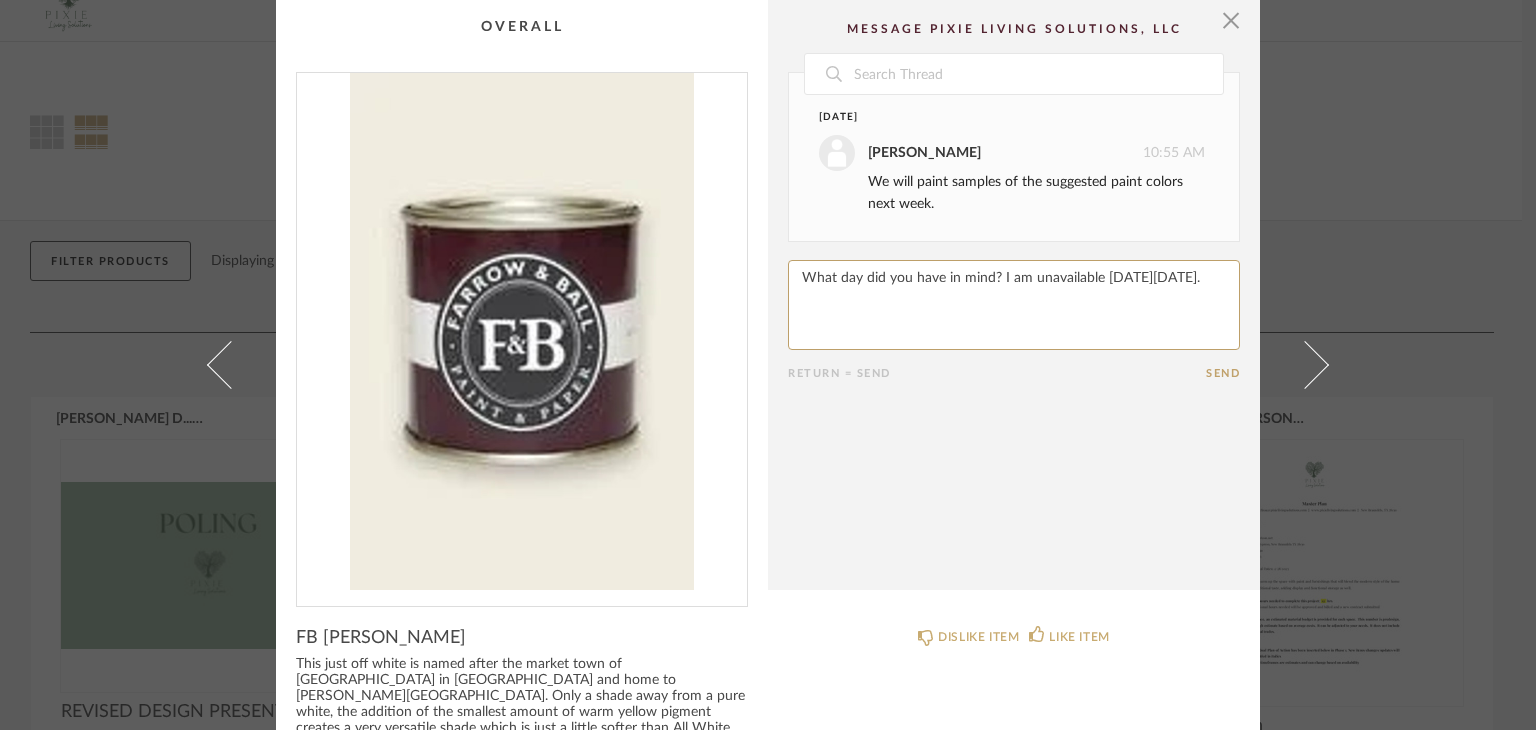 type on "What day did you have in mind? I am unavailable [DATE][DATE]." 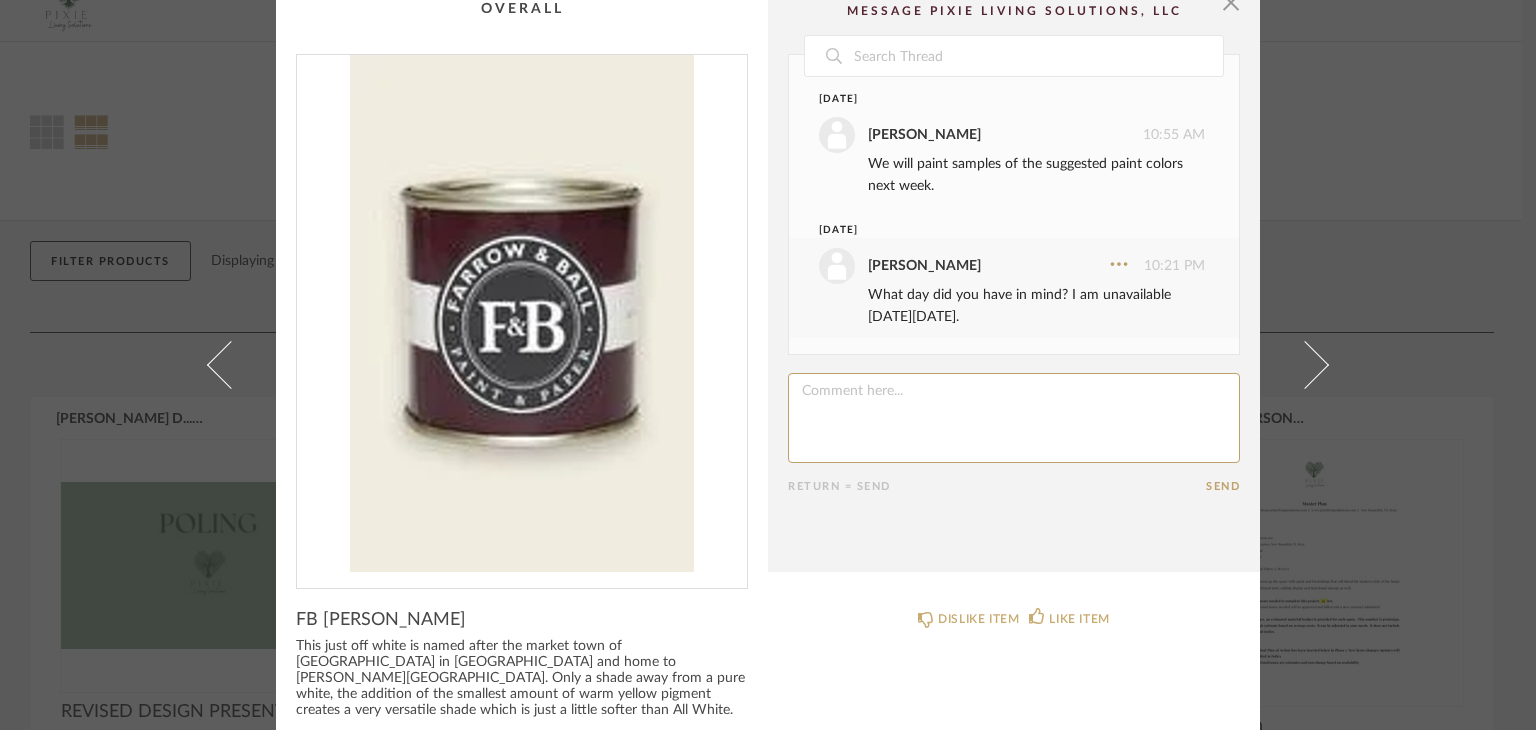 scroll, scrollTop: 26, scrollLeft: 0, axis: vertical 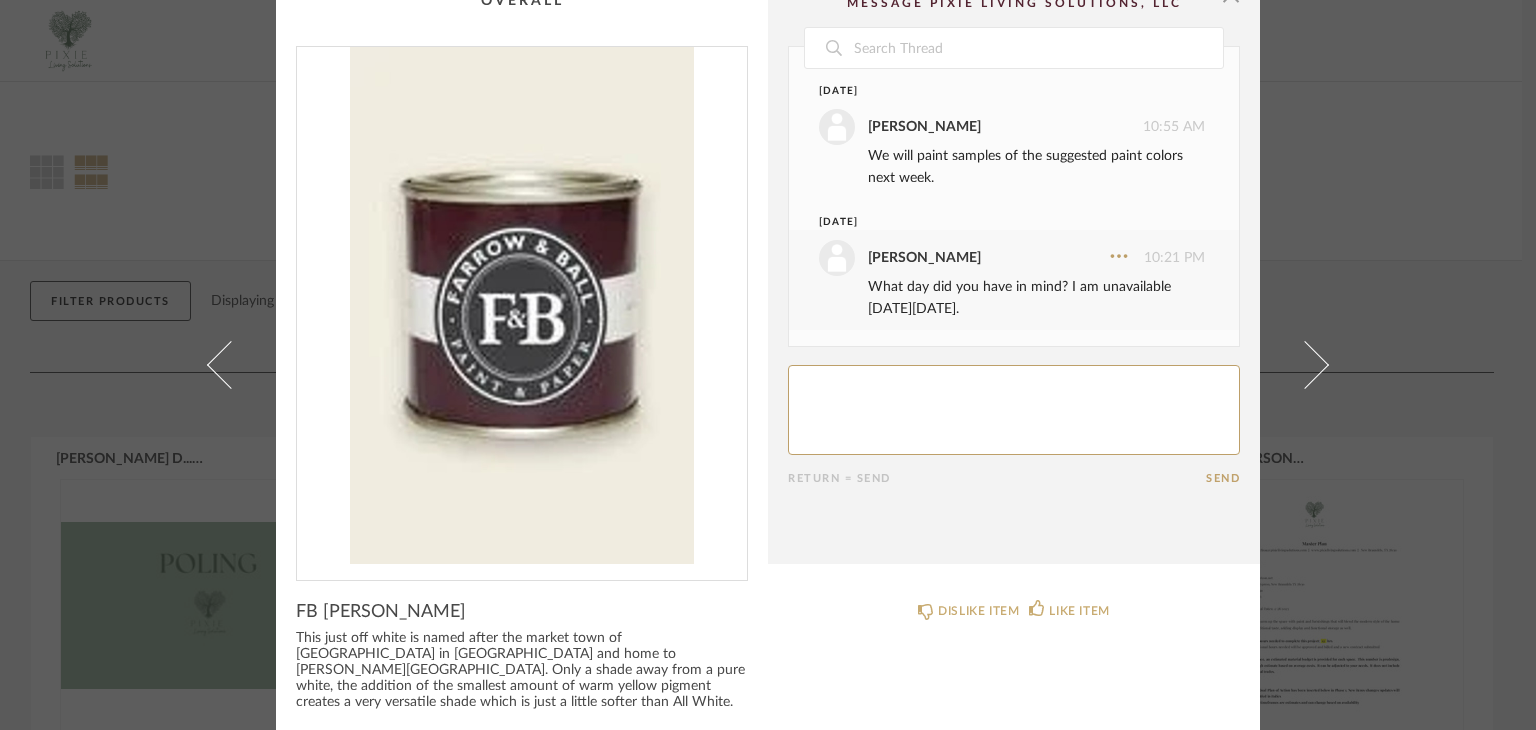 click on "×  Date  [DATE]  [PERSON_NAME]   10:55 AM  We will paint samples of the suggested paint colors next week. [DATE]  [PERSON_NAME]   10:21 PM  What day did you have in mind? I am unavailable [DATE][DATE].      Return = Send  Send  FB Wimborne White This just off white is named after the market town of [GEOGRAPHIC_DATA] in [GEOGRAPHIC_DATA] and home to [PERSON_NAME][GEOGRAPHIC_DATA]. Only a shade away from a pure white, the addition of the smallest amount of warm yellow pigment creates a very versatile shade which is just a little softer than All White. DISLIKE ITEM LIKE ITEM" at bounding box center [768, 365] 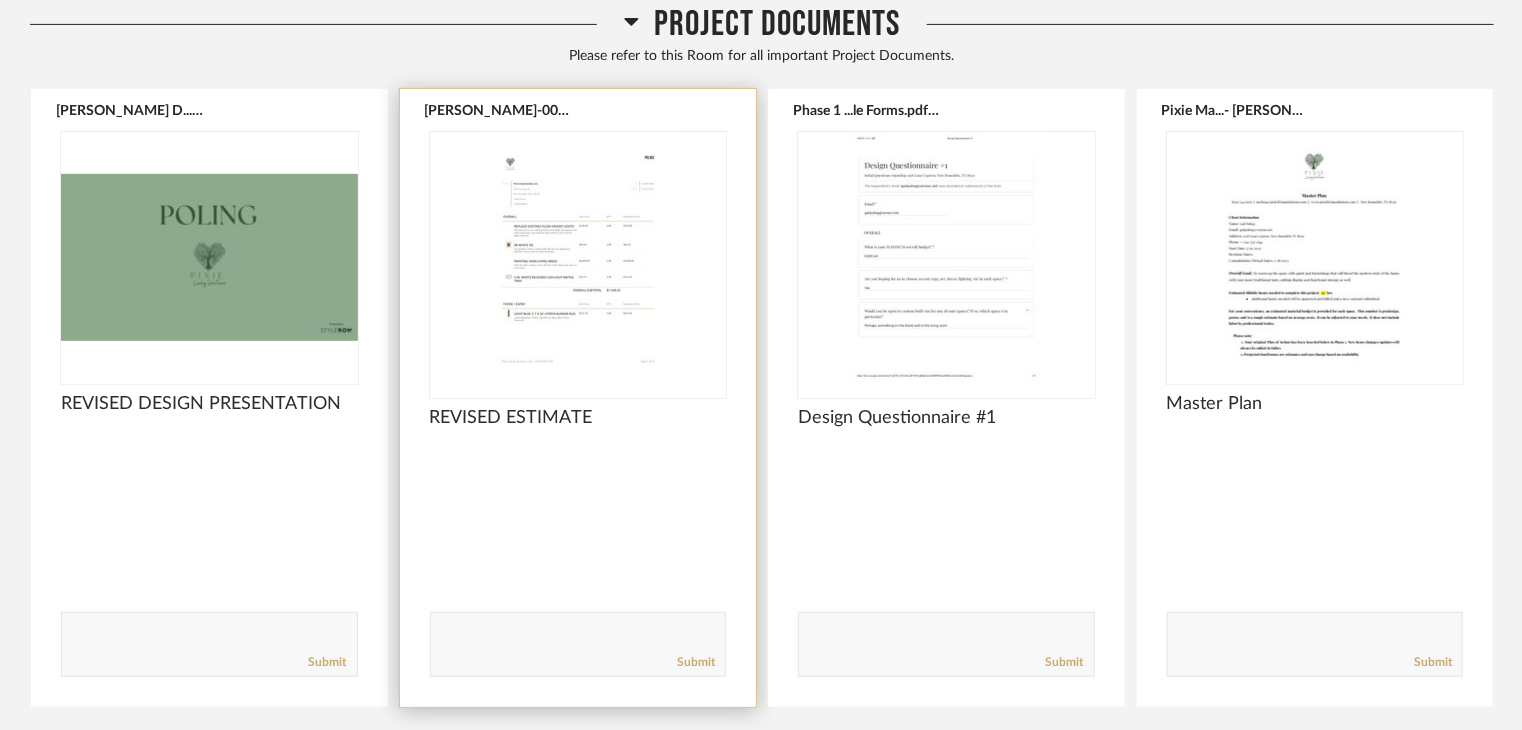 scroll, scrollTop: 400, scrollLeft: 0, axis: vertical 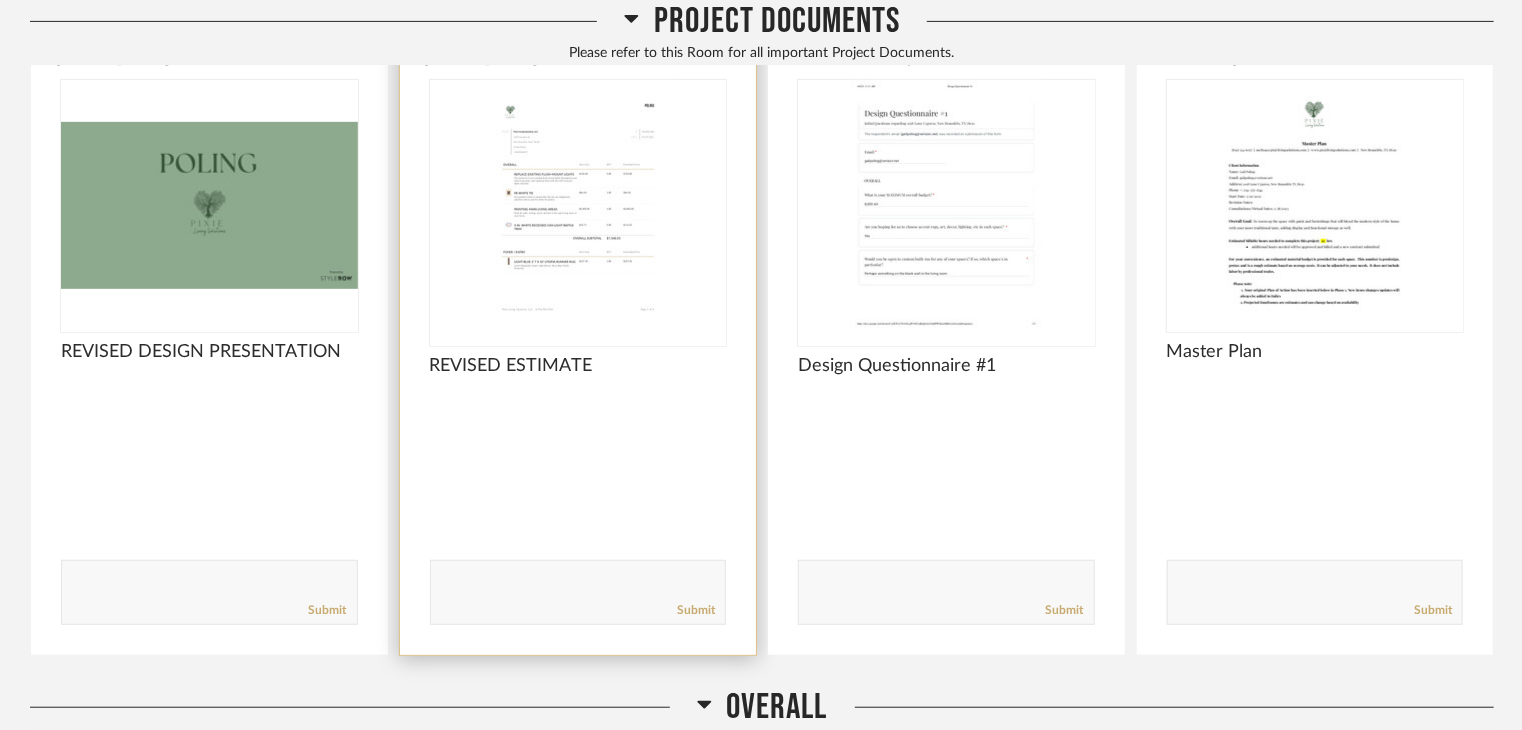 click at bounding box center [578, 205] 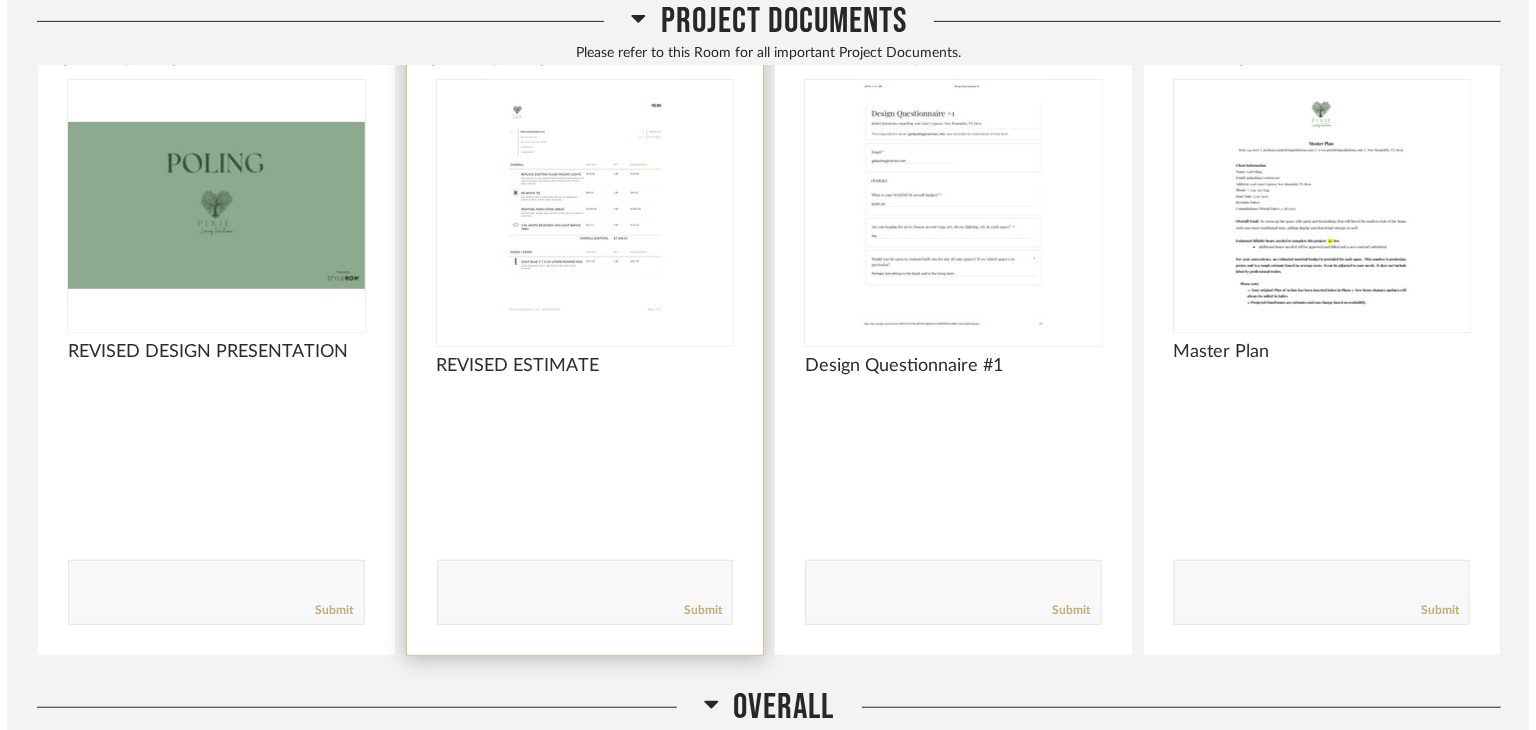 scroll, scrollTop: 0, scrollLeft: 0, axis: both 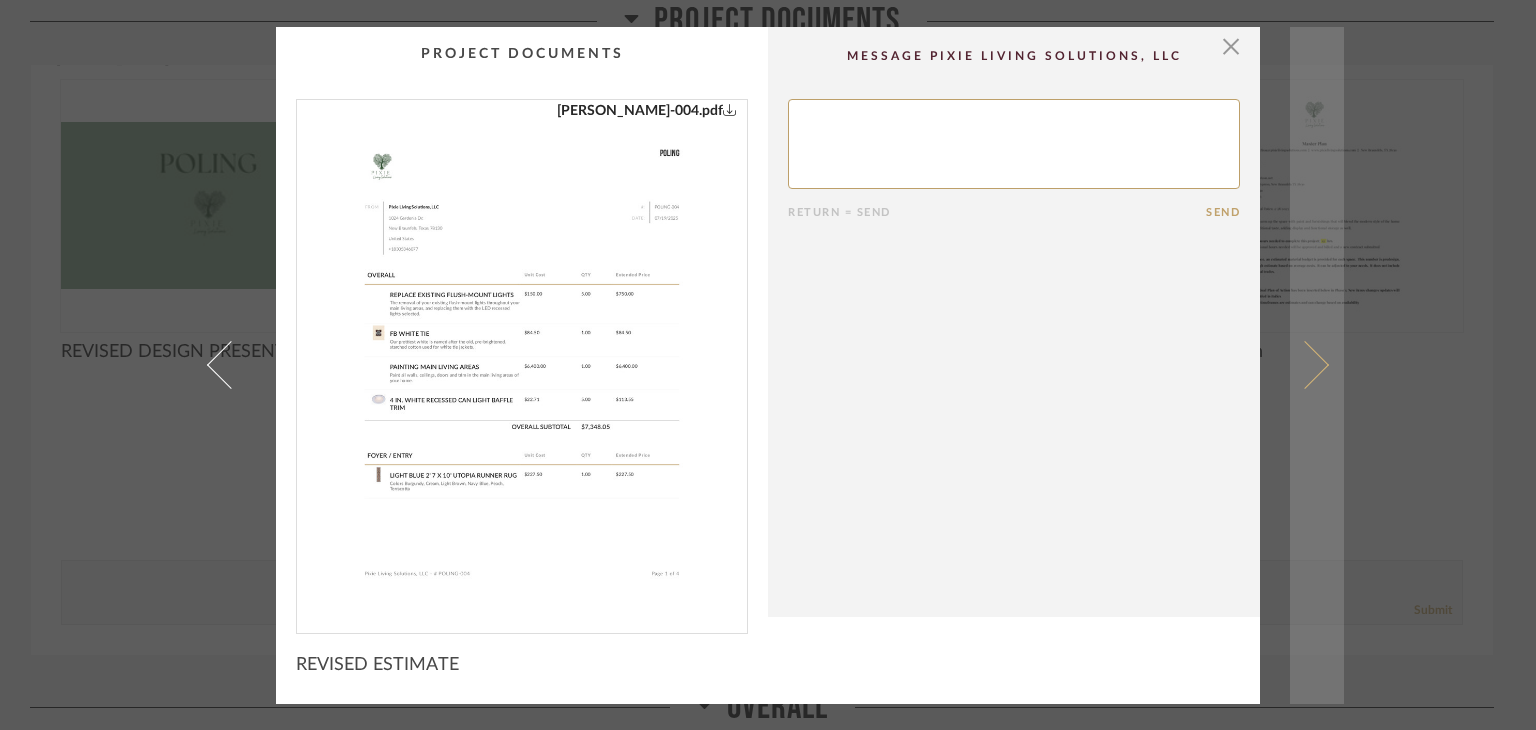 click at bounding box center [1305, 365] 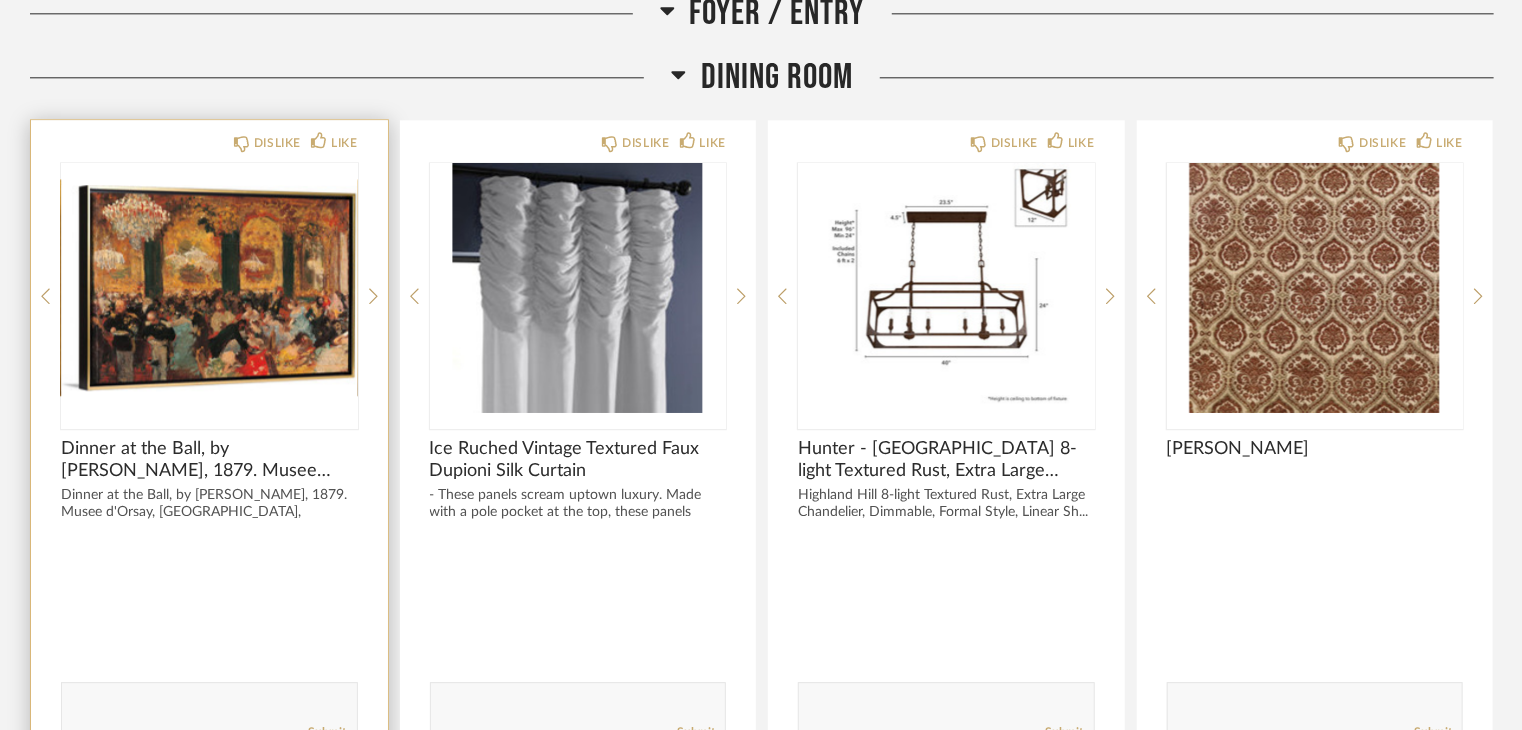 scroll, scrollTop: 2479, scrollLeft: 0, axis: vertical 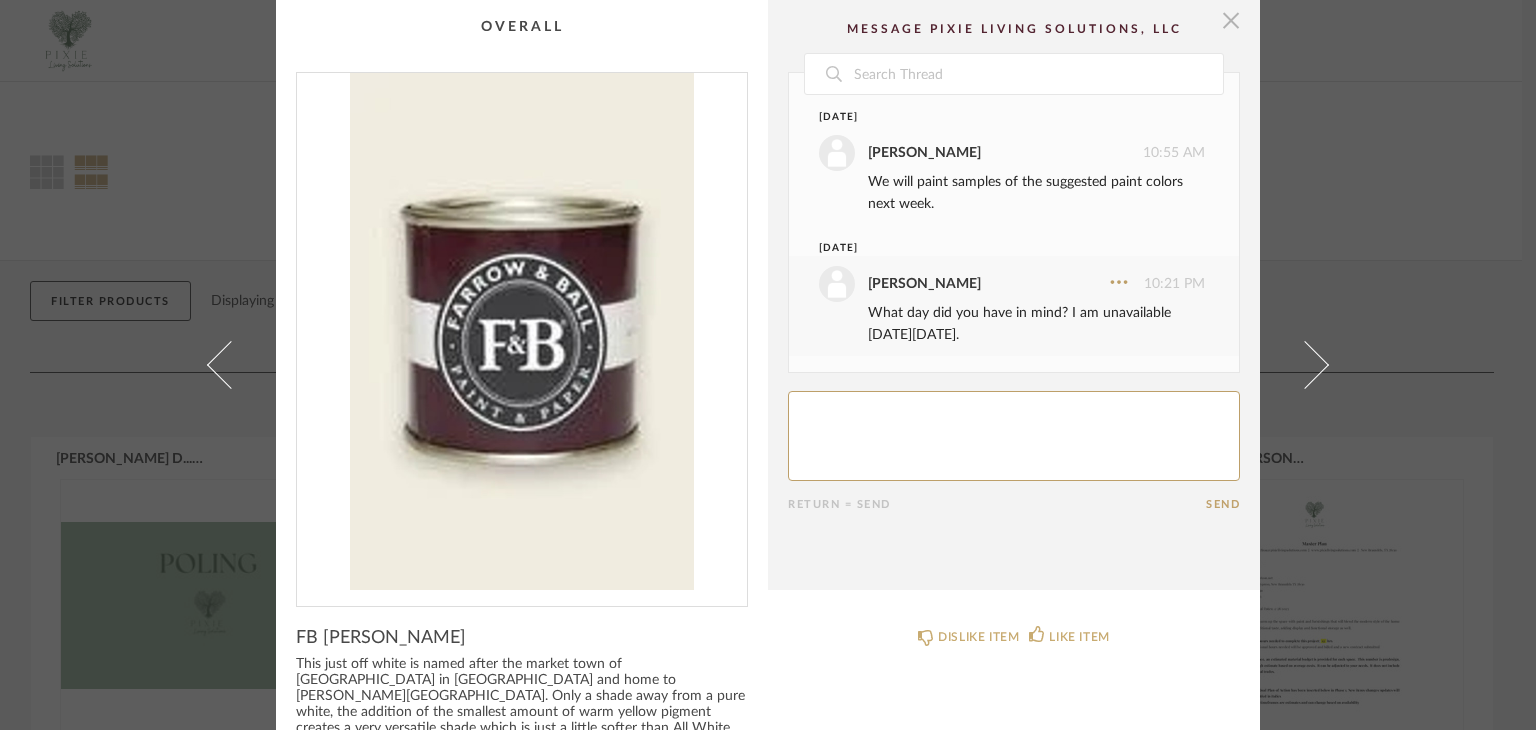 click at bounding box center [1231, 20] 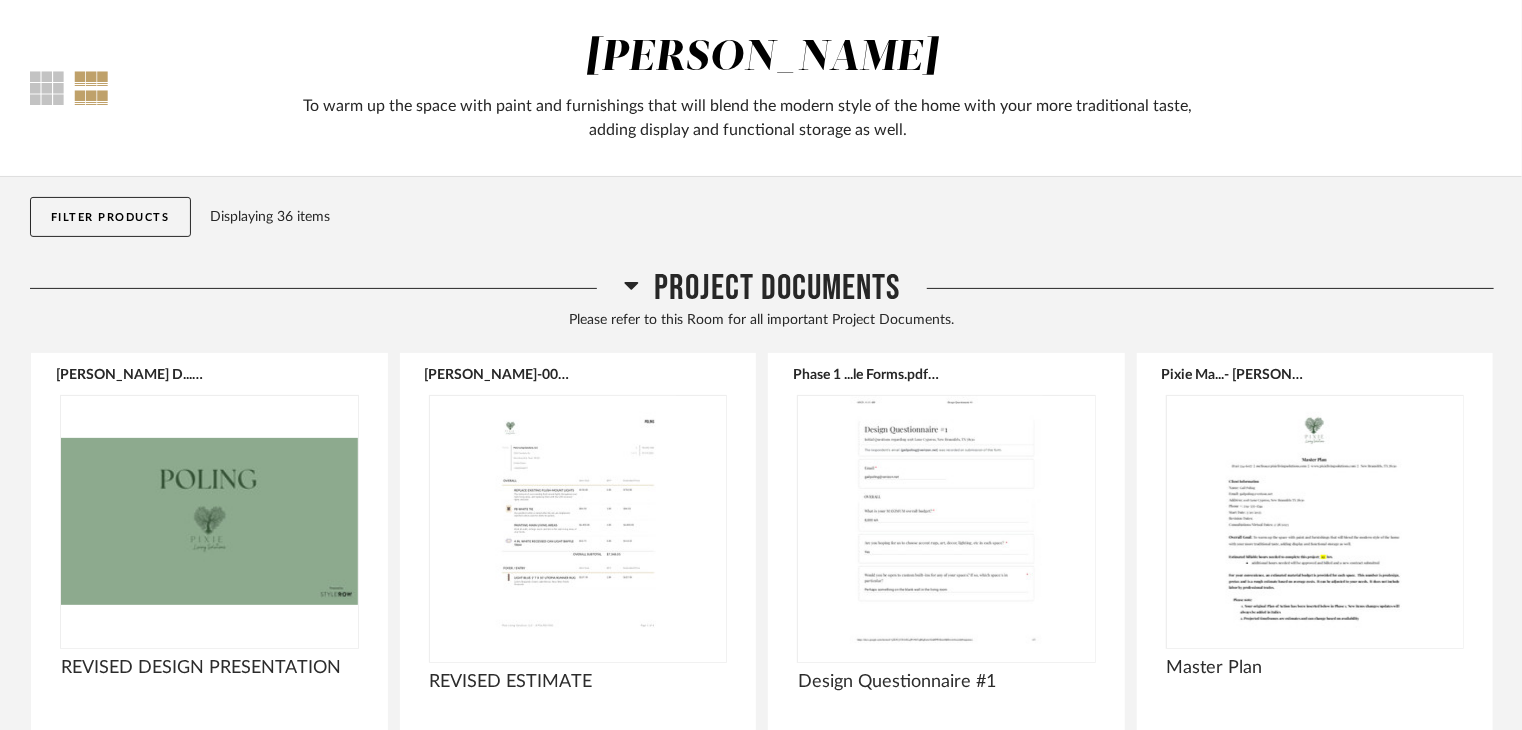 scroll, scrollTop: 0, scrollLeft: 0, axis: both 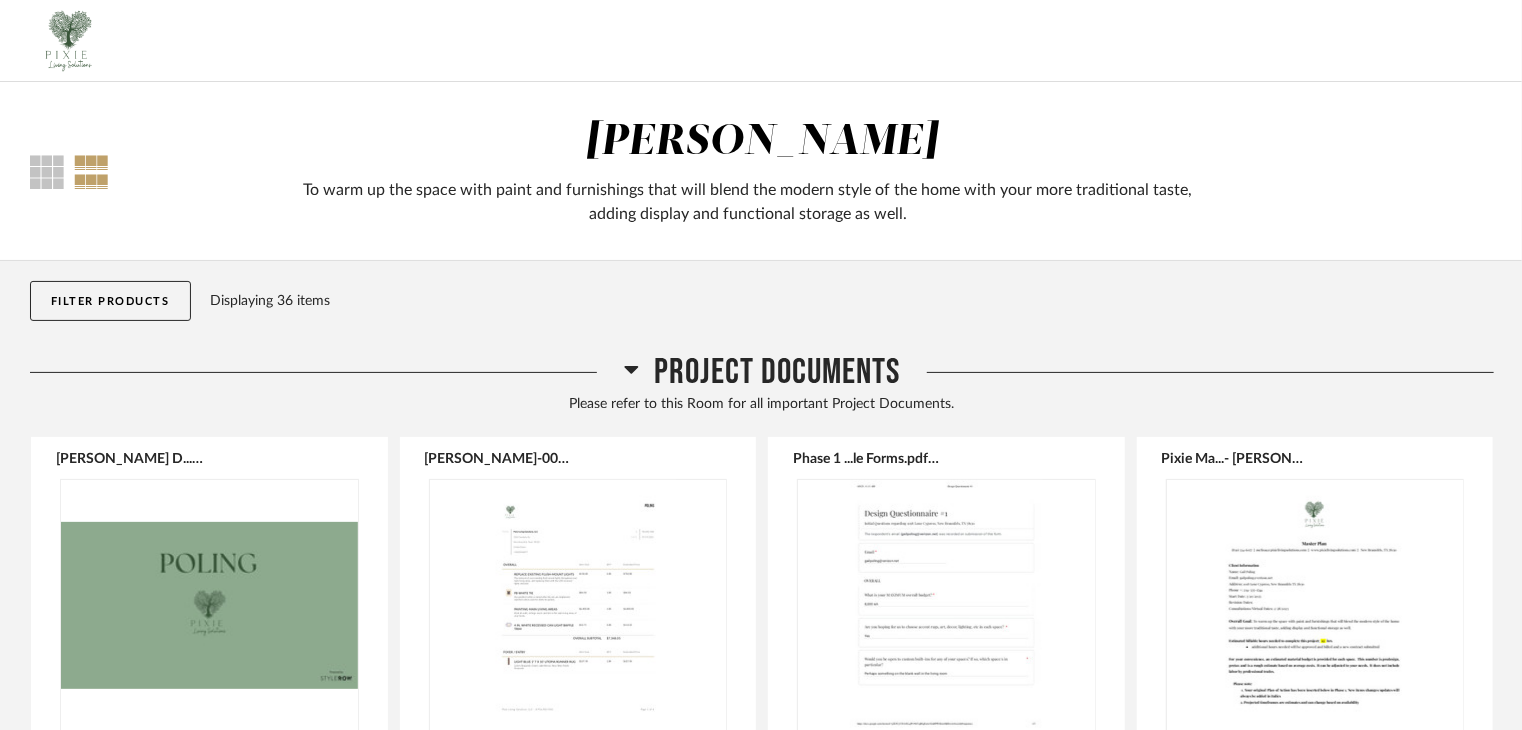 click 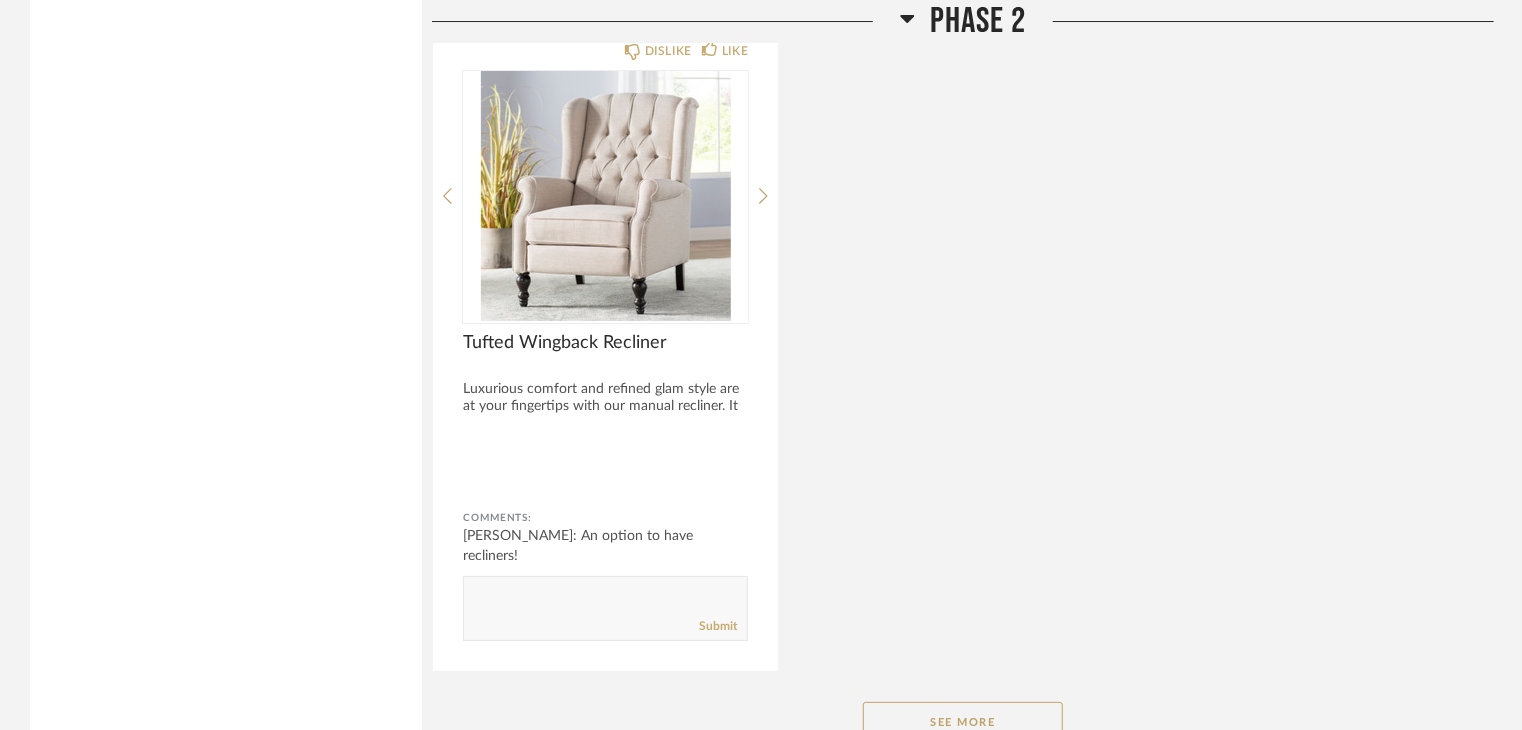 scroll, scrollTop: 7640, scrollLeft: 0, axis: vertical 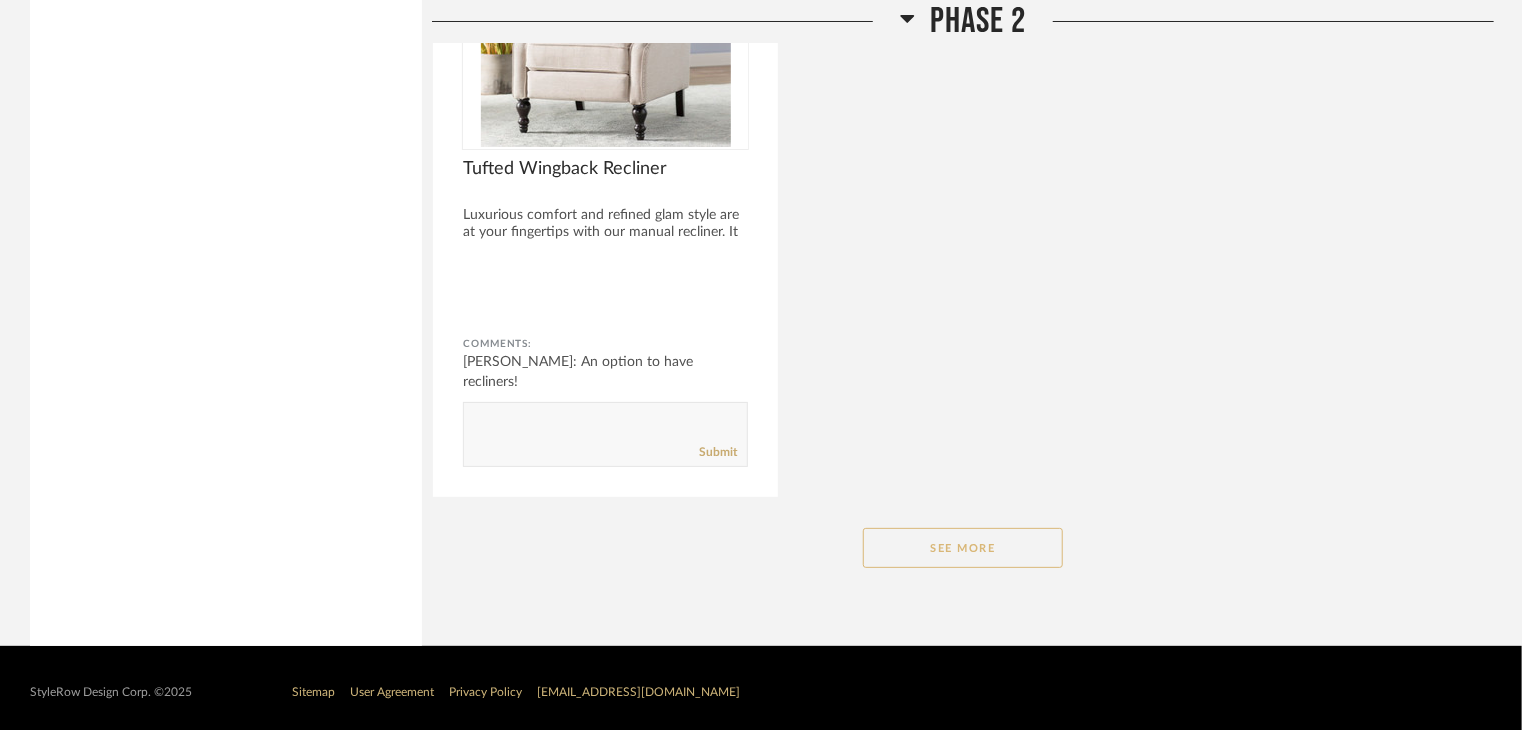 click on "See More" 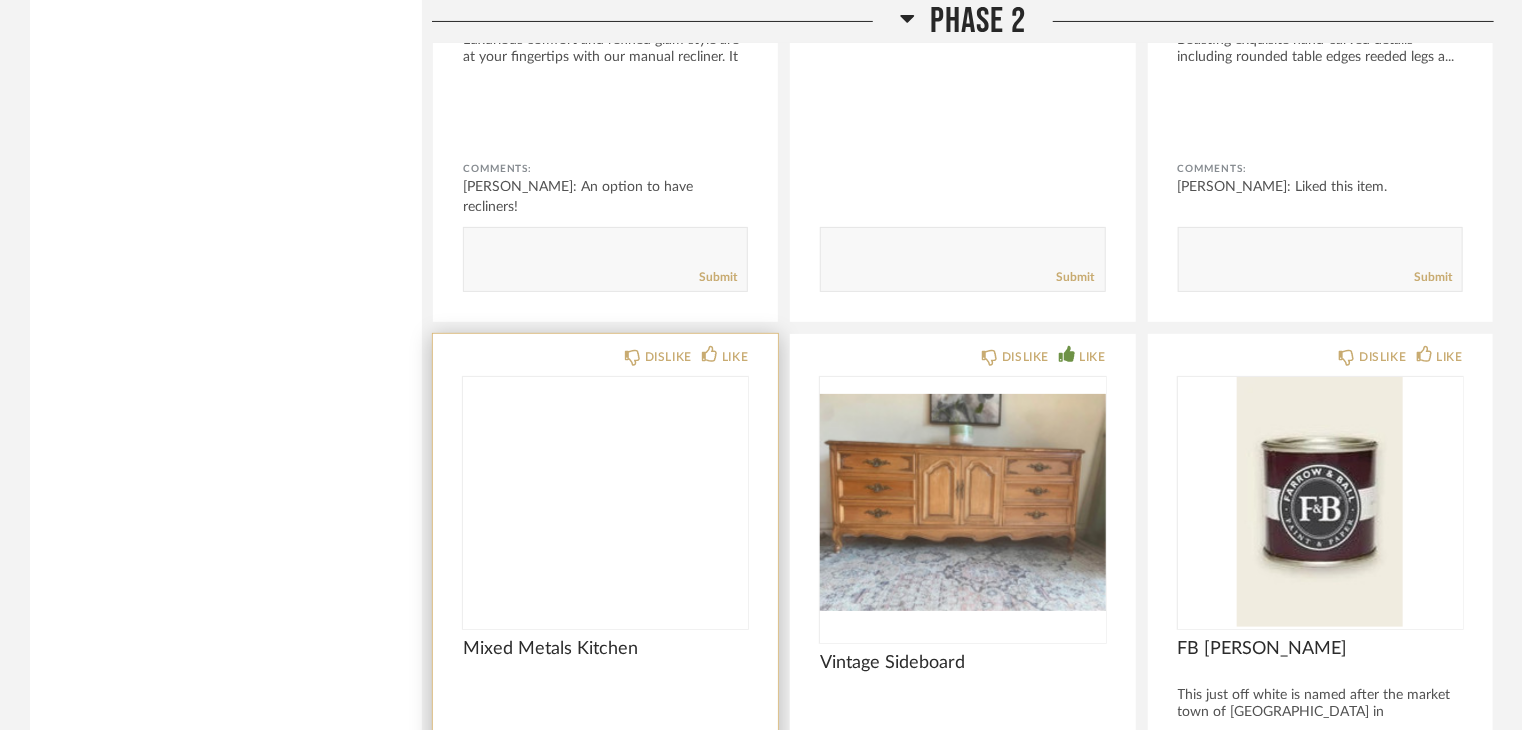 scroll, scrollTop: 7763, scrollLeft: 0, axis: vertical 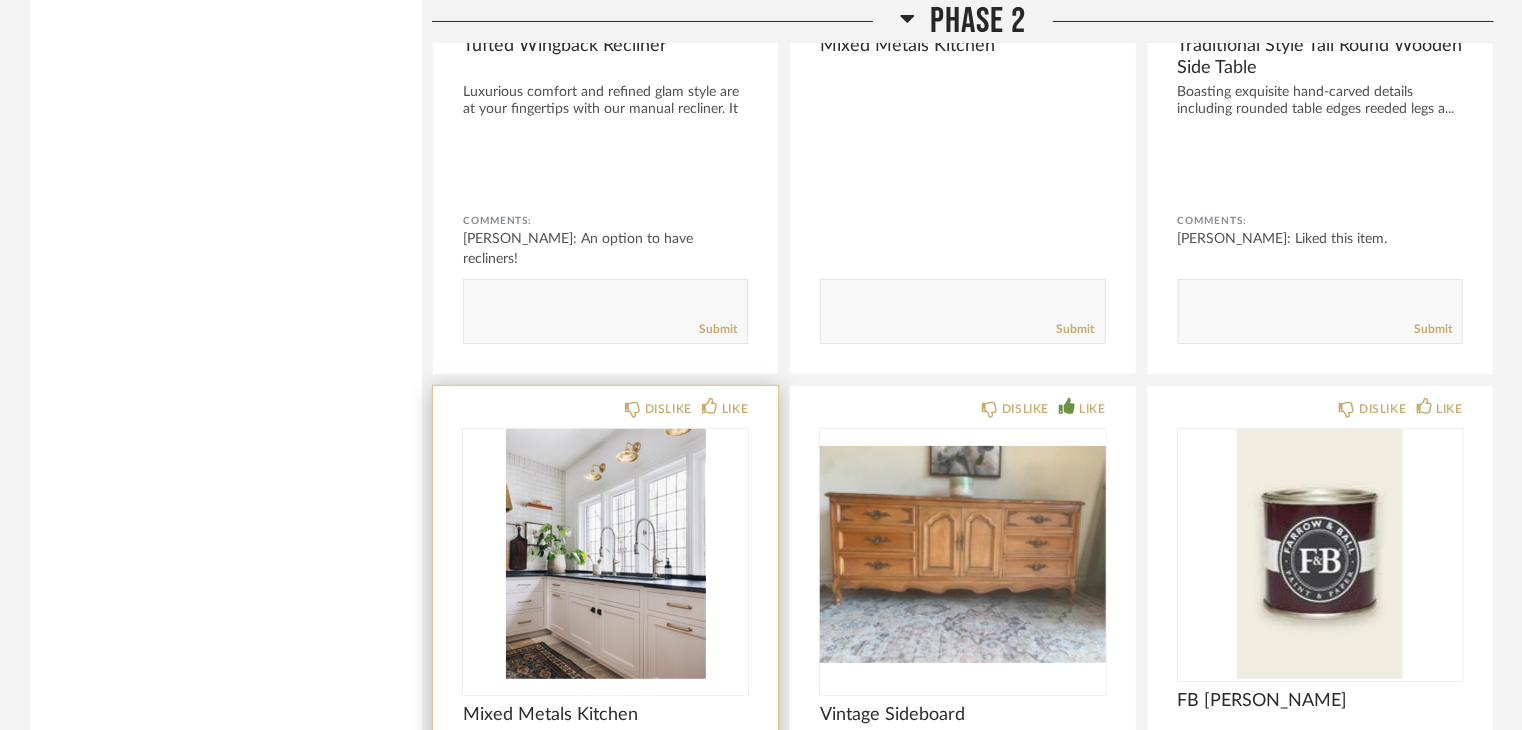click at bounding box center (605, 554) 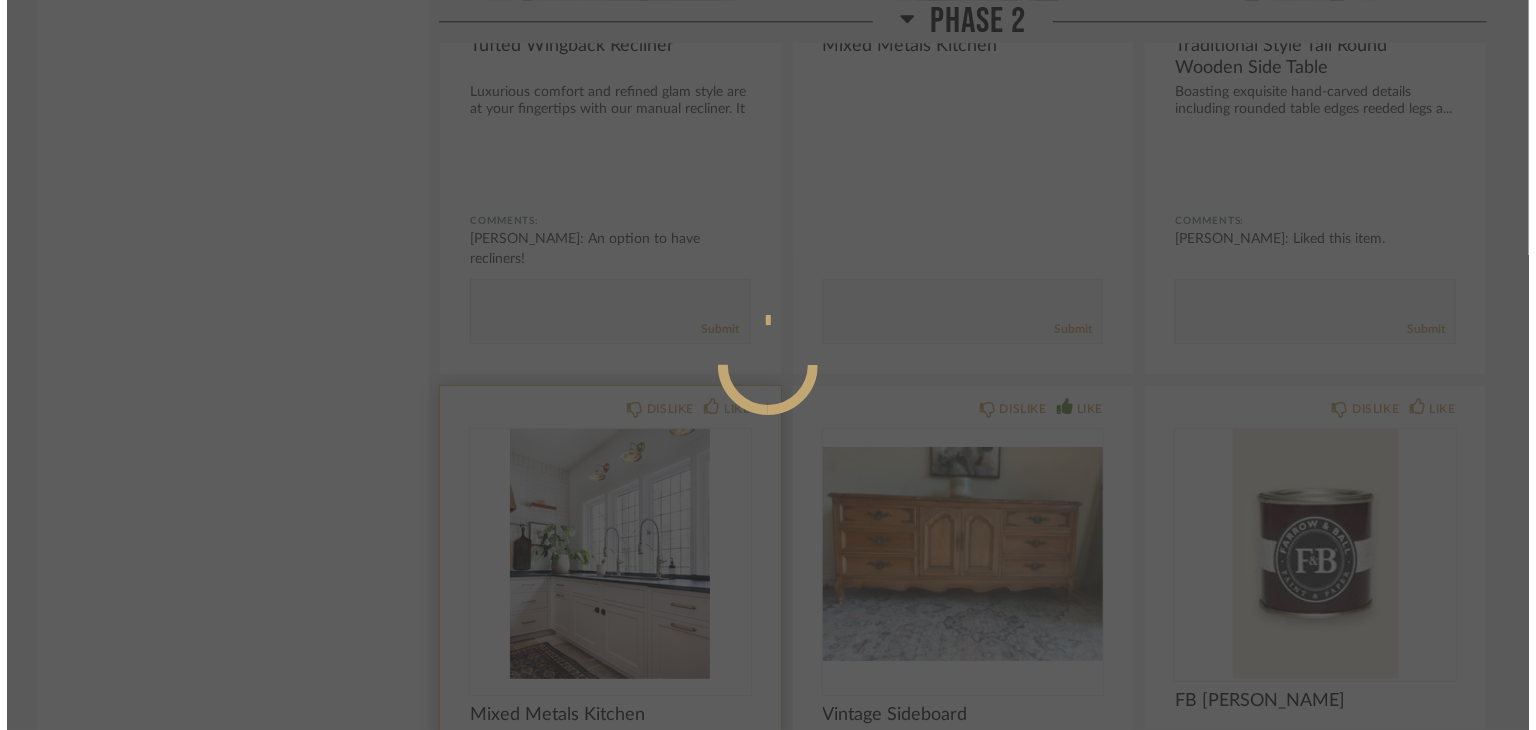 scroll, scrollTop: 0, scrollLeft: 0, axis: both 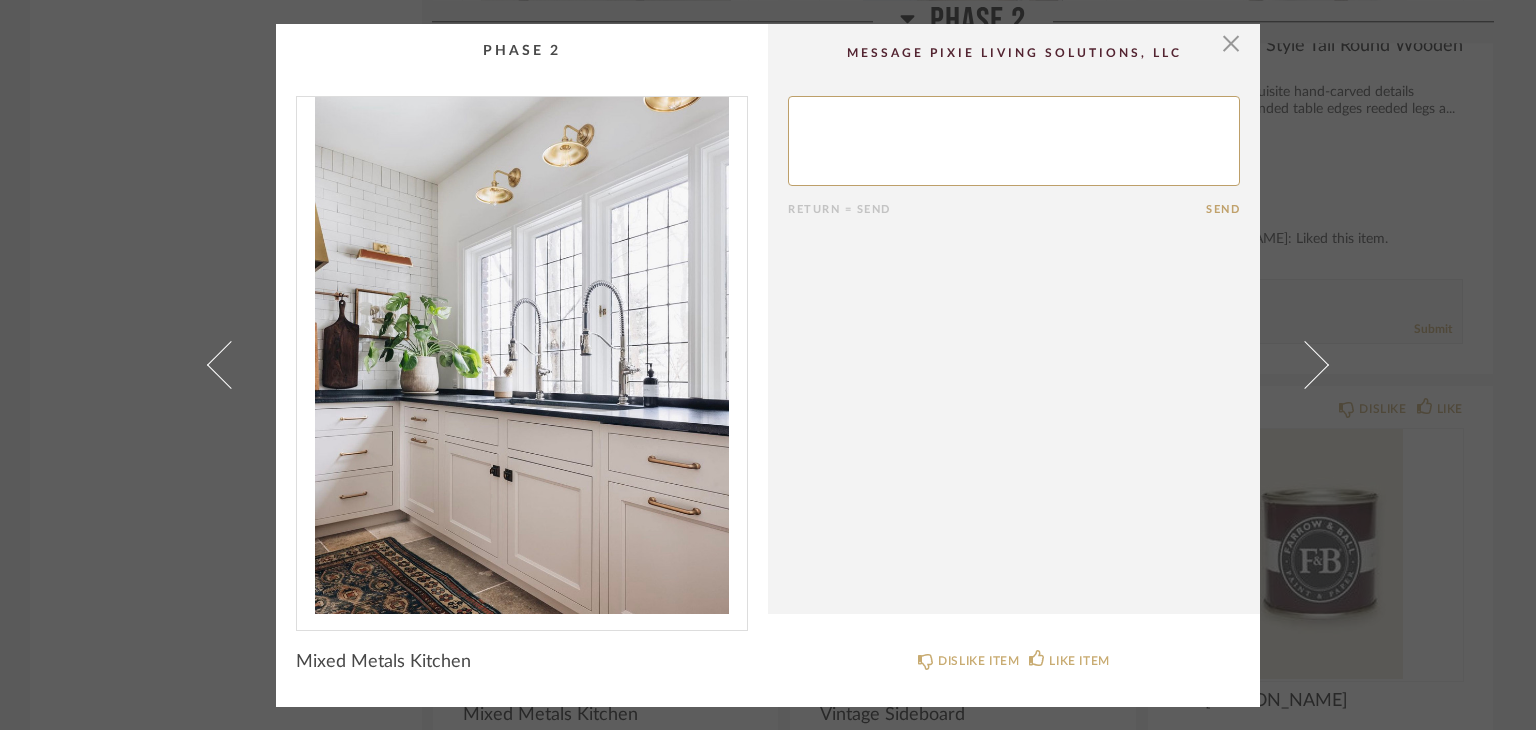 click at bounding box center (231, 365) 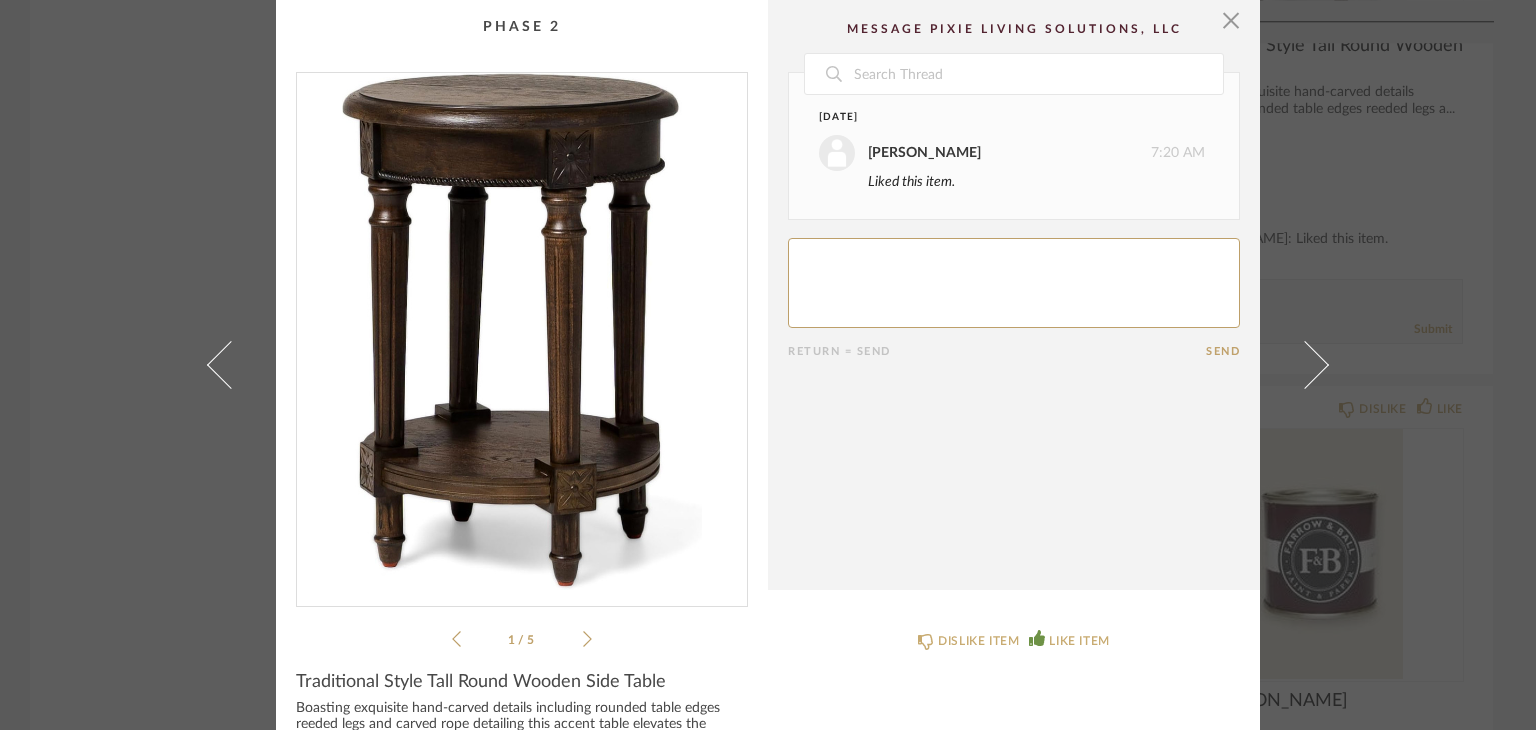 scroll, scrollTop: 0, scrollLeft: 0, axis: both 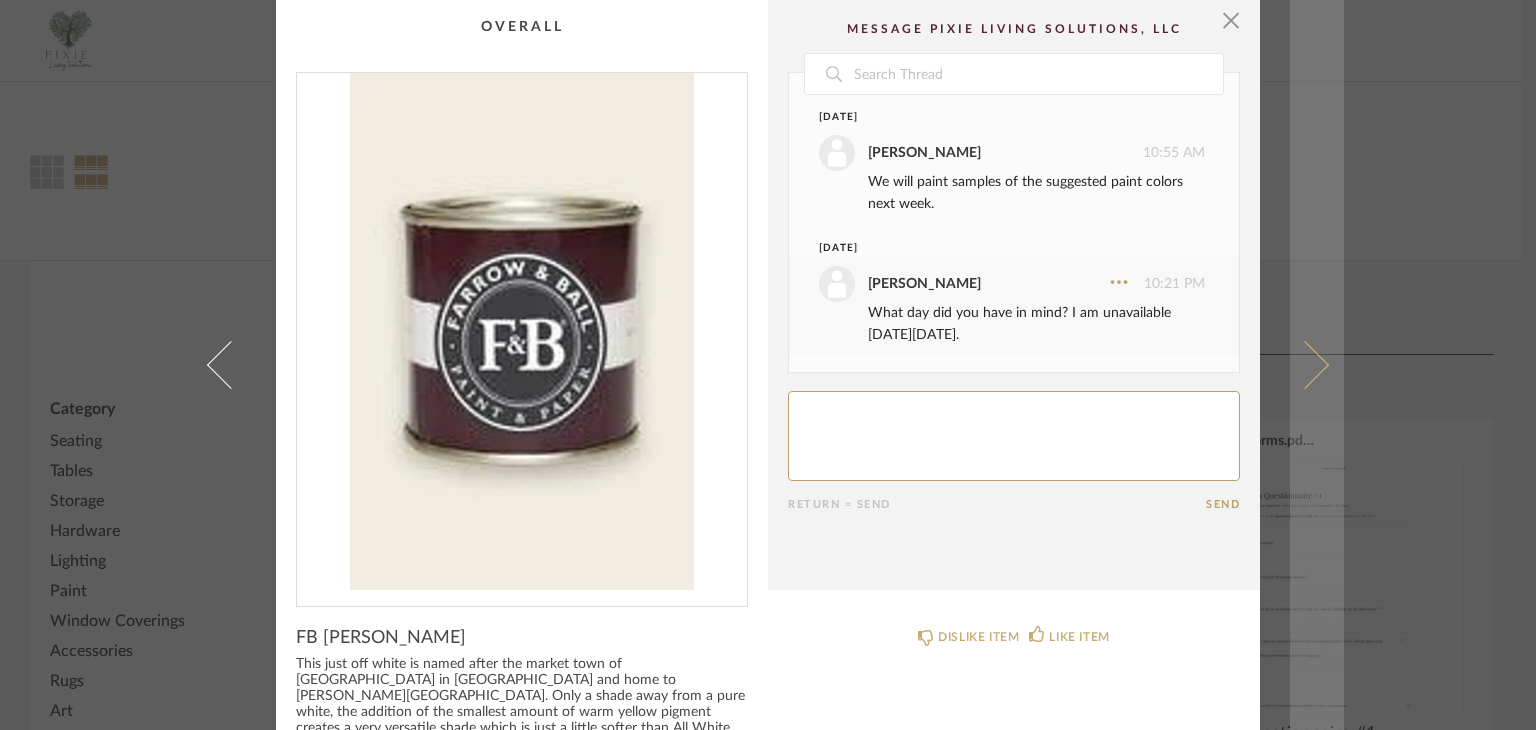 click at bounding box center [1305, 365] 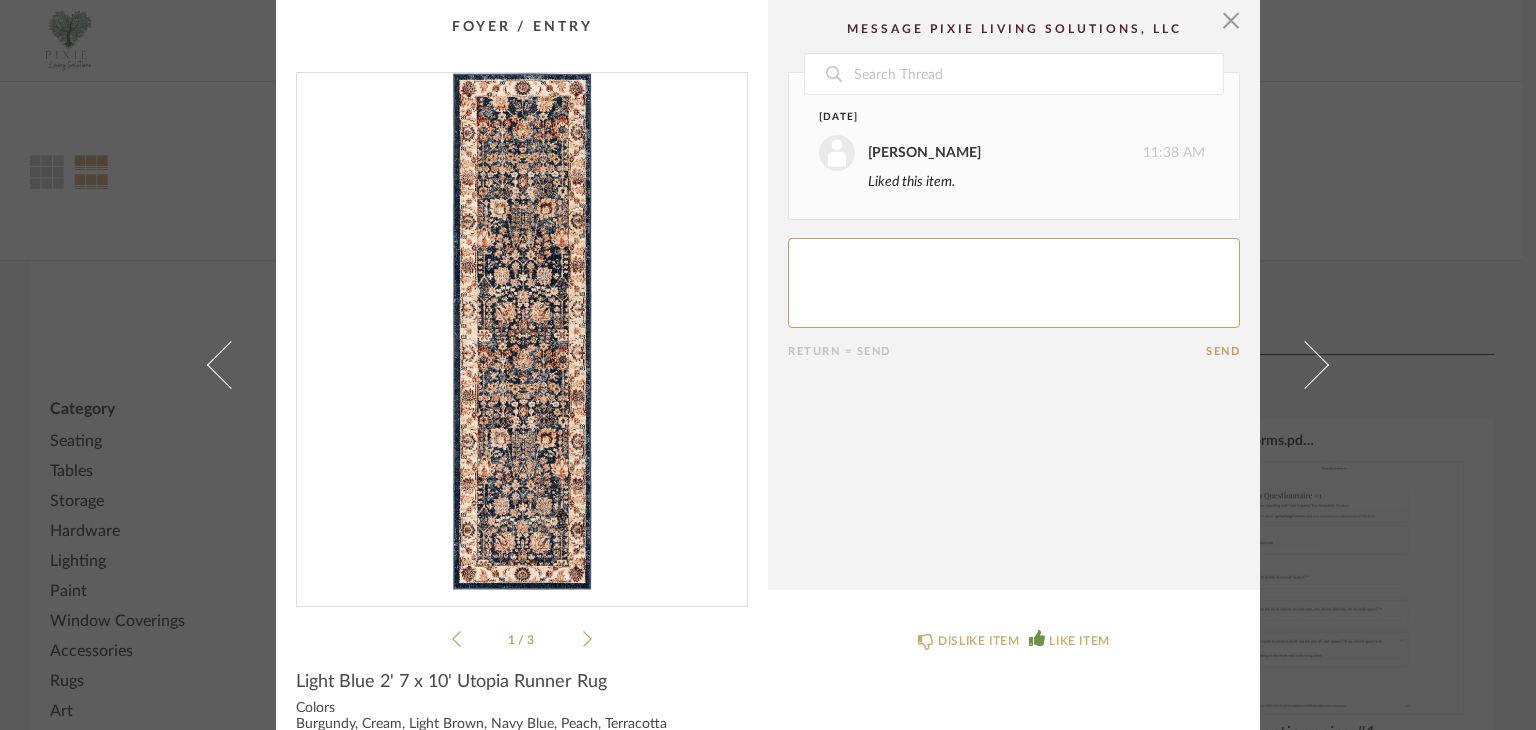 click at bounding box center (1305, 365) 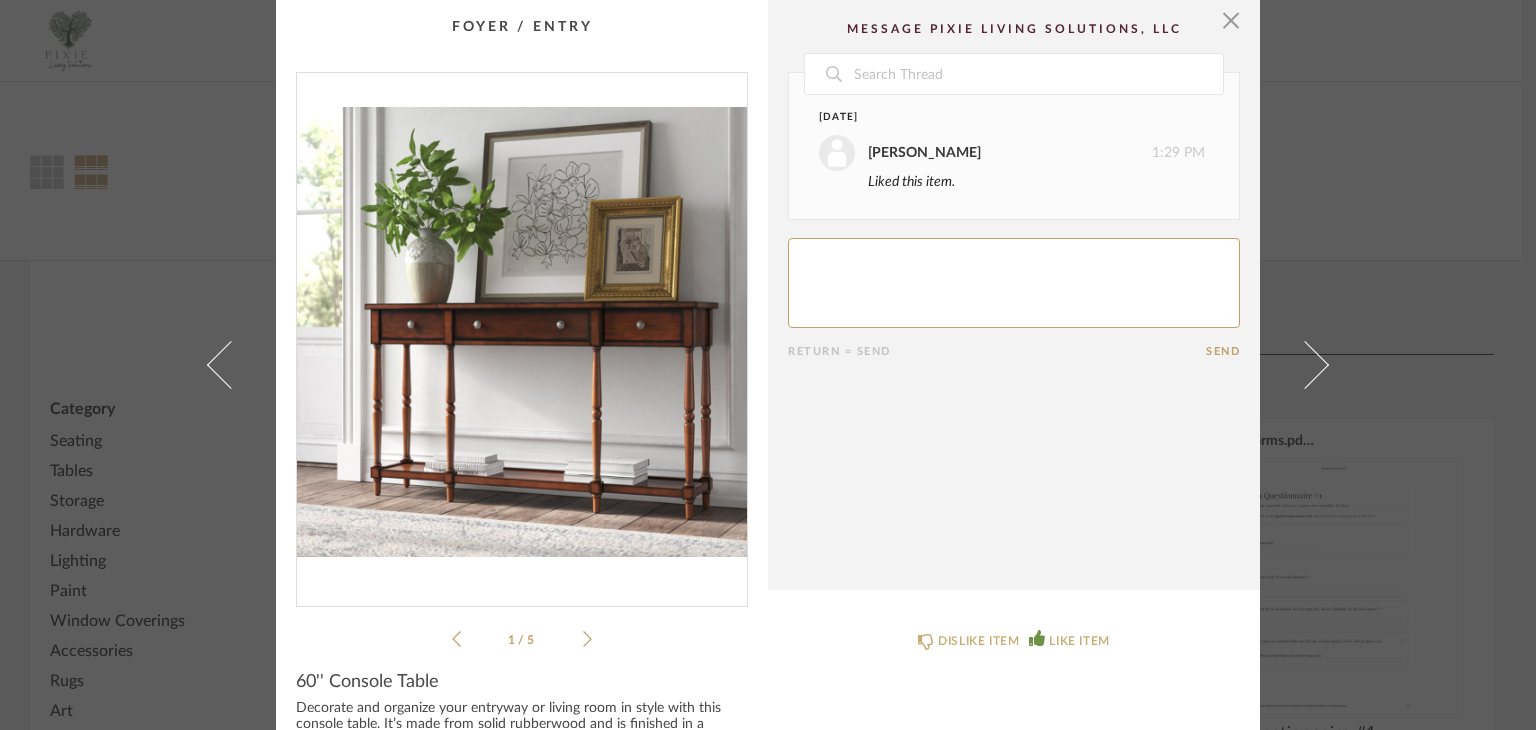 click at bounding box center [1305, 365] 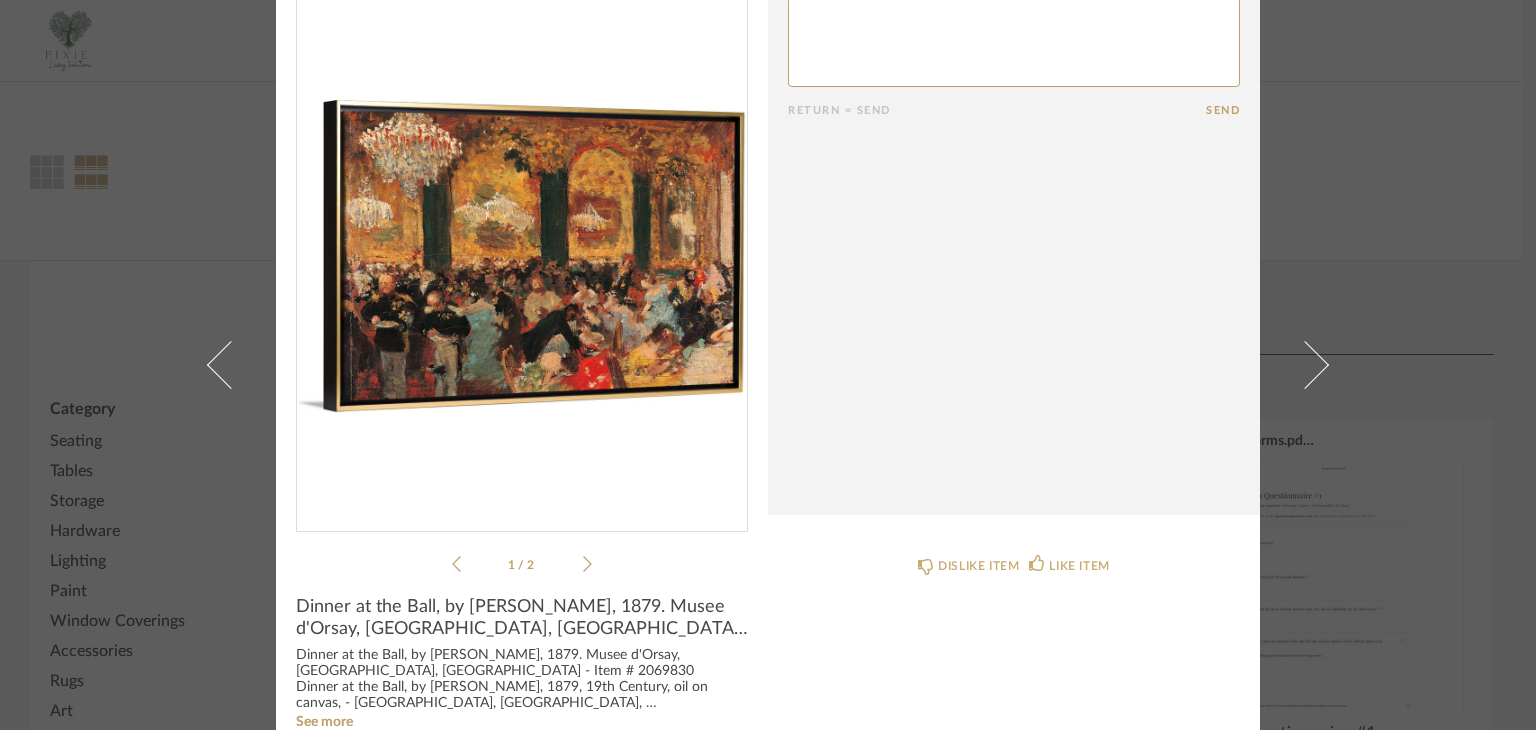 scroll, scrollTop: 112, scrollLeft: 0, axis: vertical 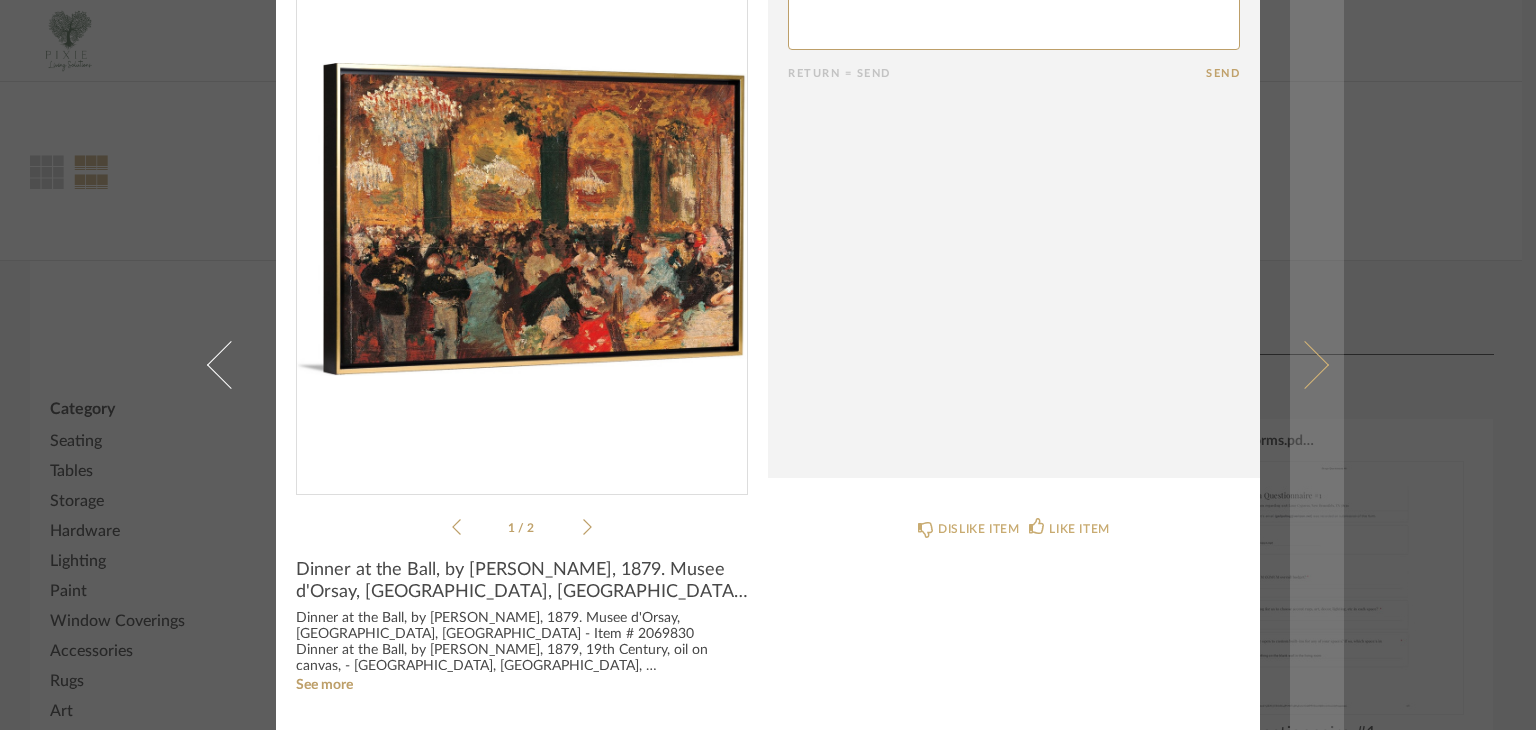 click at bounding box center (1305, 365) 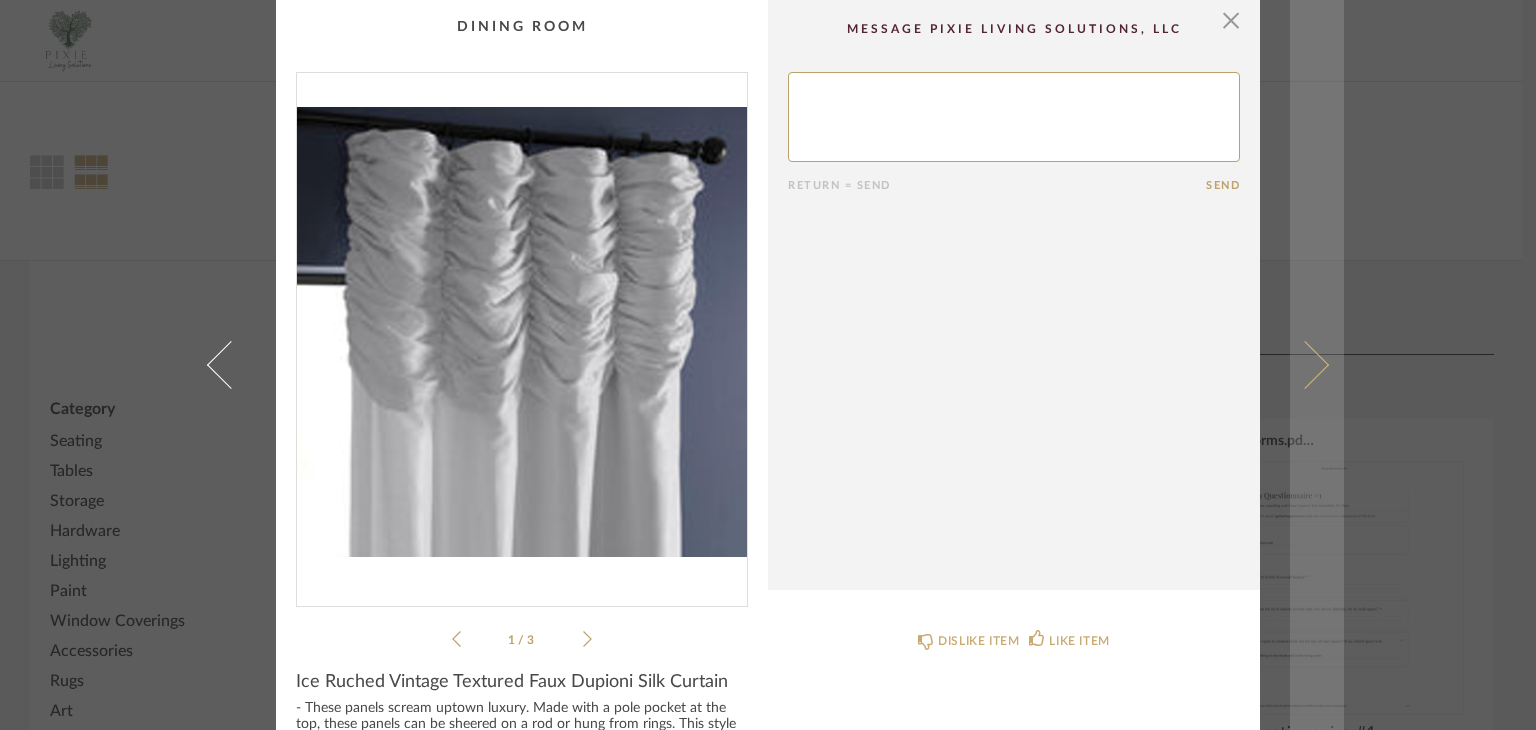 click at bounding box center (1305, 365) 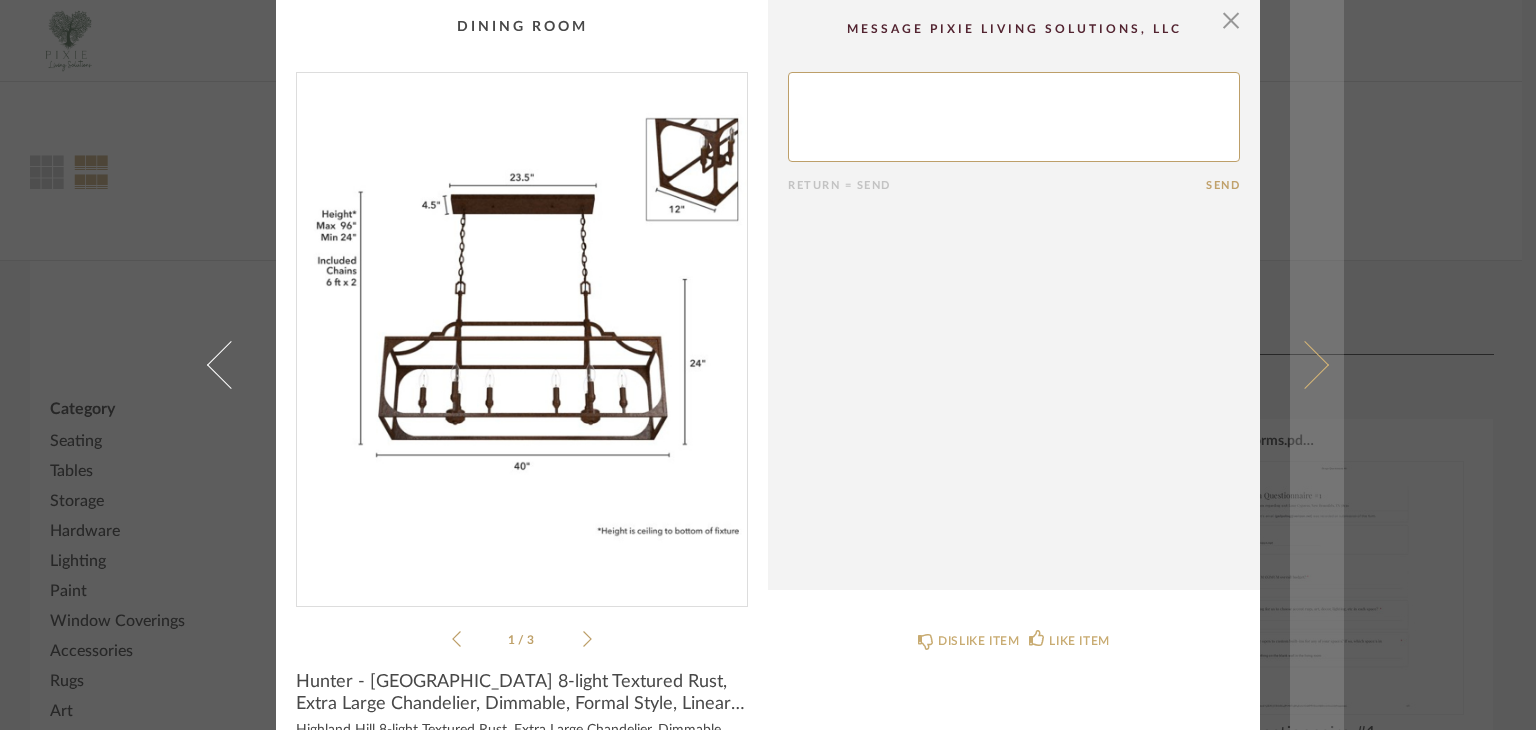 click at bounding box center (1305, 365) 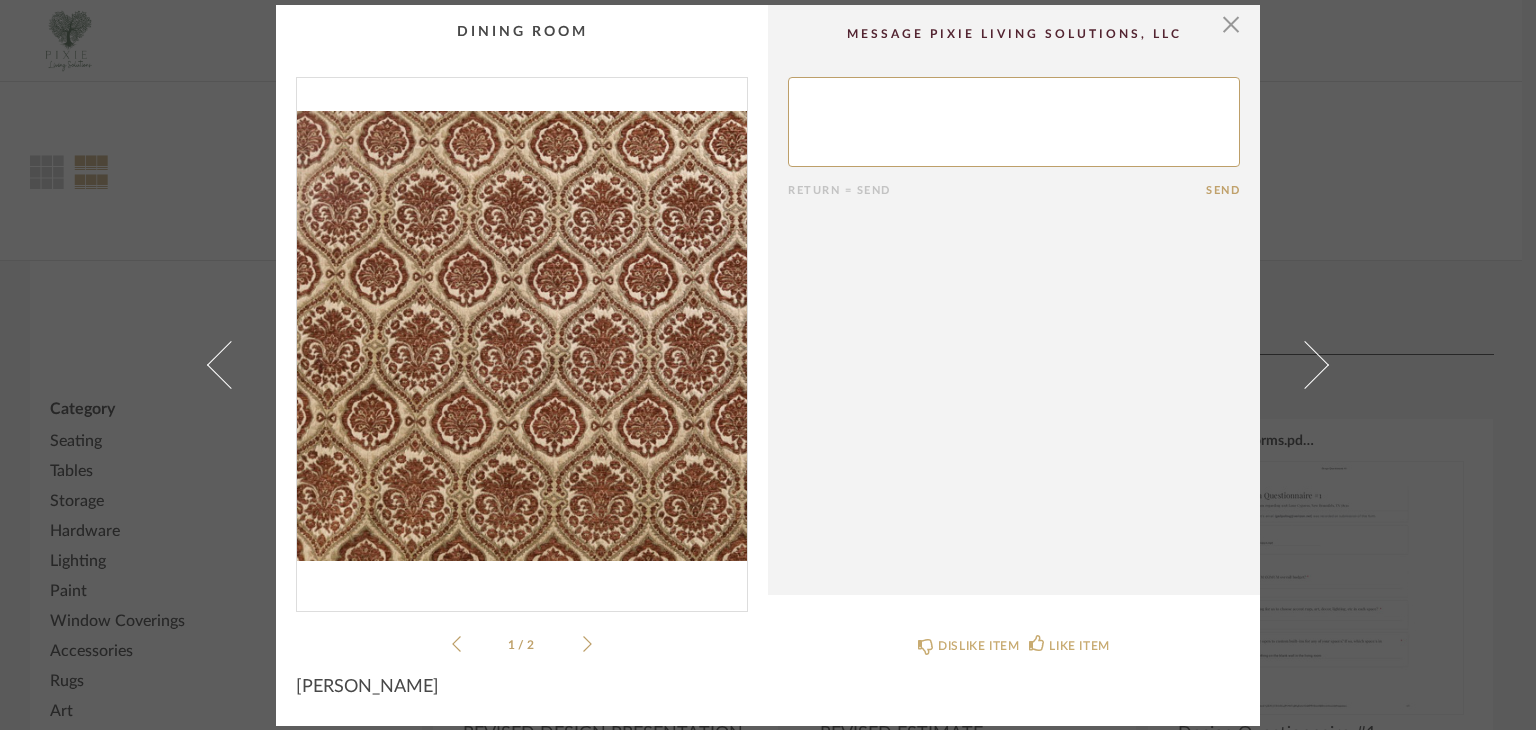 click at bounding box center [1305, 365] 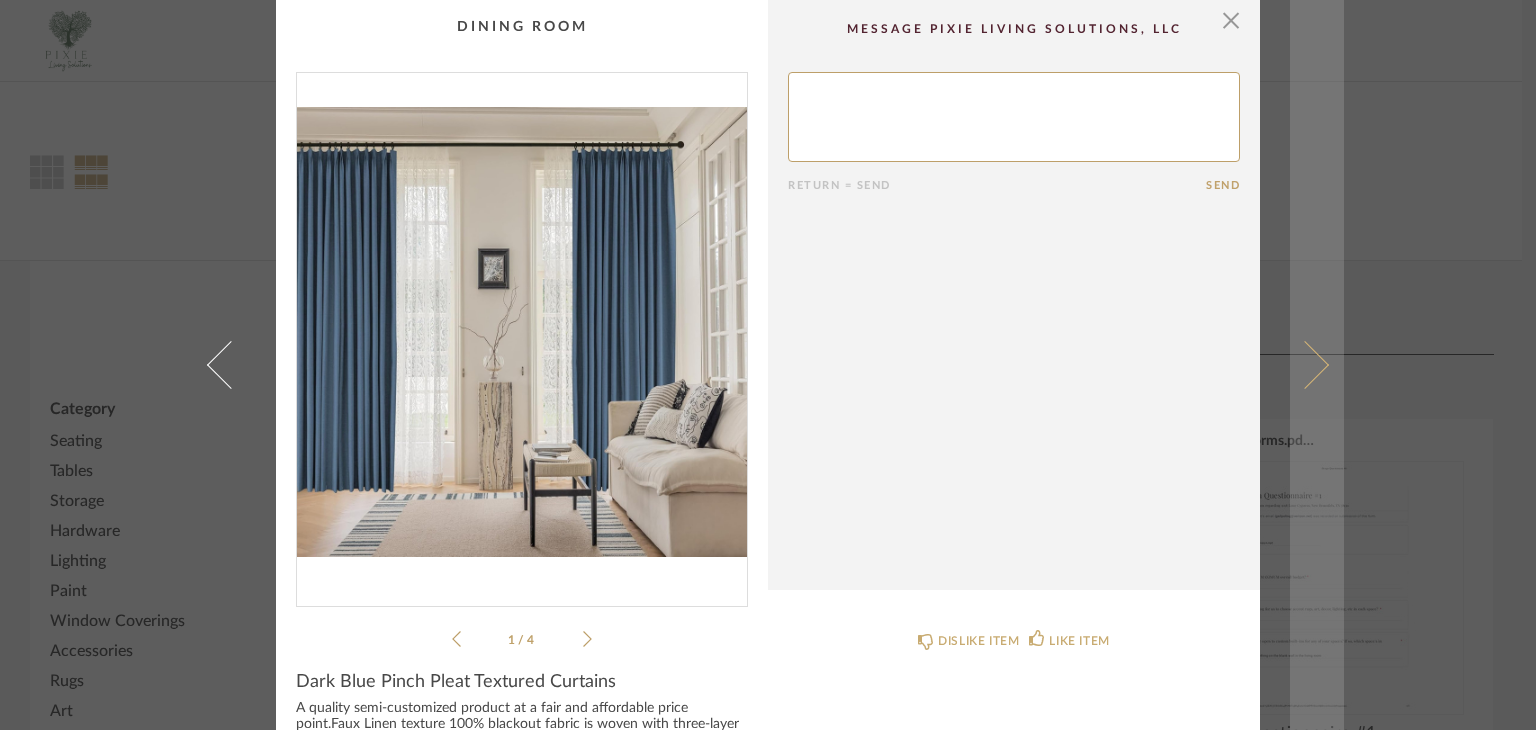 click at bounding box center (1305, 365) 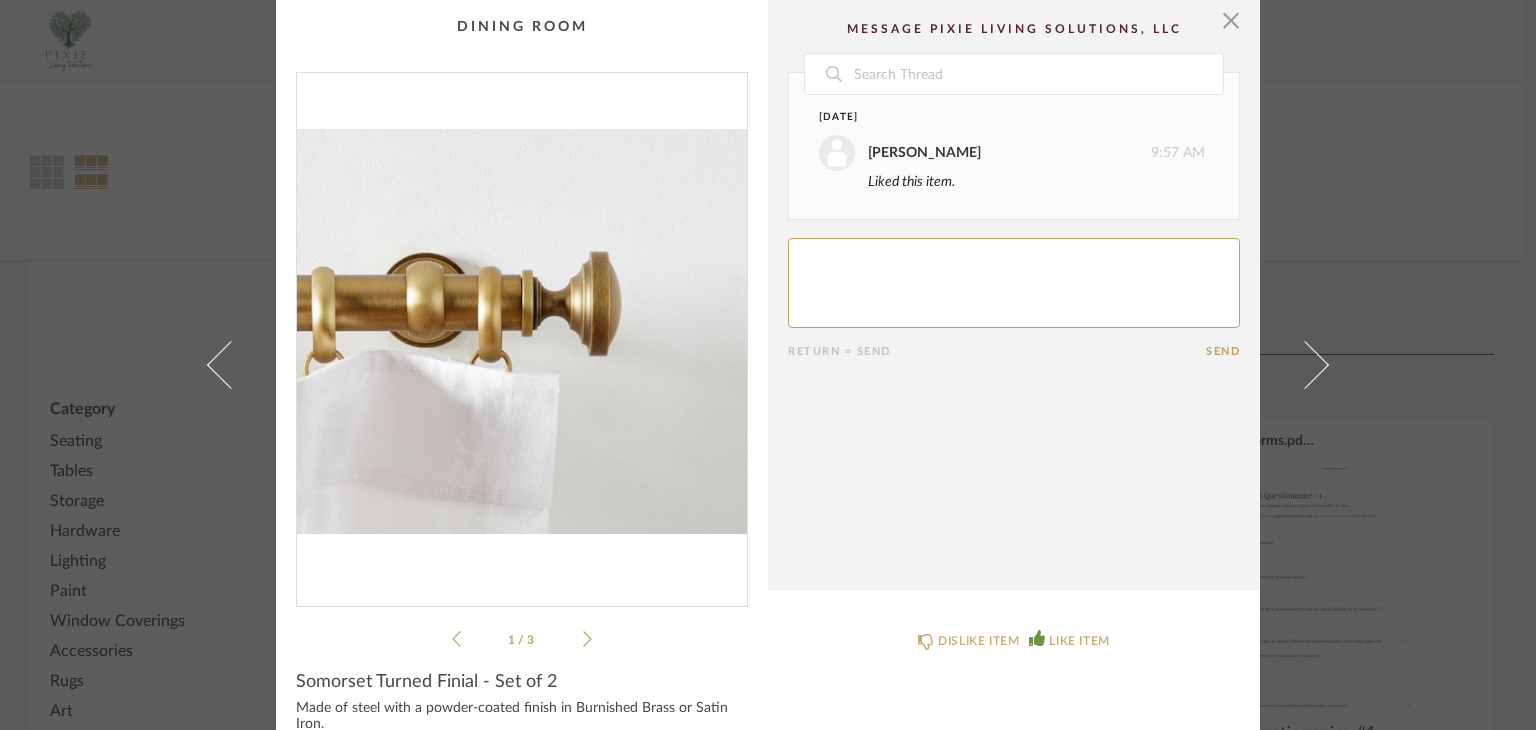 click at bounding box center (1305, 365) 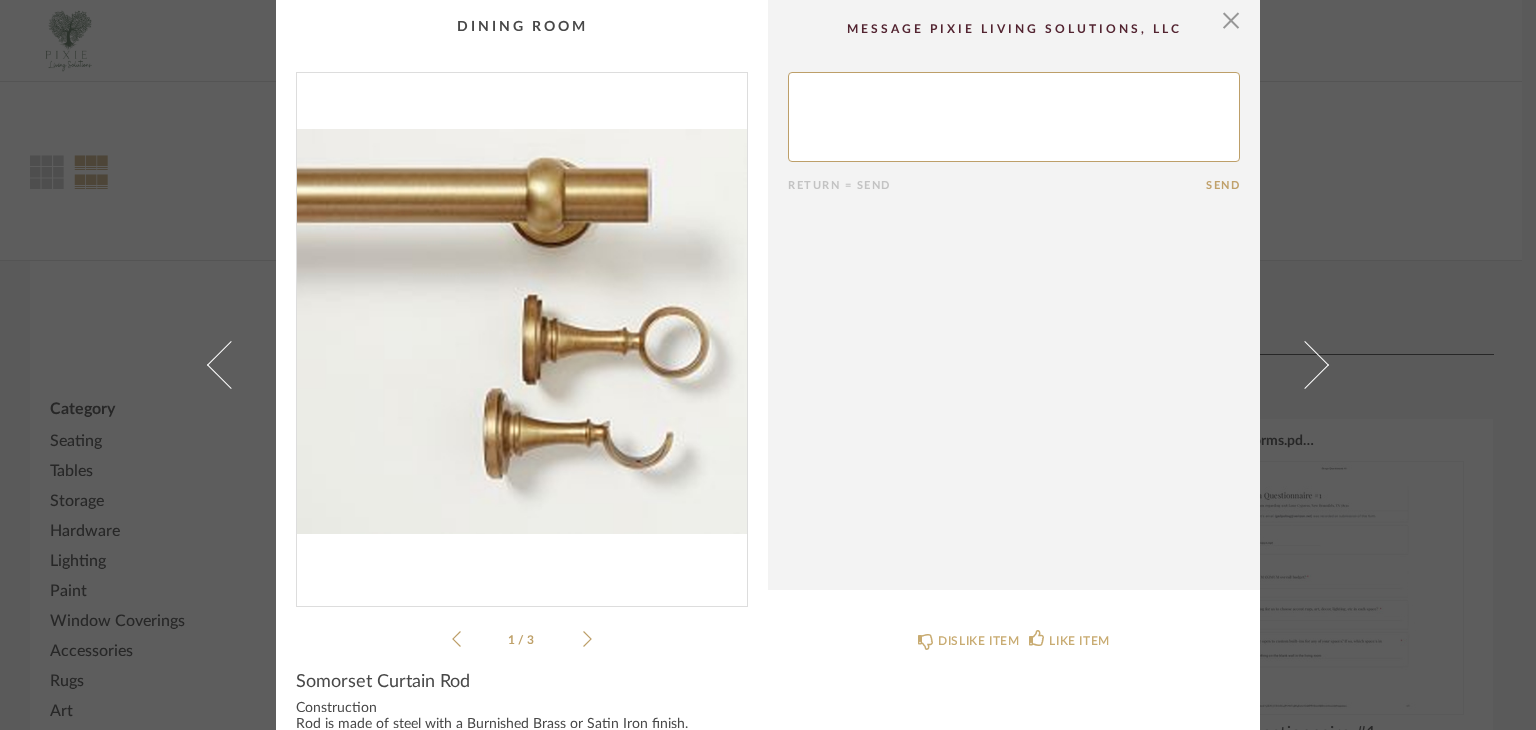 click at bounding box center (1305, 365) 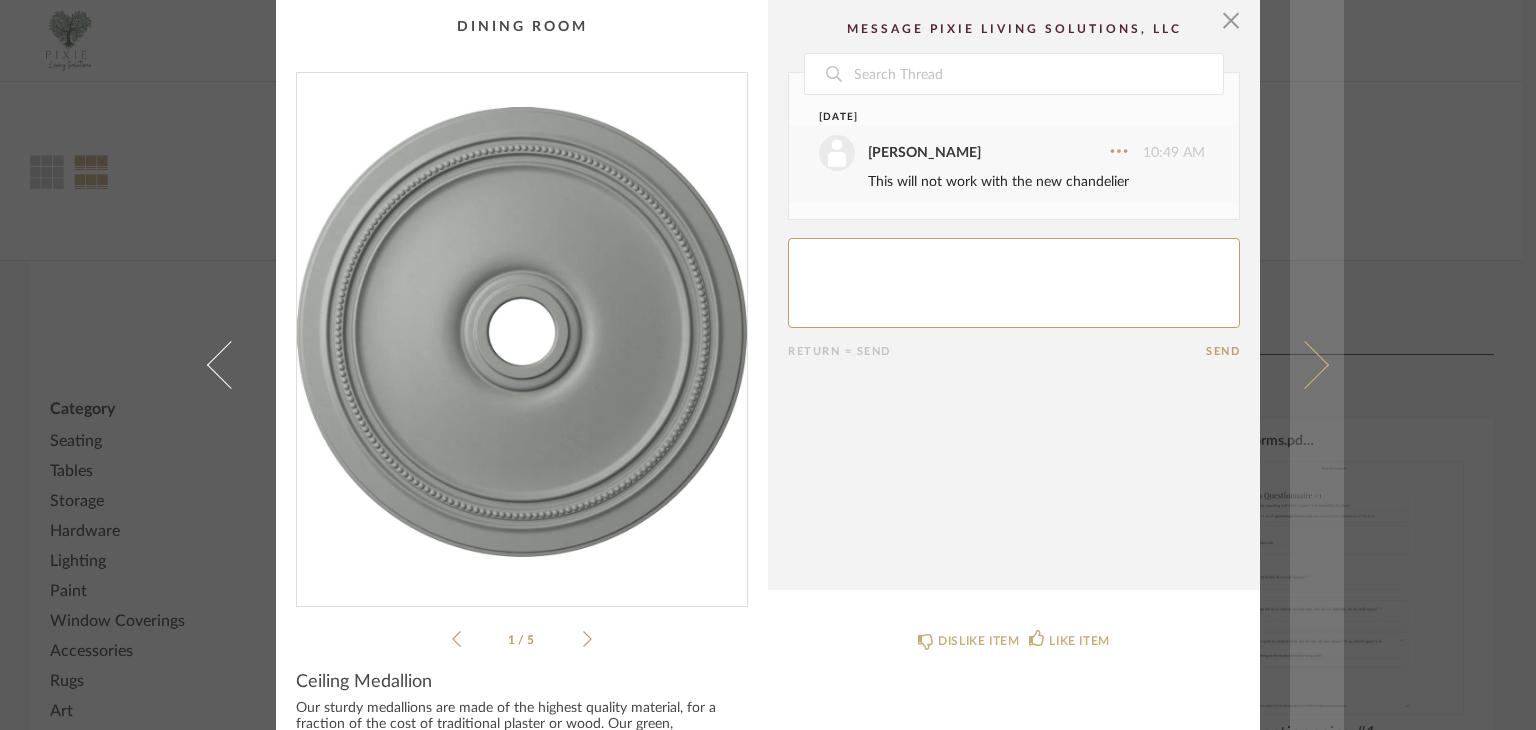 click at bounding box center [1305, 365] 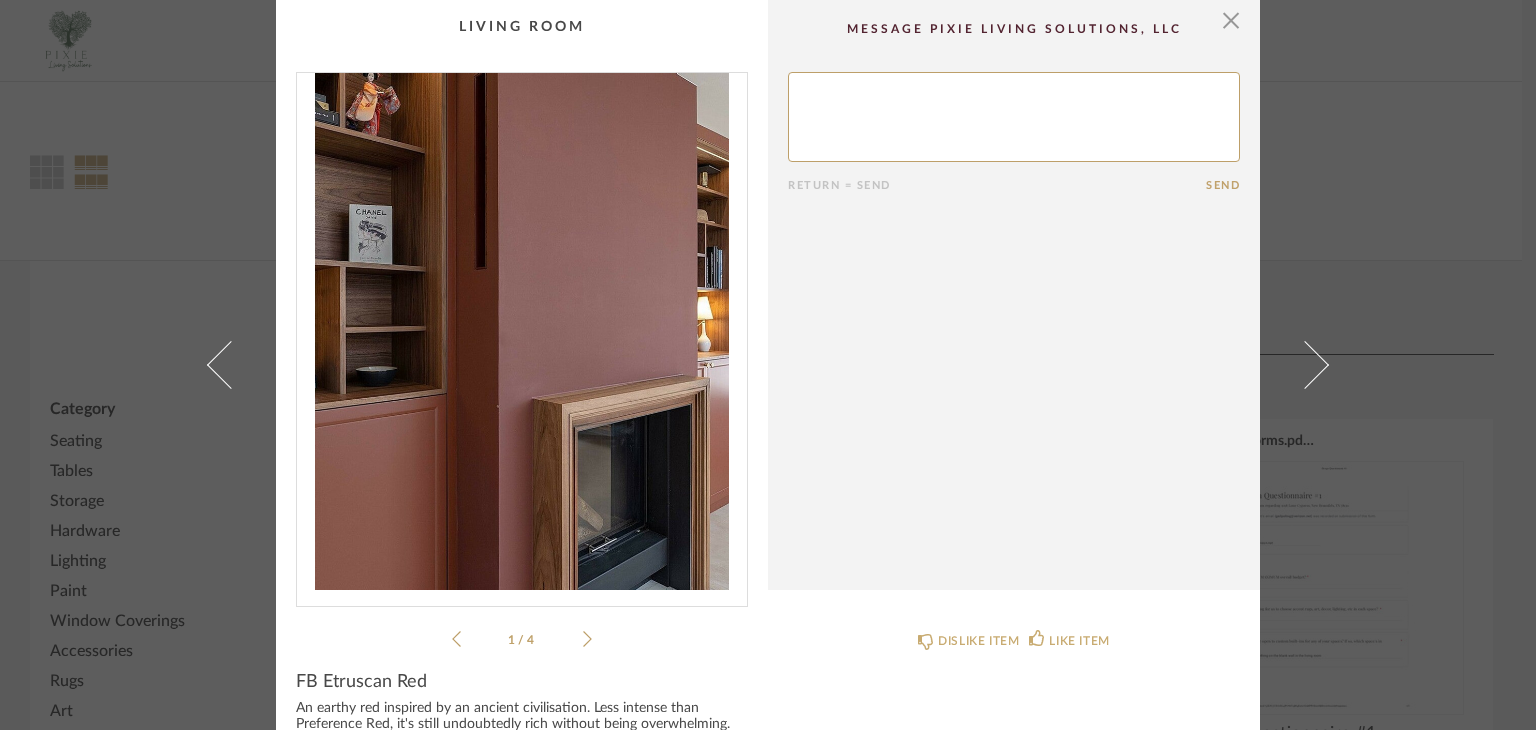 click at bounding box center (1305, 365) 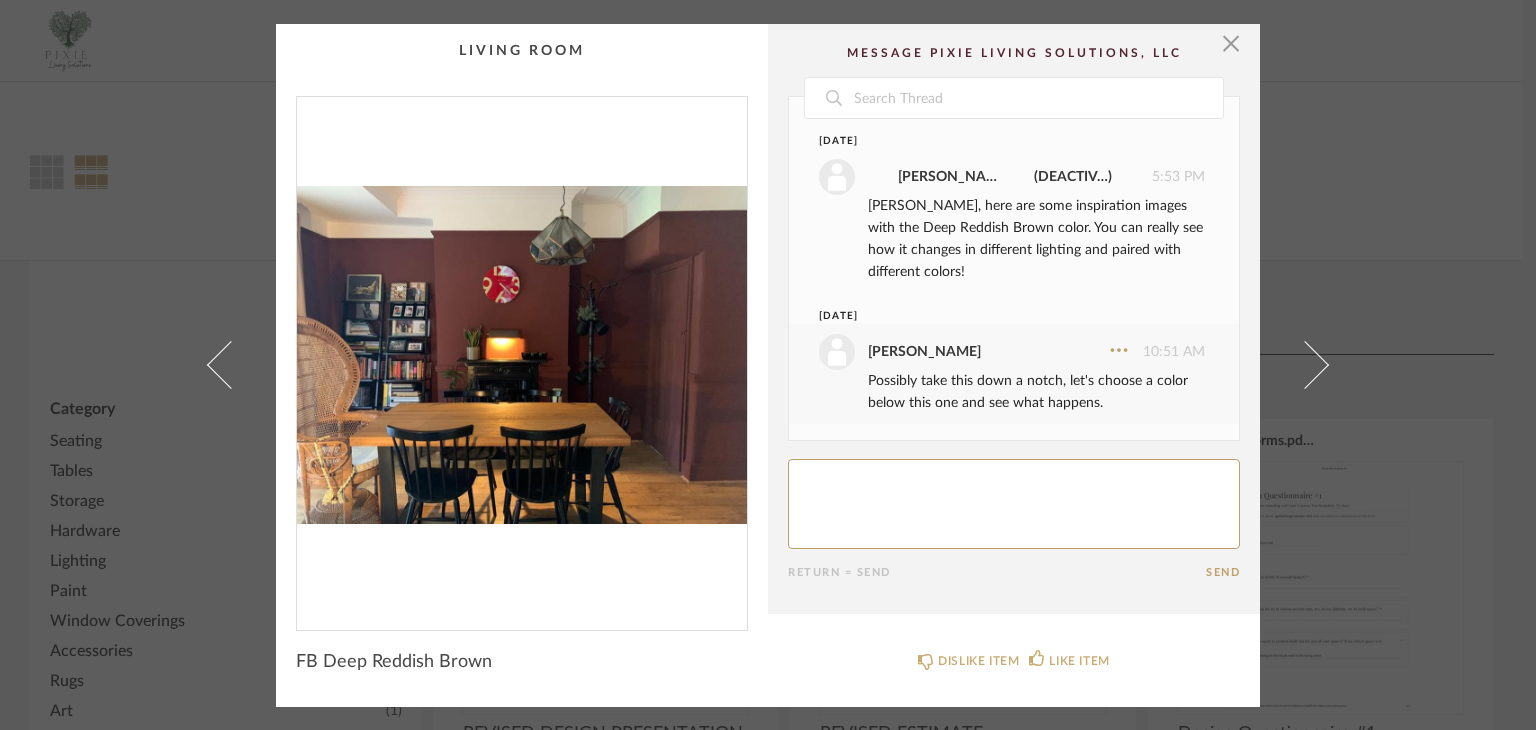 click at bounding box center [1305, 365] 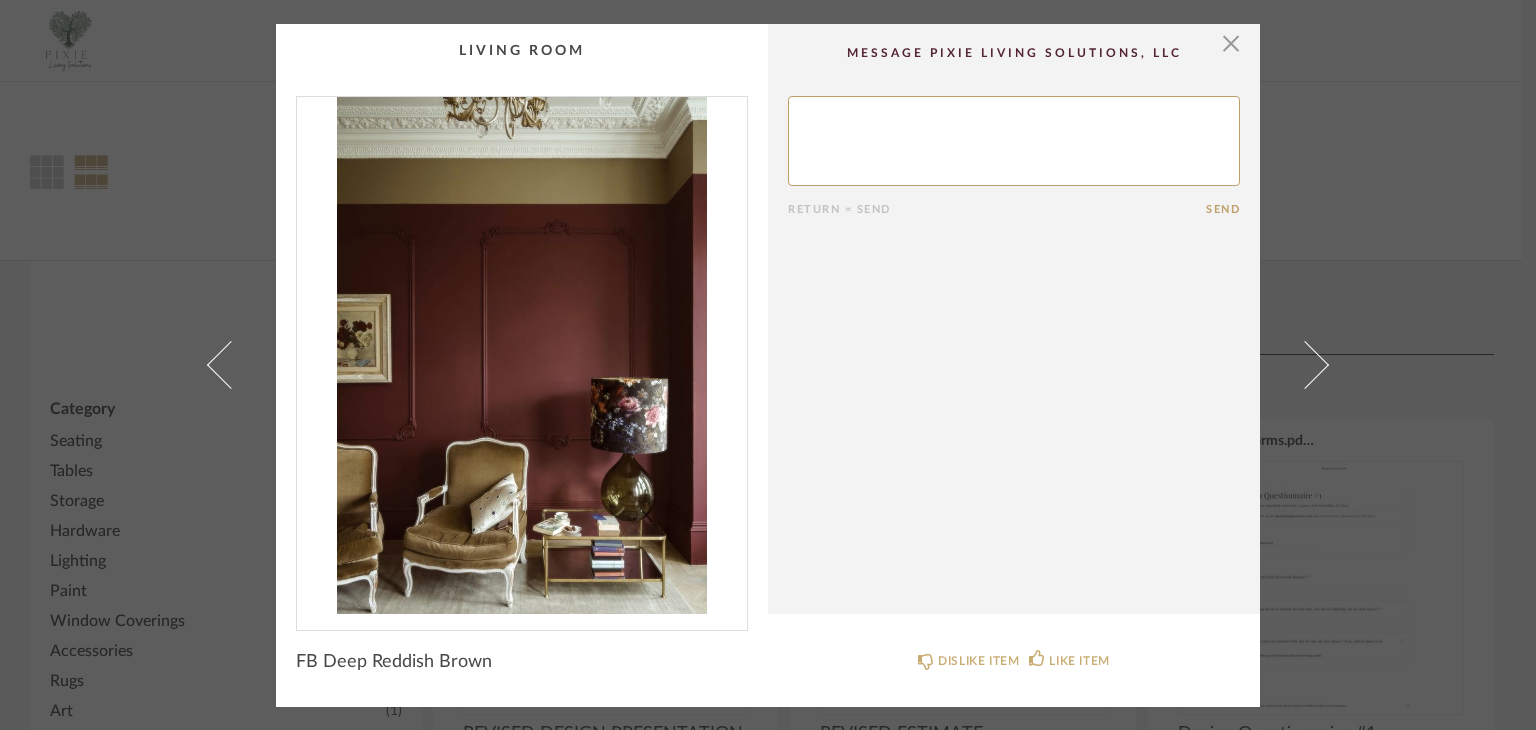 click at bounding box center (1305, 365) 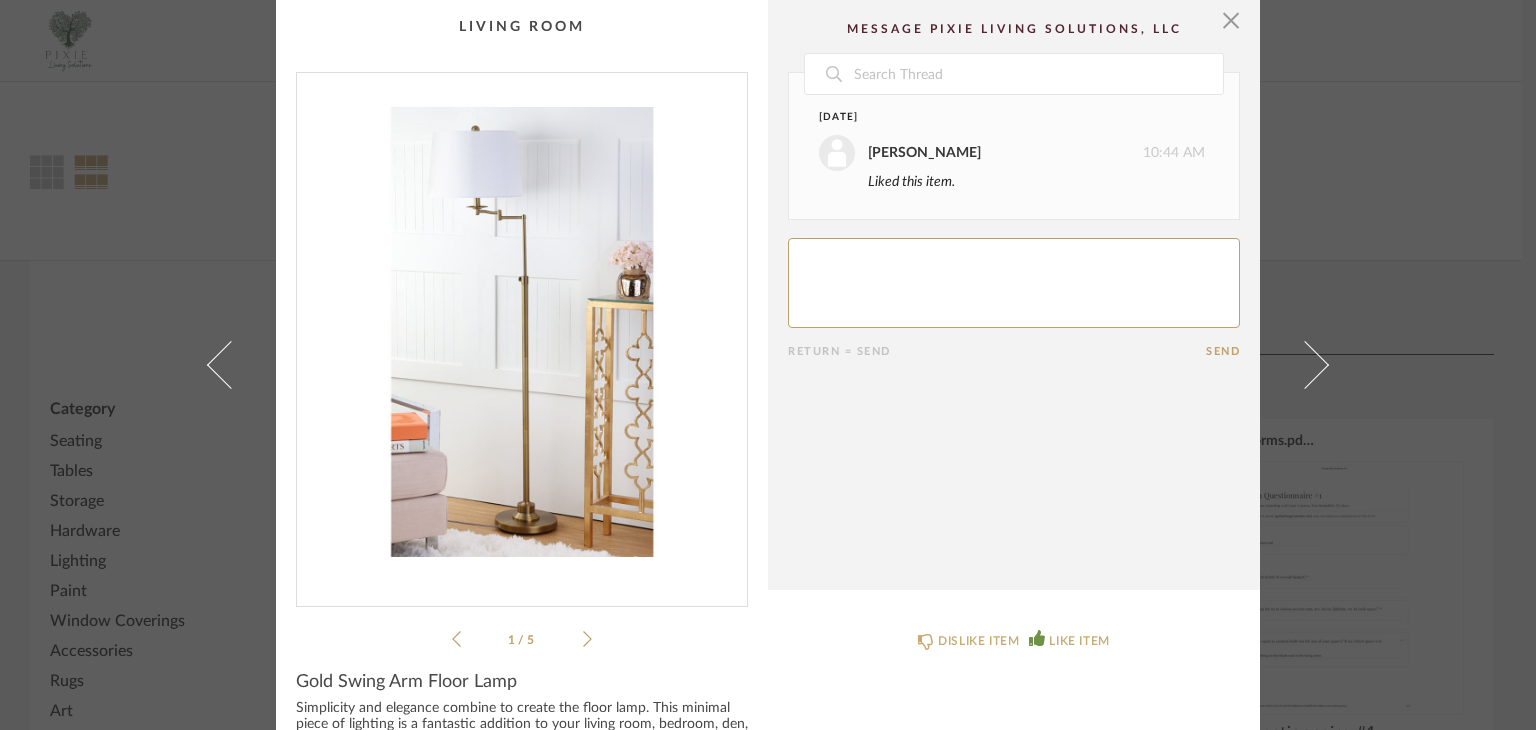 click at bounding box center (1305, 365) 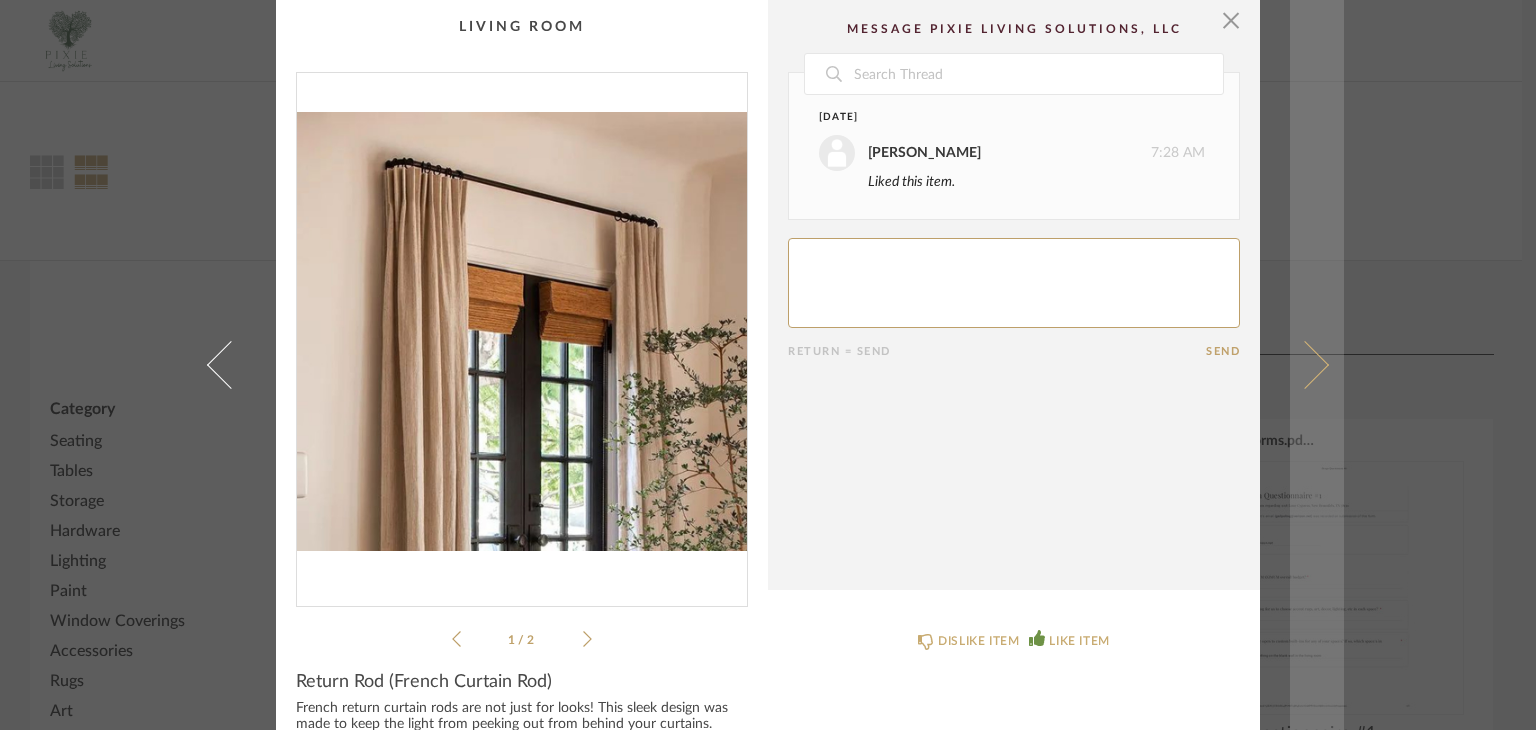 click at bounding box center (1305, 365) 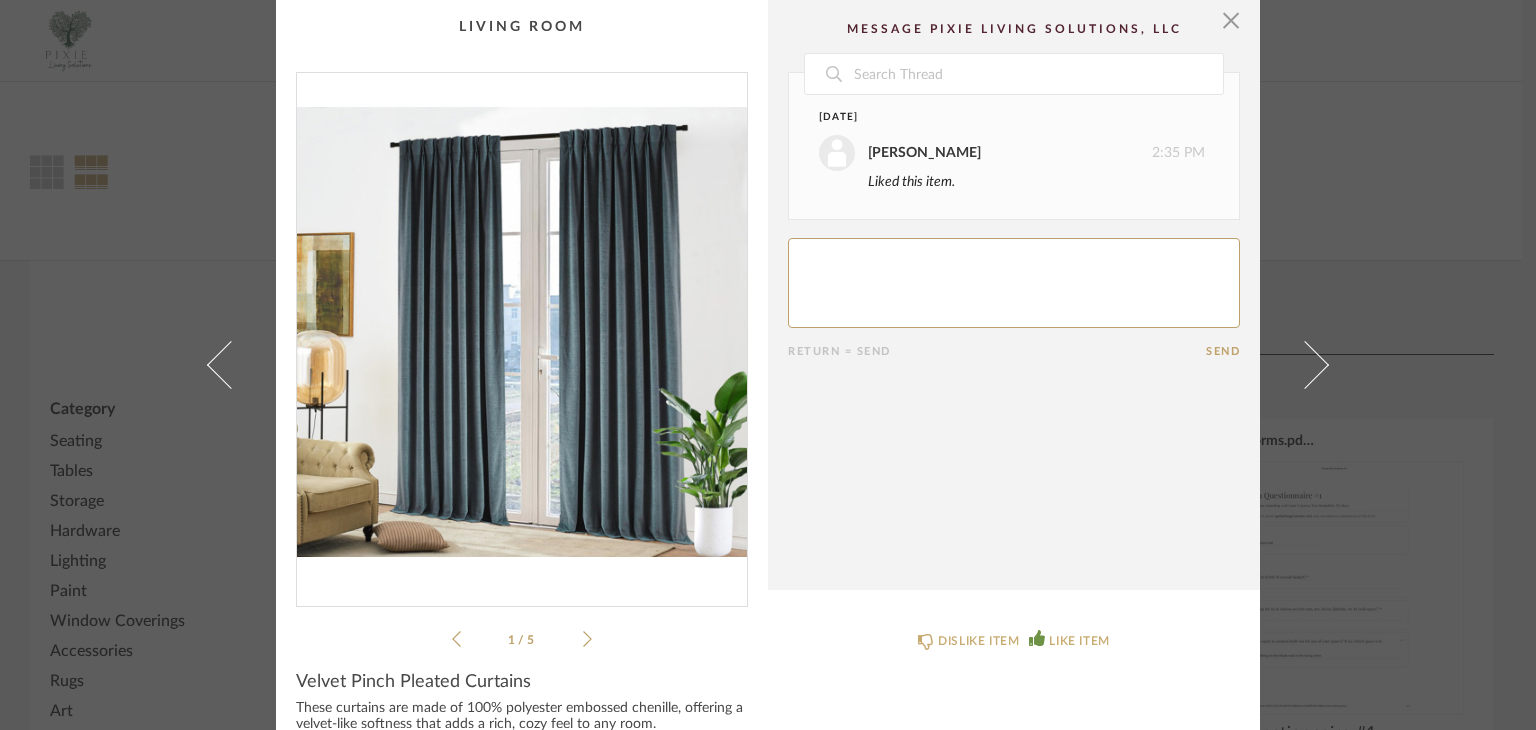 click at bounding box center [1305, 365] 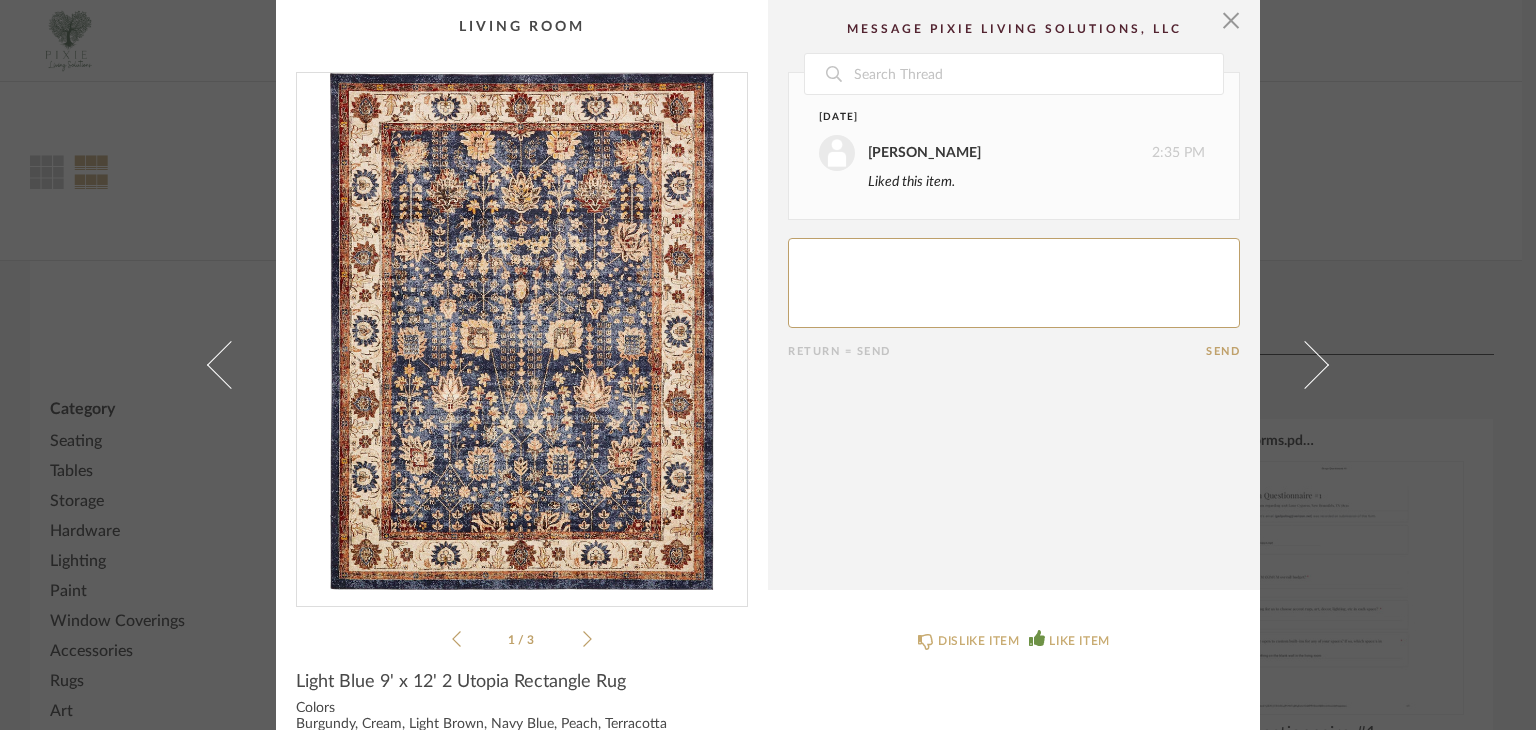 click at bounding box center [1305, 365] 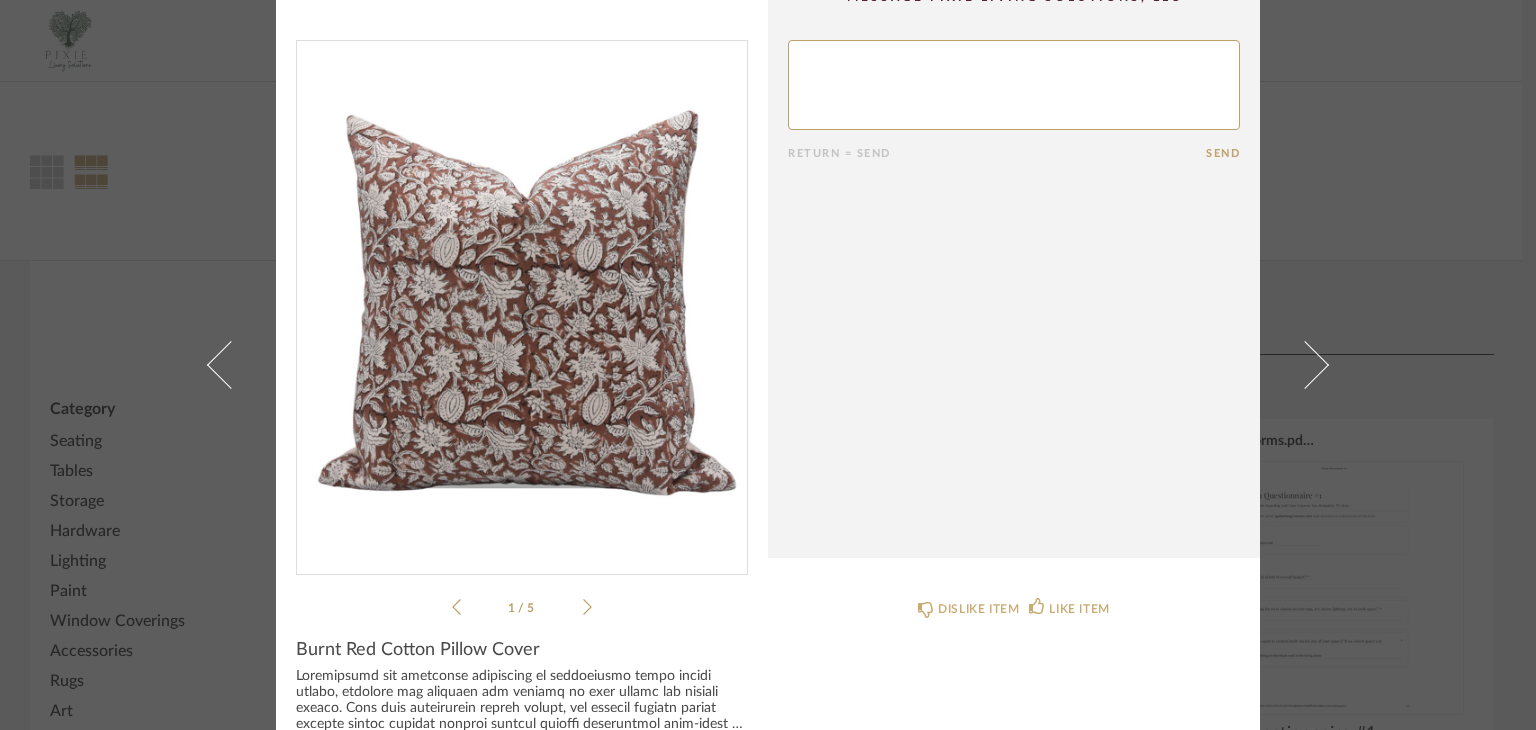 scroll, scrollTop: 0, scrollLeft: 0, axis: both 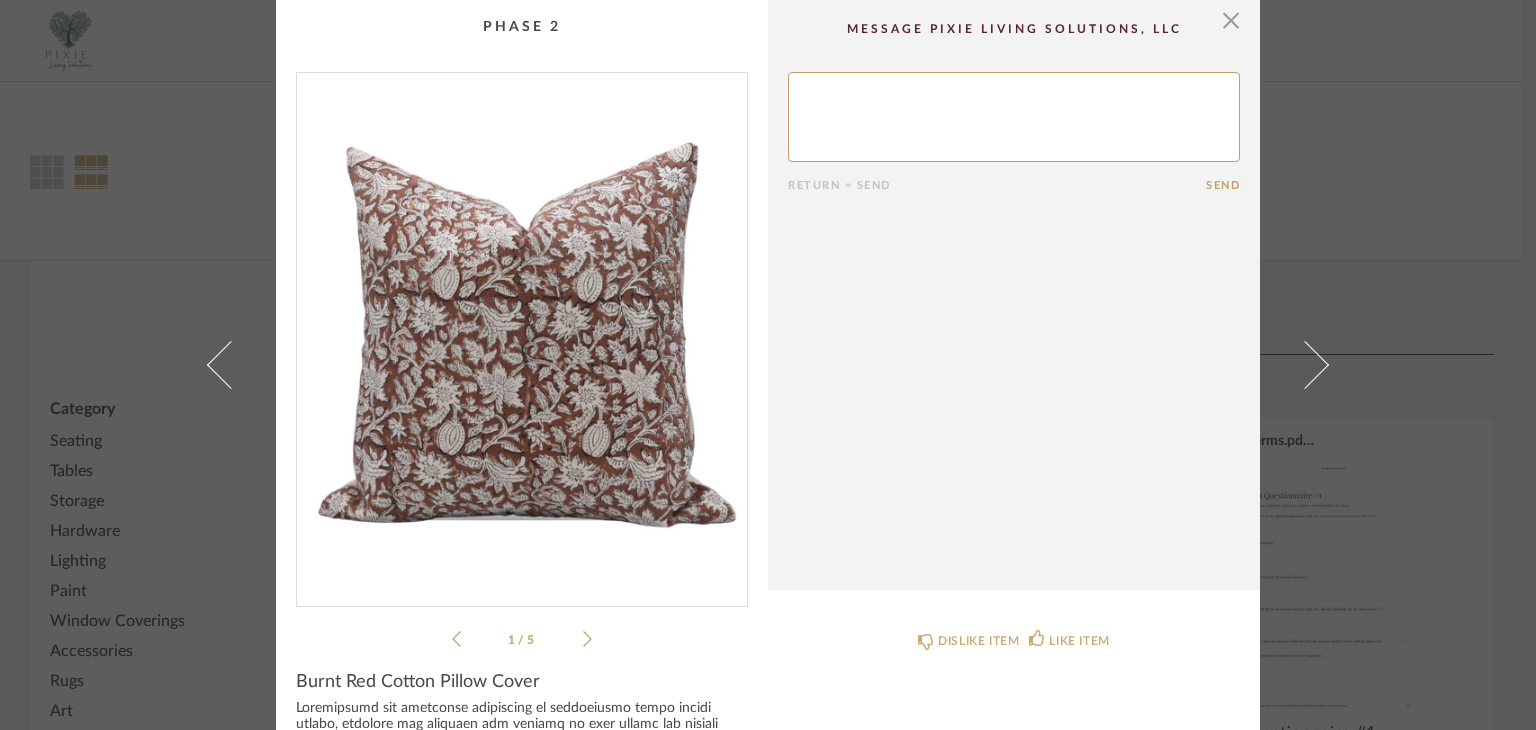 click at bounding box center (1317, 365) 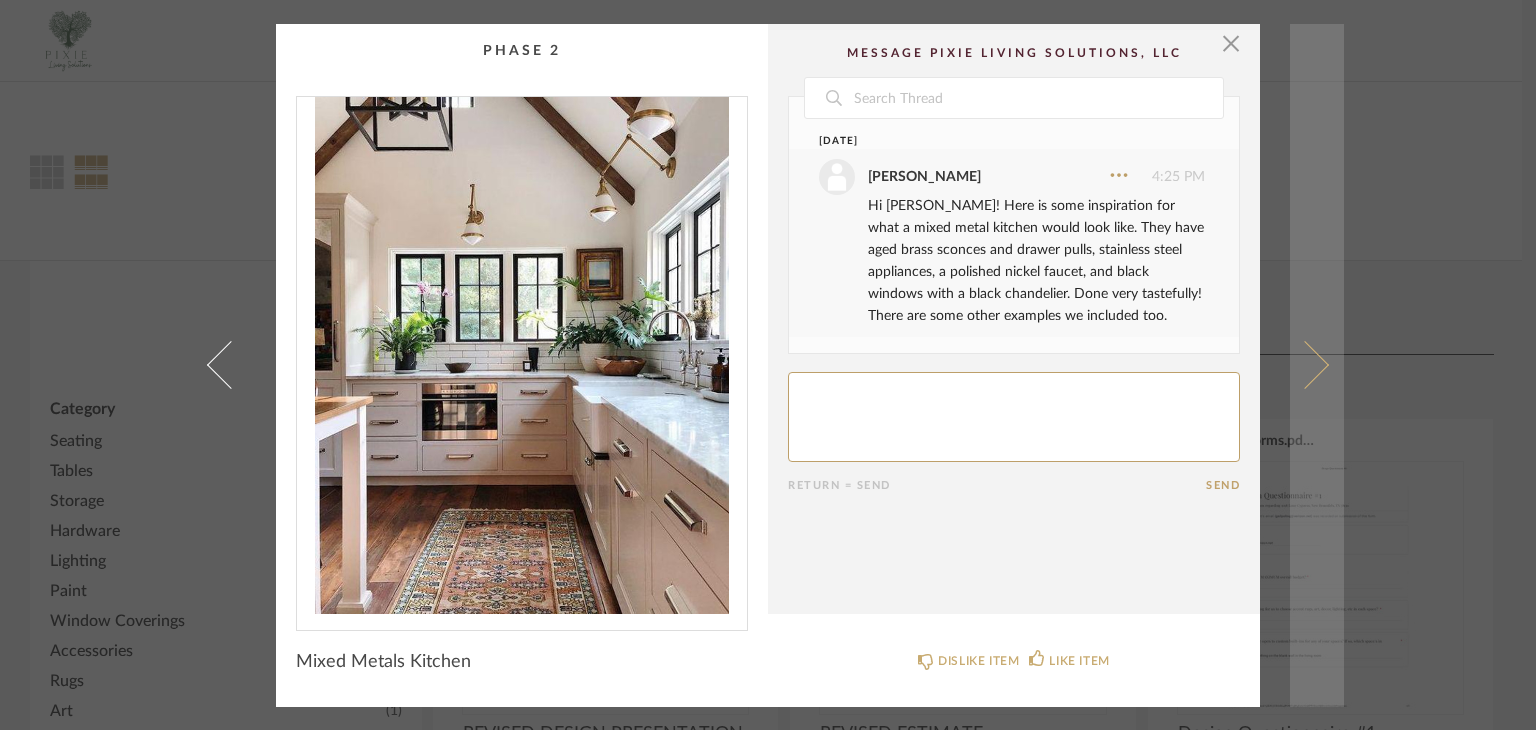 click at bounding box center [1305, 365] 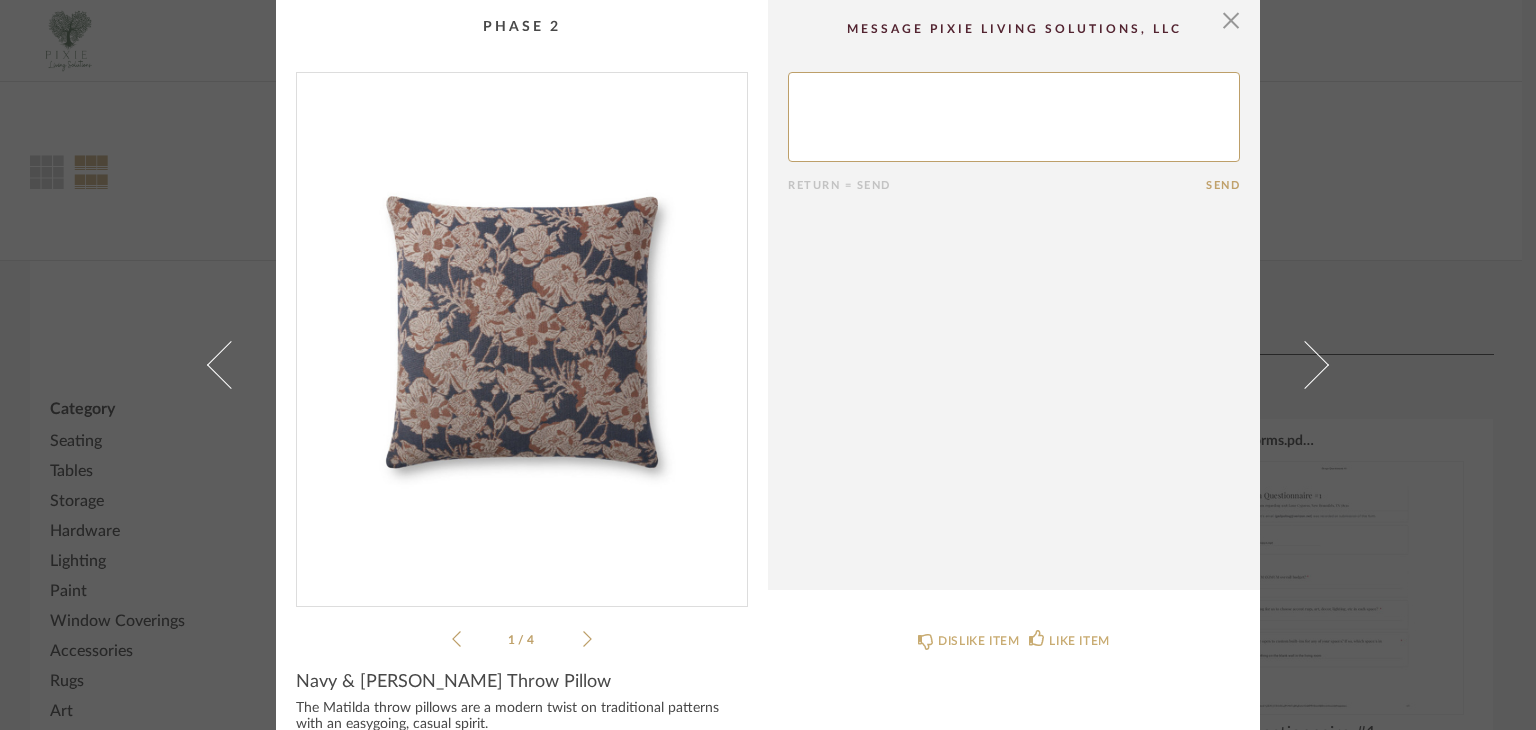 click at bounding box center (1305, 365) 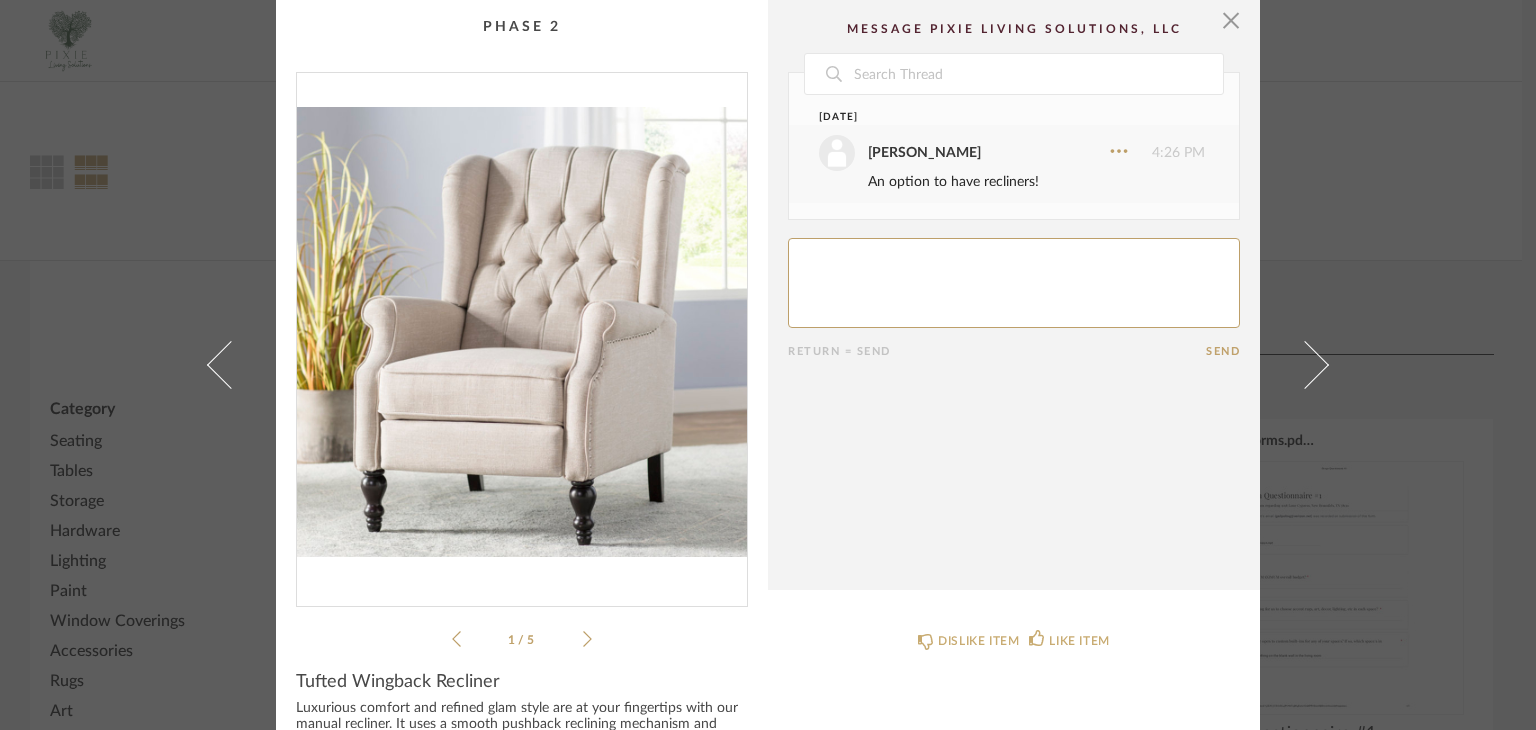 click at bounding box center [1305, 365] 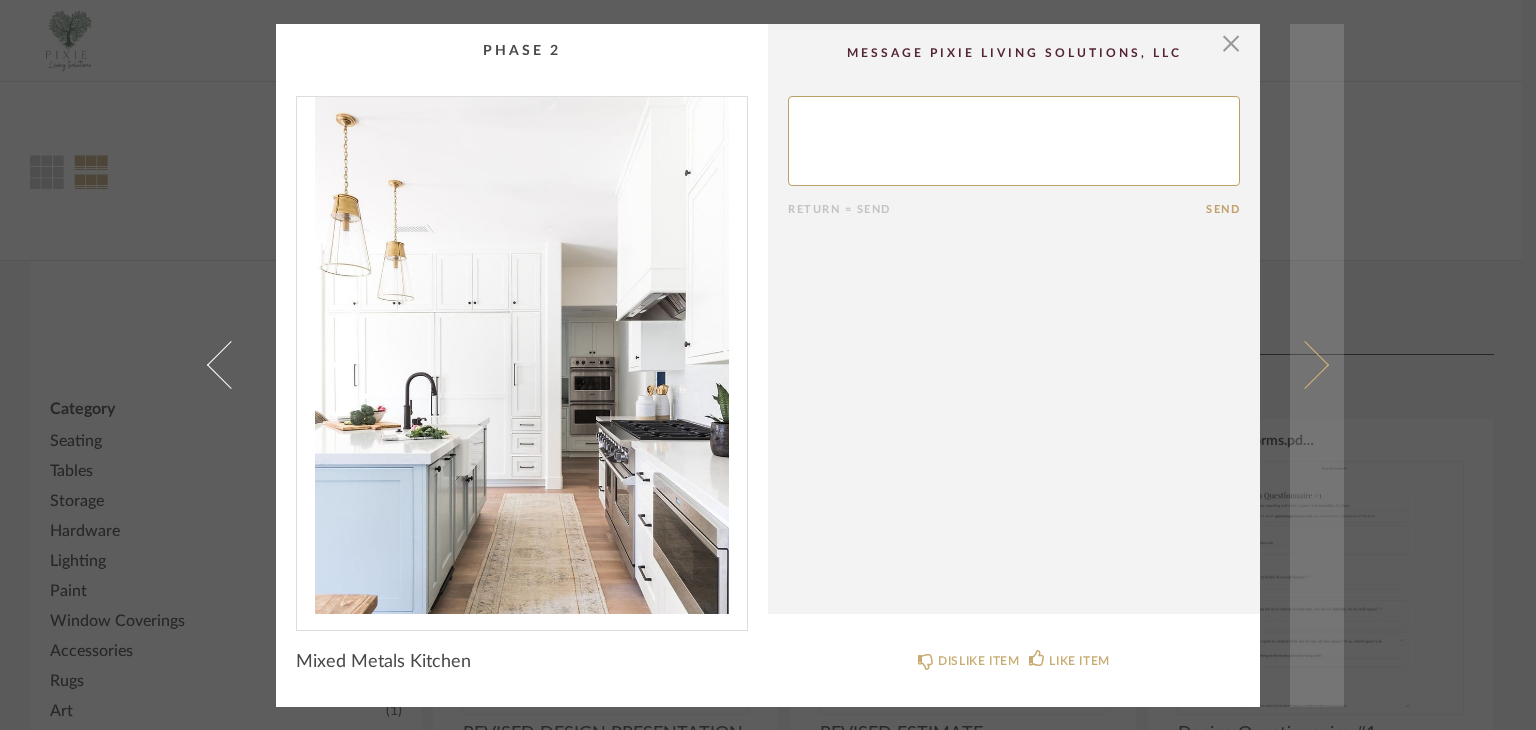 click at bounding box center (1305, 365) 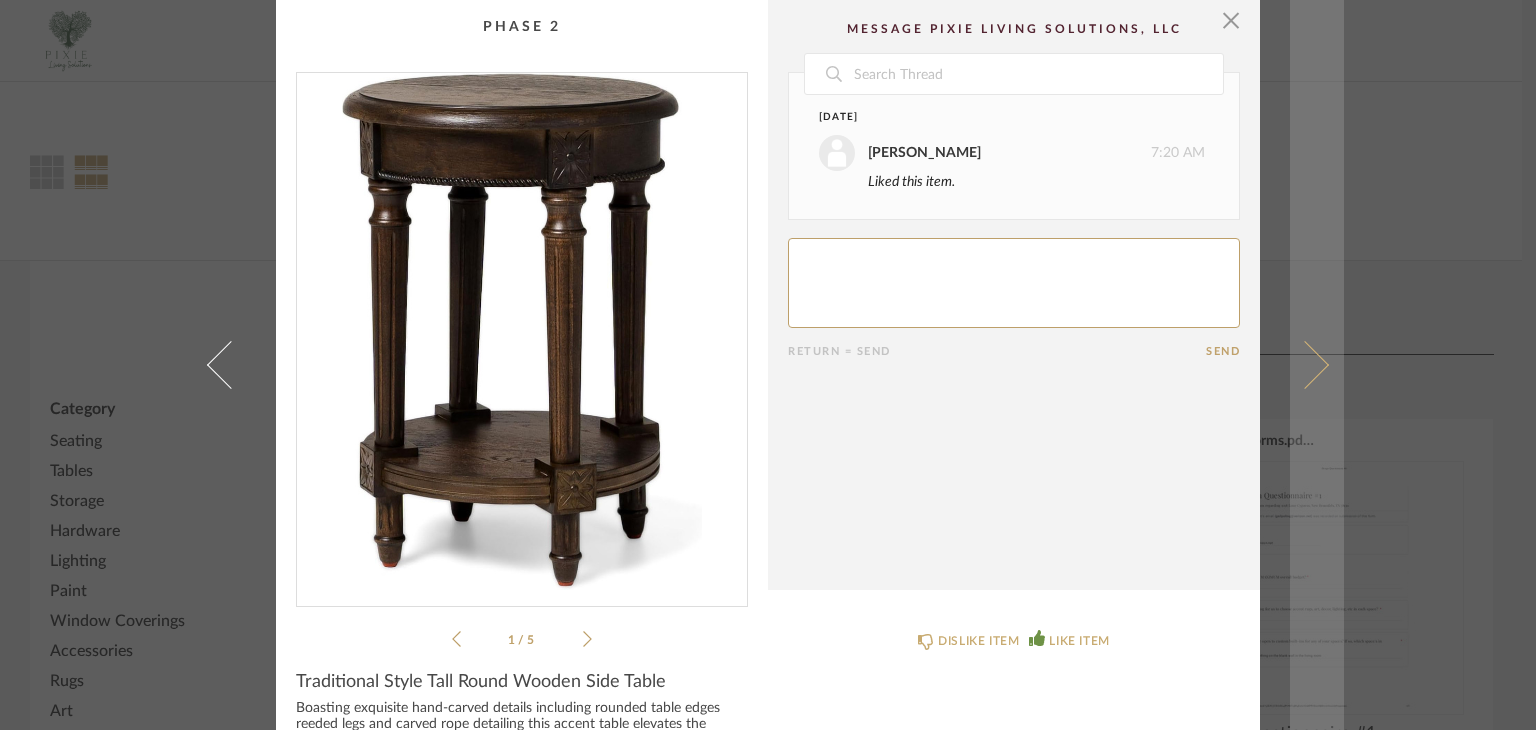 click at bounding box center [1305, 365] 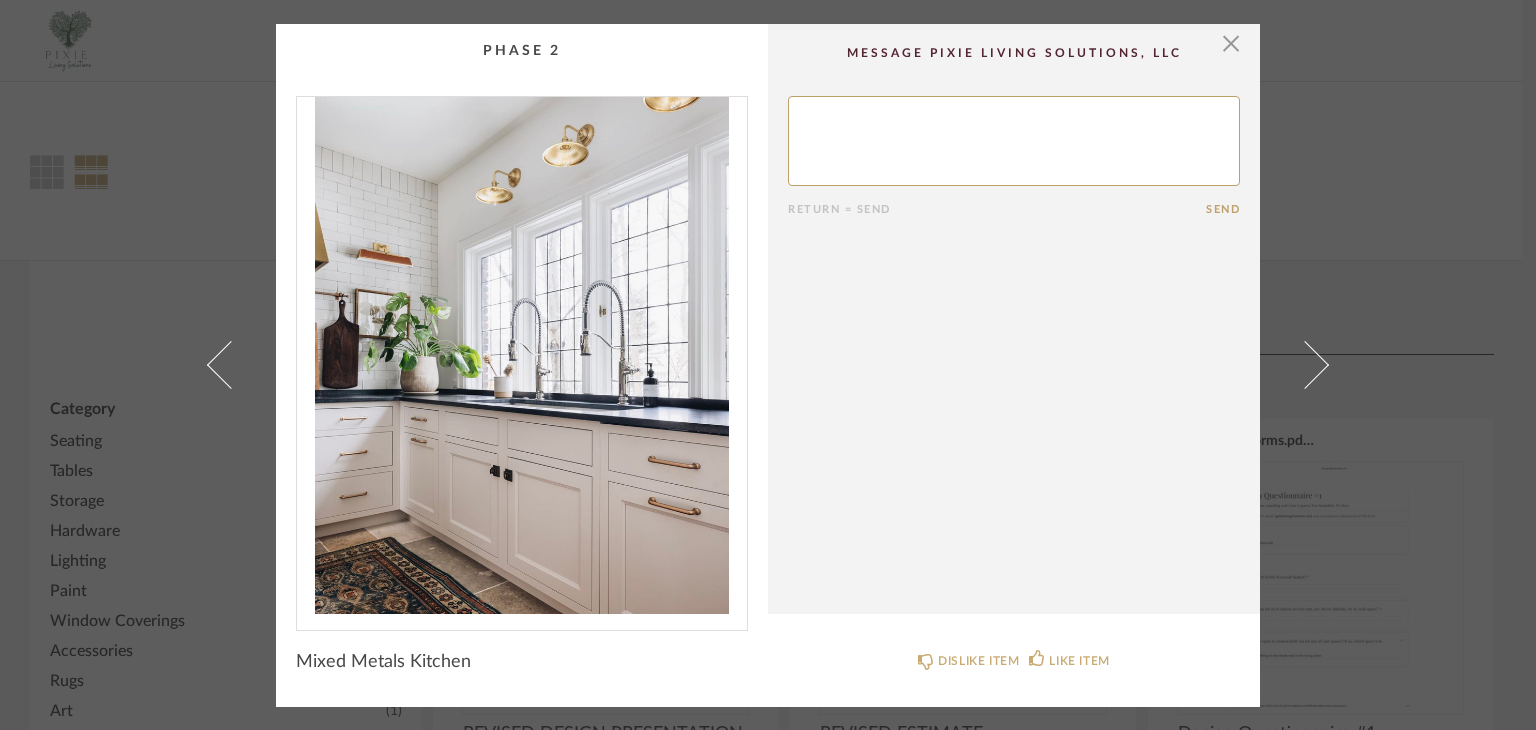 click at bounding box center [1305, 365] 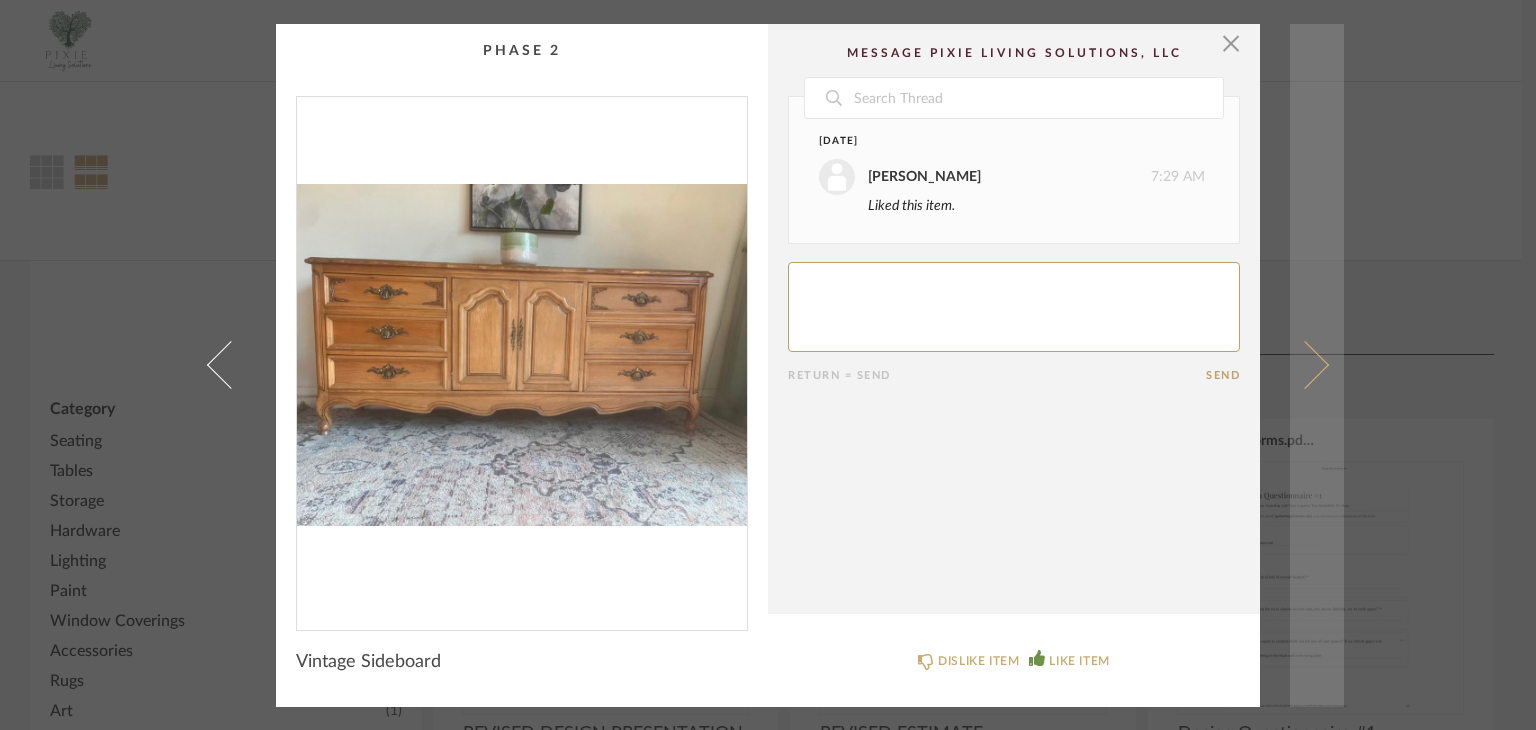 click at bounding box center [1317, 365] 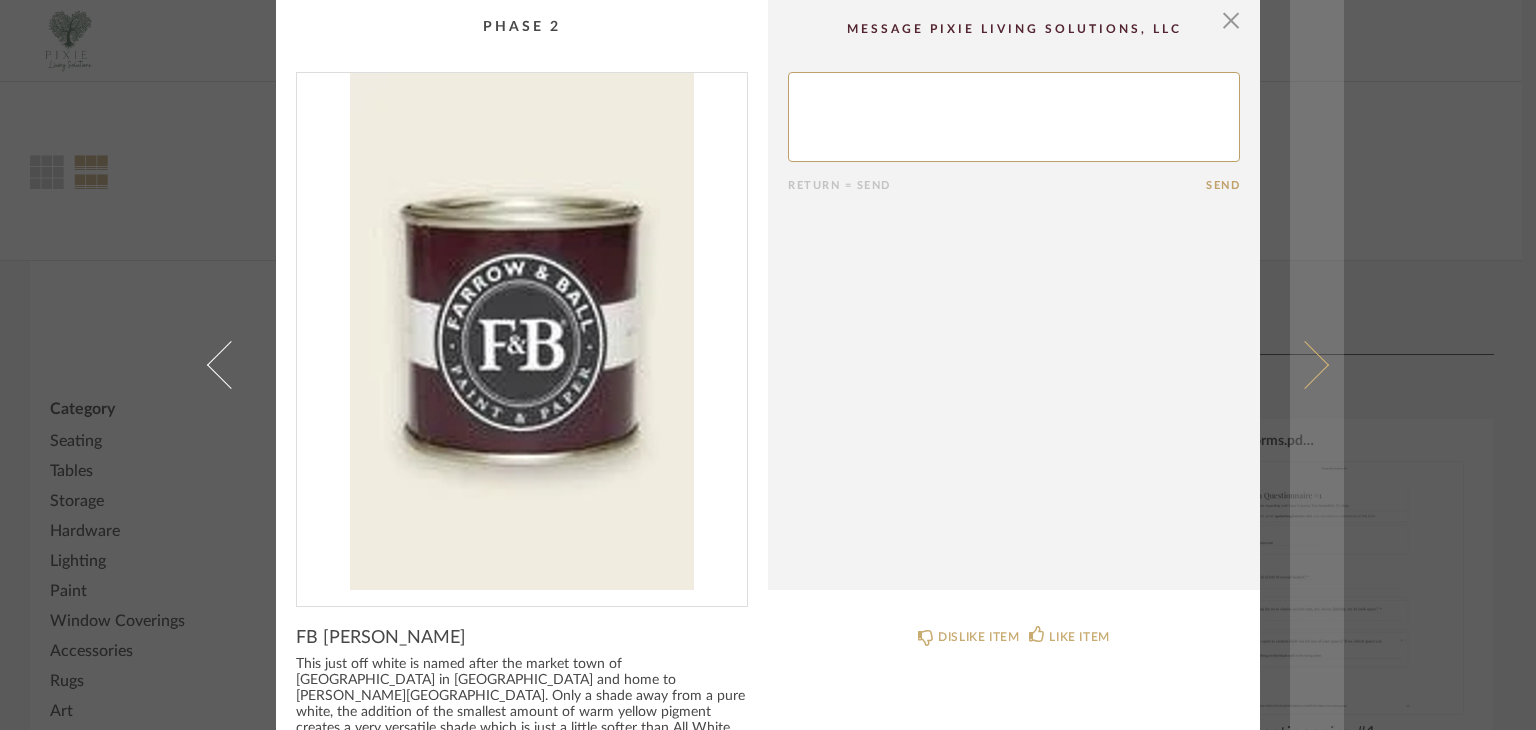 click at bounding box center (1305, 365) 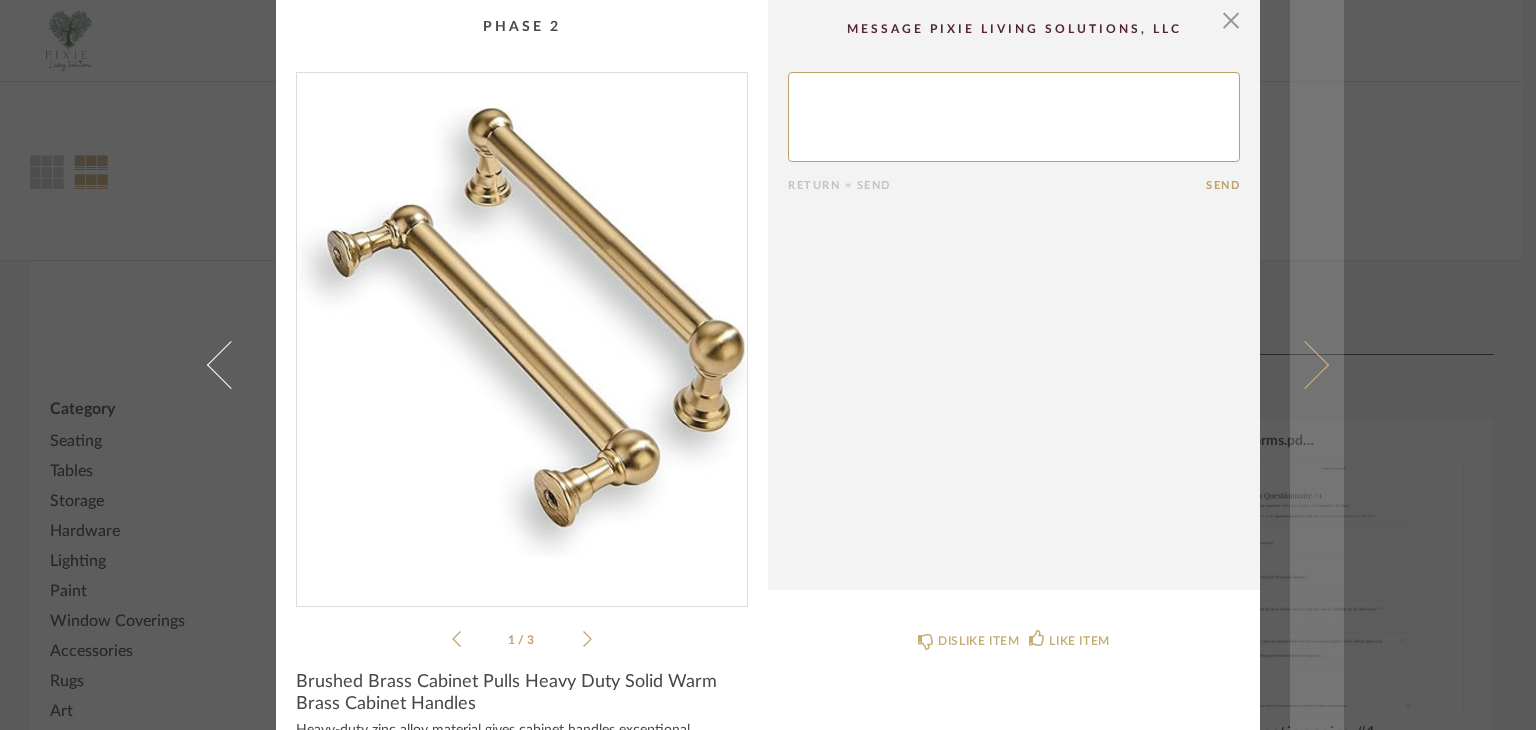 click at bounding box center (1305, 365) 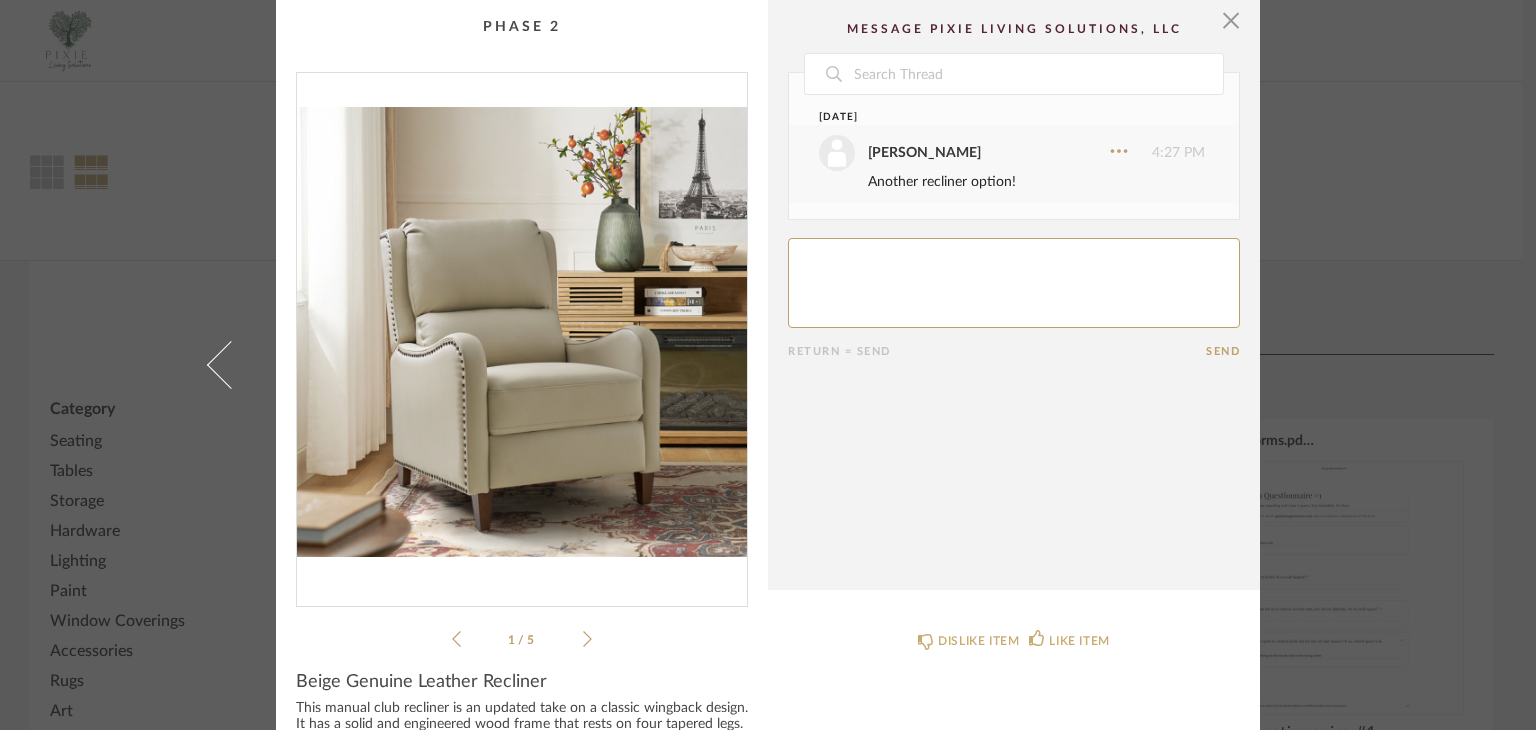 click on "× 1 / 5  Date  [DATE]  [PERSON_NAME]   4:27 PM  Another recliner option!      Return = Send  Send  Beige Genuine Leather Recliner This manual club recliner is an updated take on a classic wingback design. It has a solid and engineered wood frame that rests on four tapered legs. The rest of this chair is wrapped in genuine leather for a vintage-inspired vibe we love. A foam-filled interior and sinuous springs provide plenty of support as you enjoy a cool evening beverage or your favorite read. Nailhead trim and curved, round arms out the look. To recline, simply push back – no levers are required! See more DISLIKE ITEM LIKE ITEM" at bounding box center [768, 410] 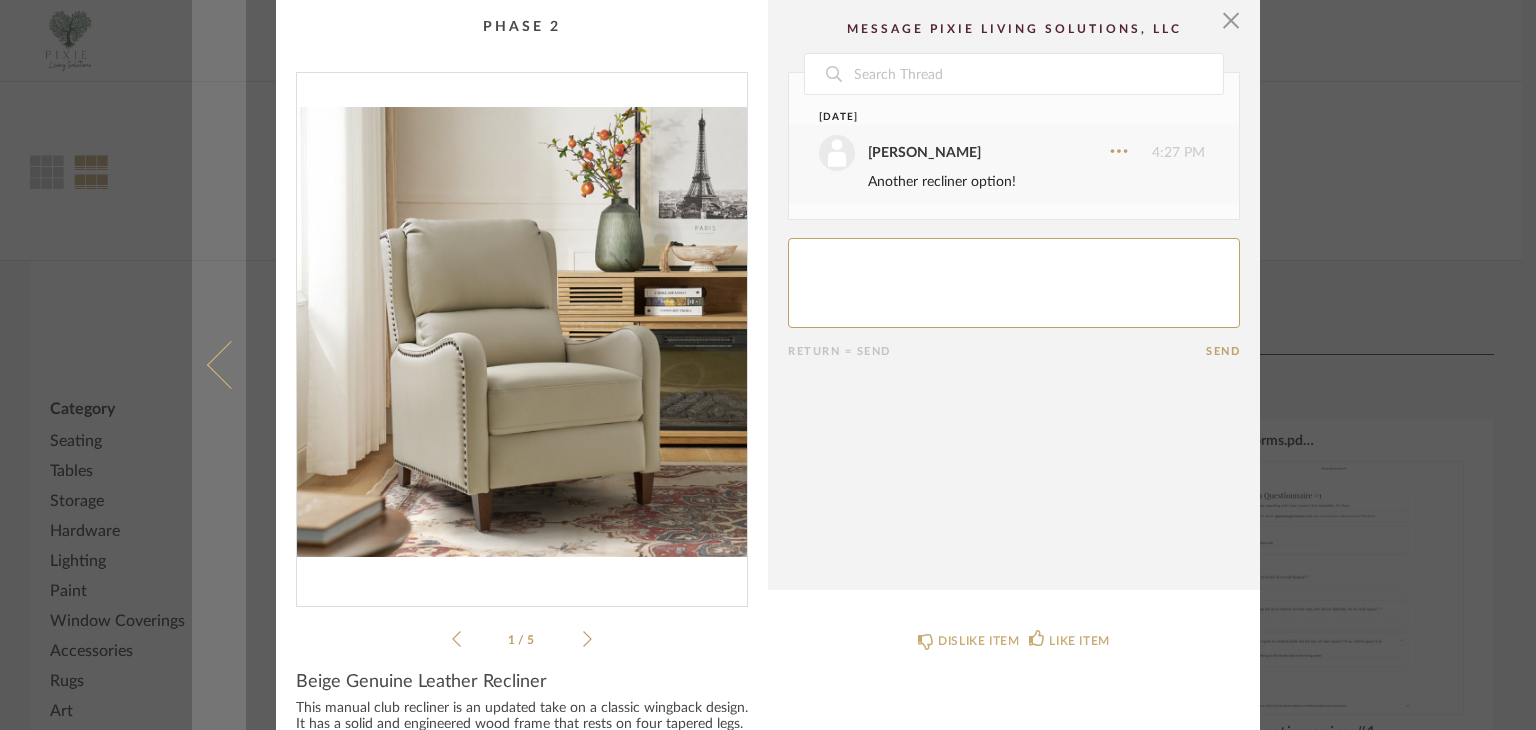 click at bounding box center [231, 365] 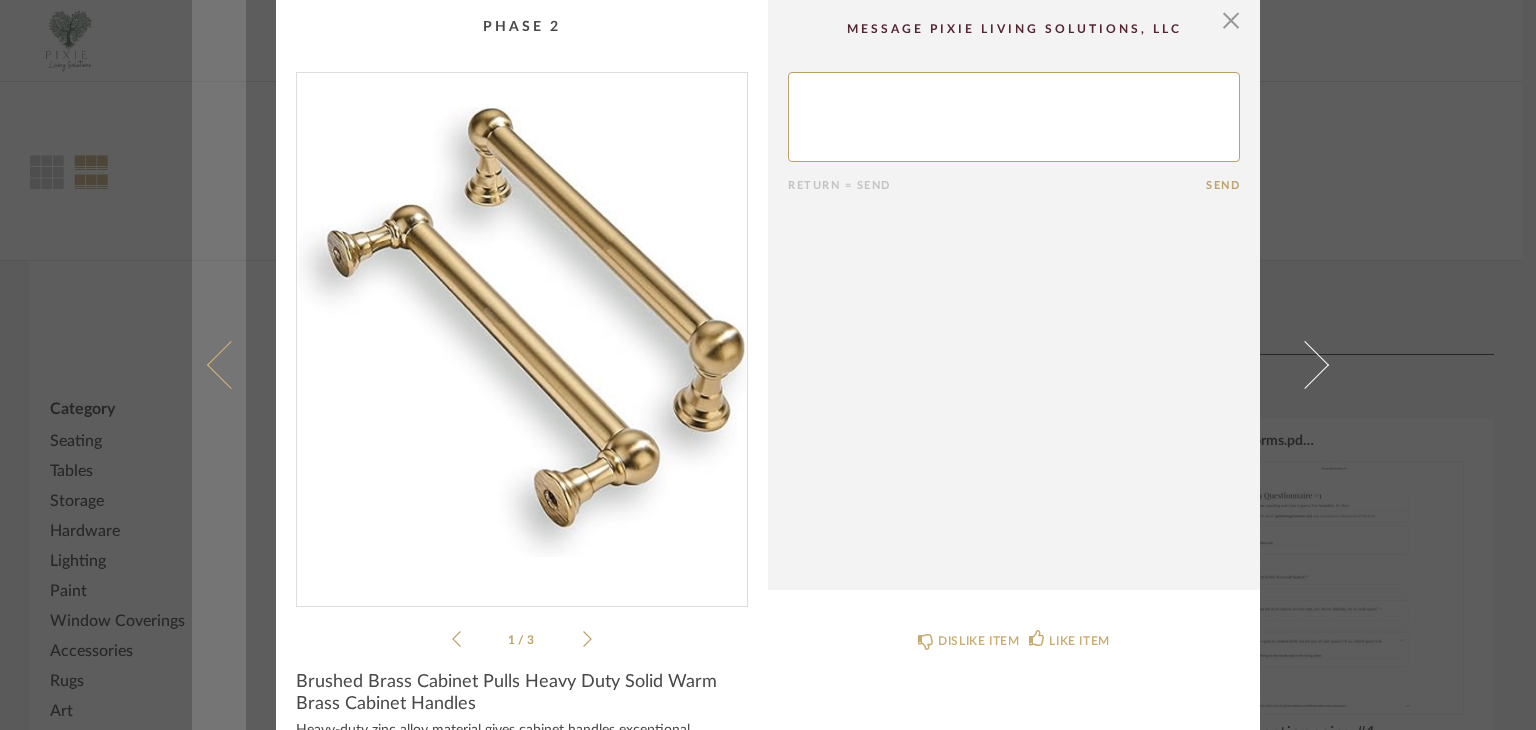 click at bounding box center (231, 365) 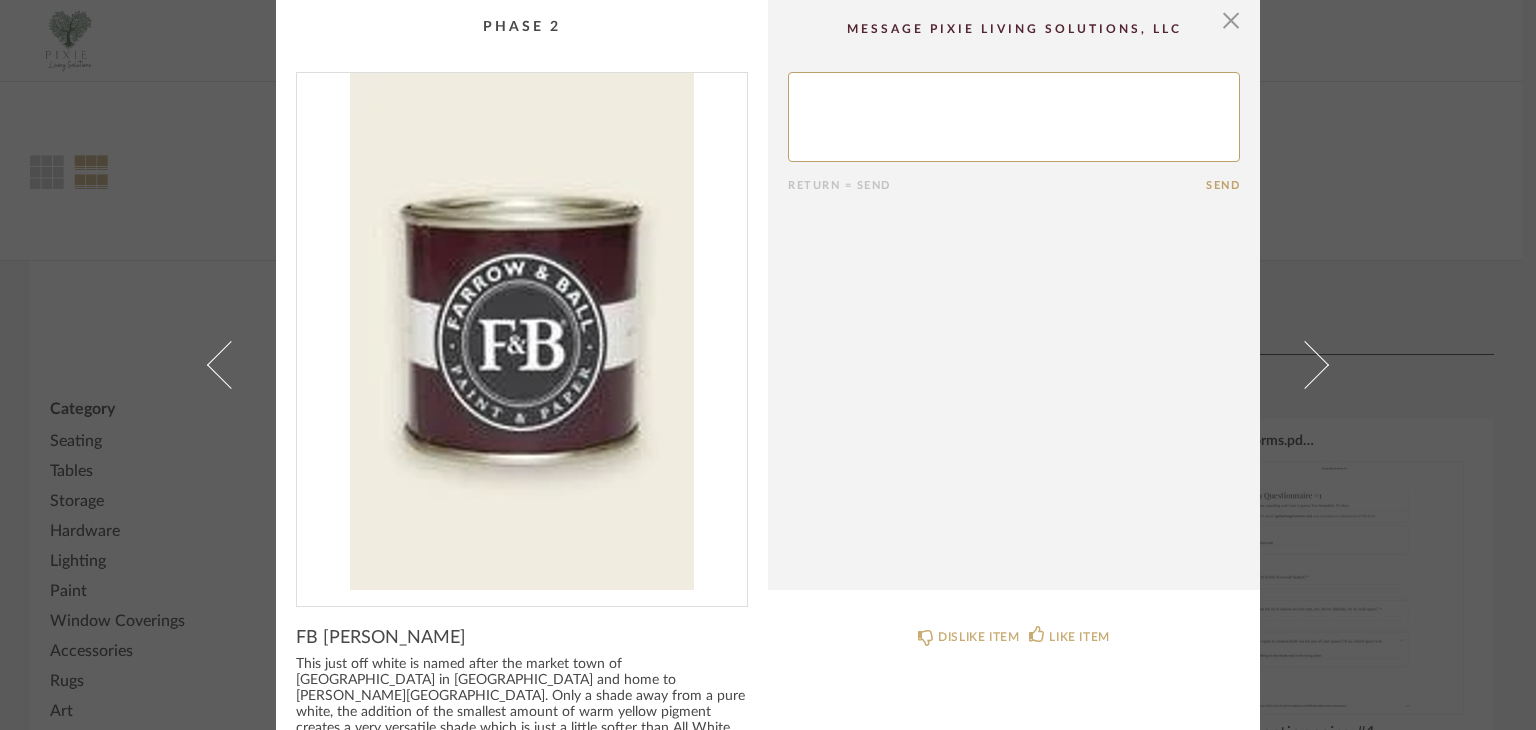 click at bounding box center [231, 365] 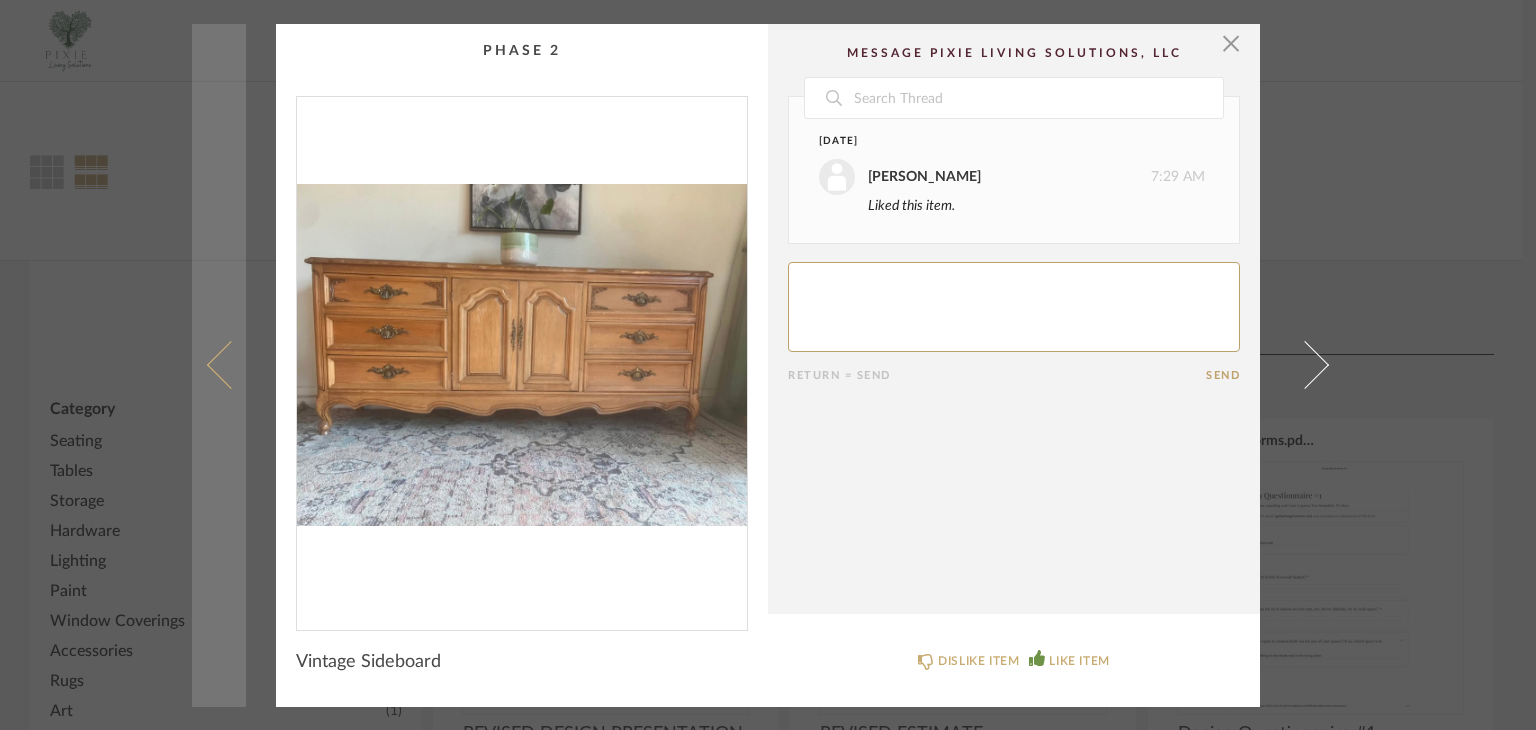click at bounding box center (231, 365) 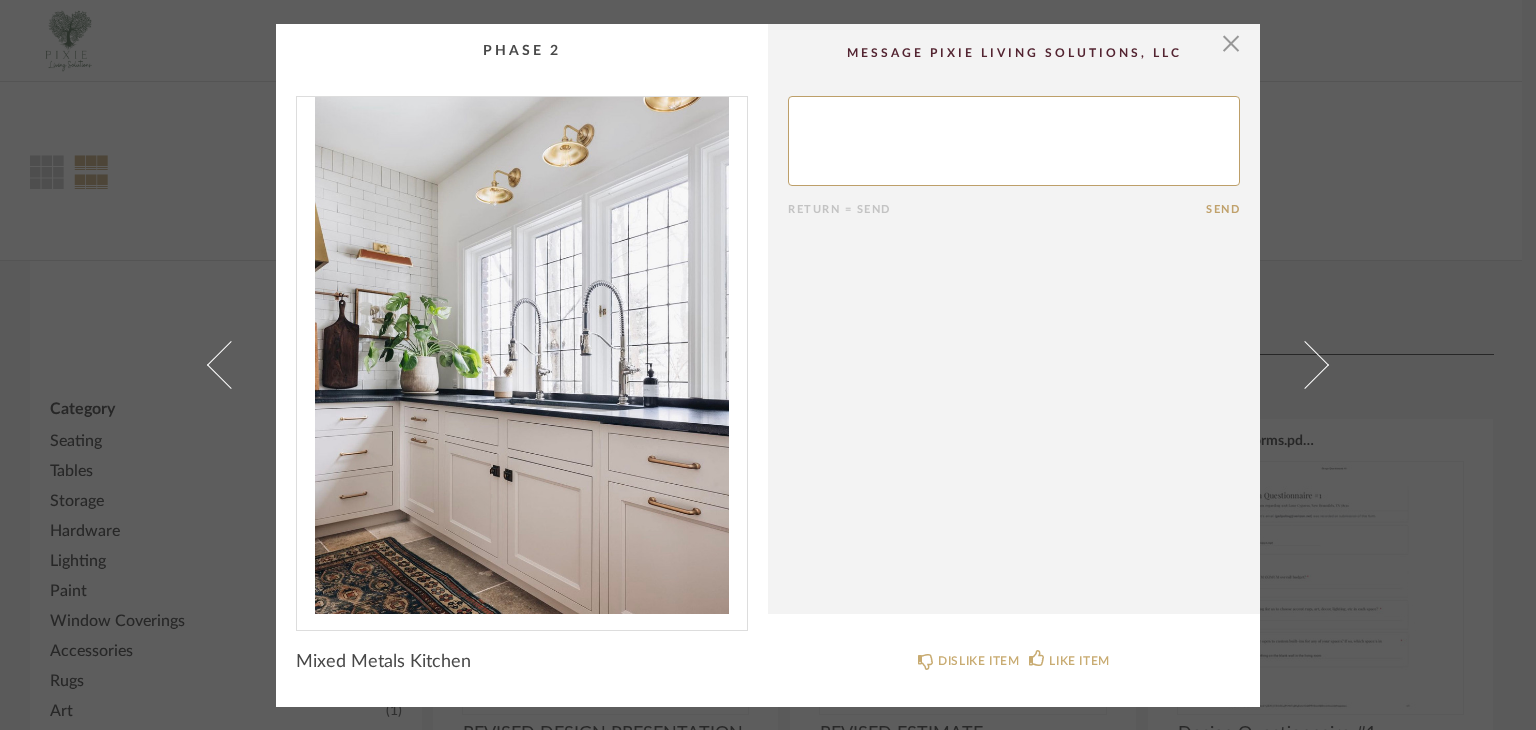 click at bounding box center (231, 365) 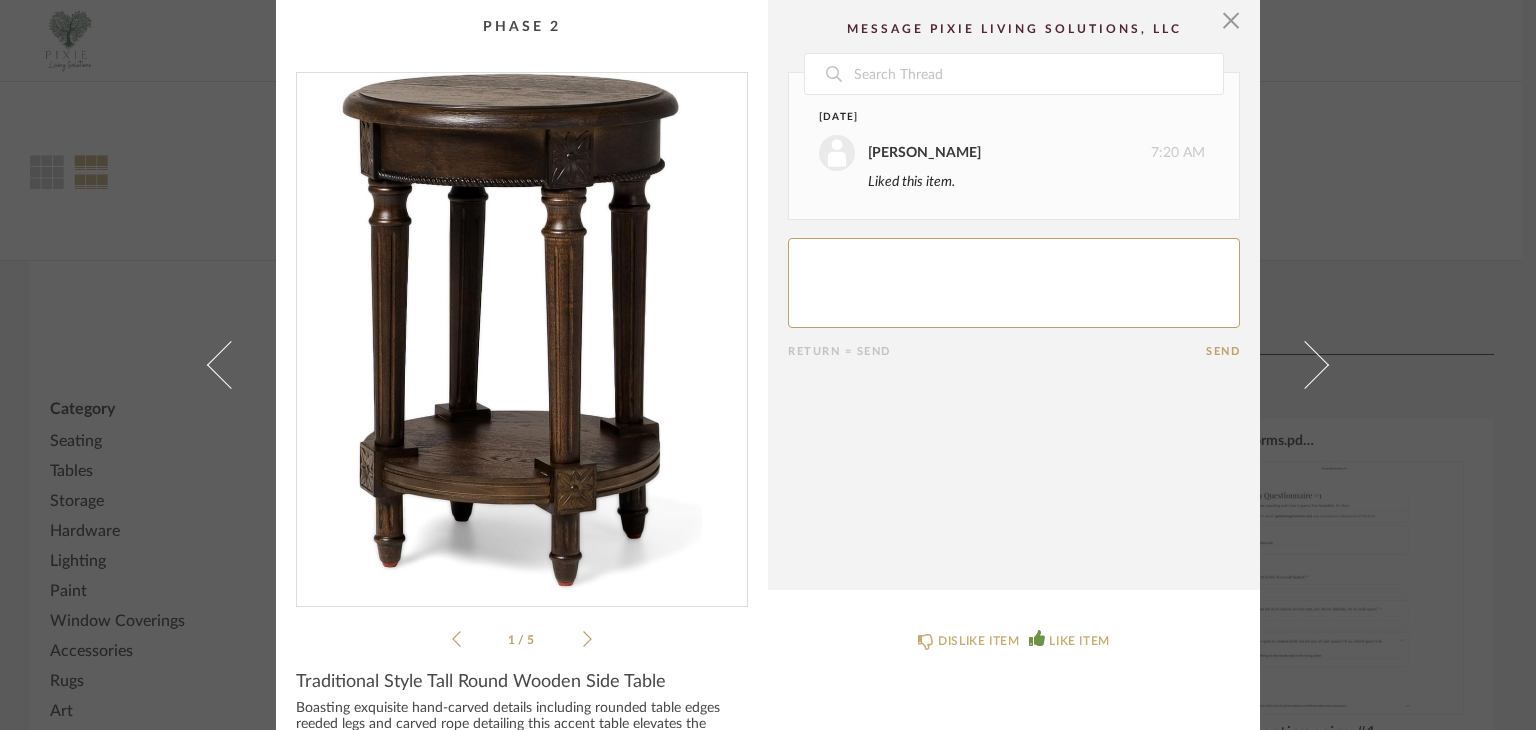 click at bounding box center [231, 365] 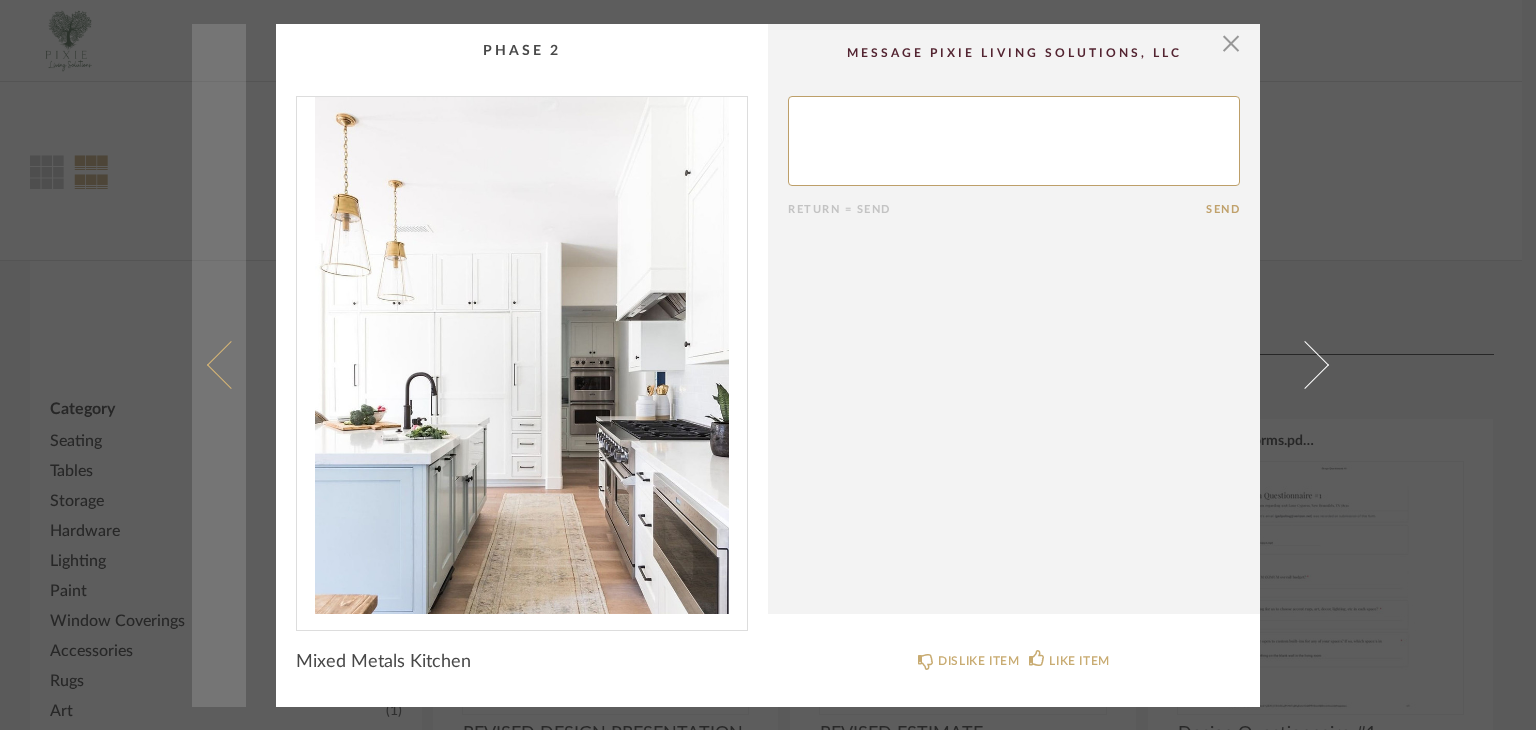 click at bounding box center [231, 365] 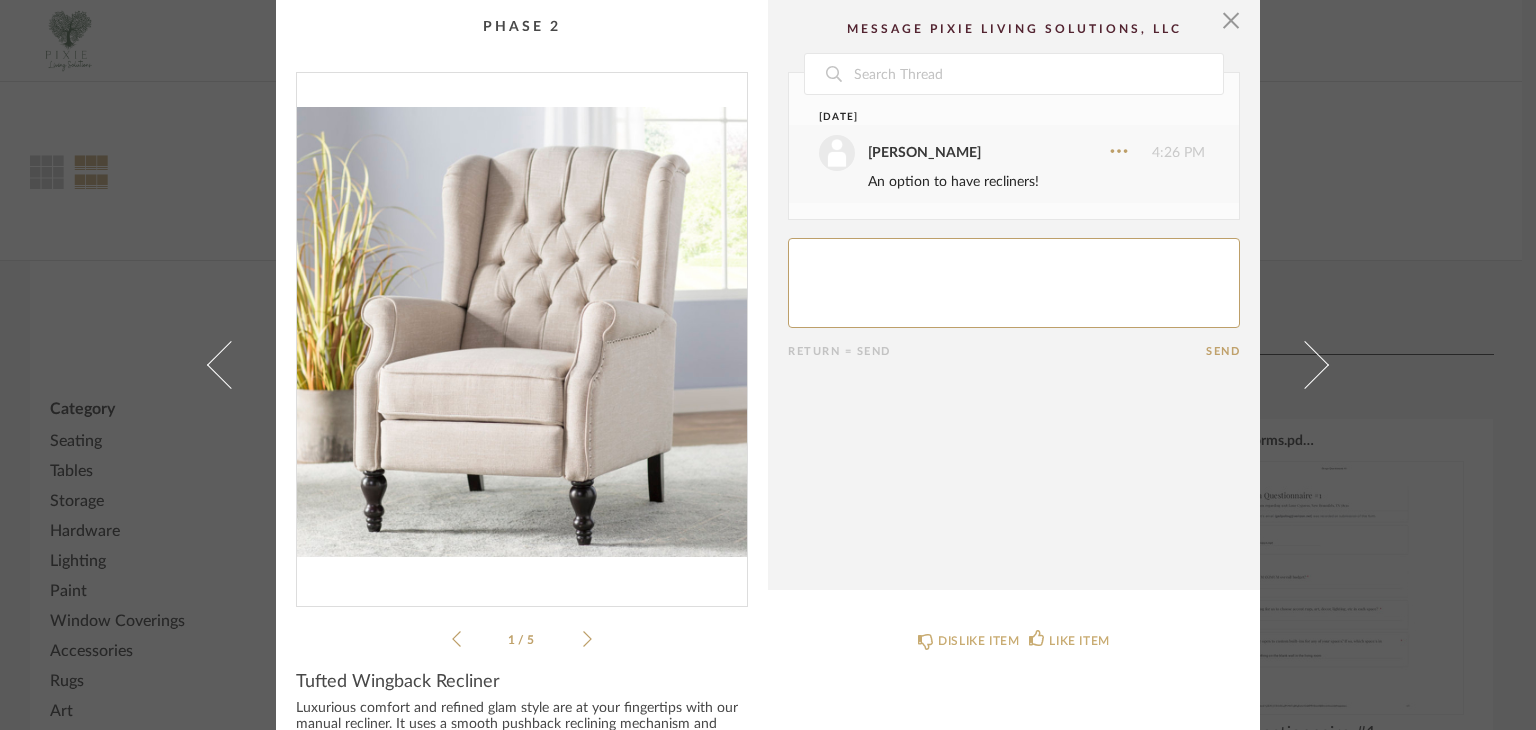 click at bounding box center (231, 365) 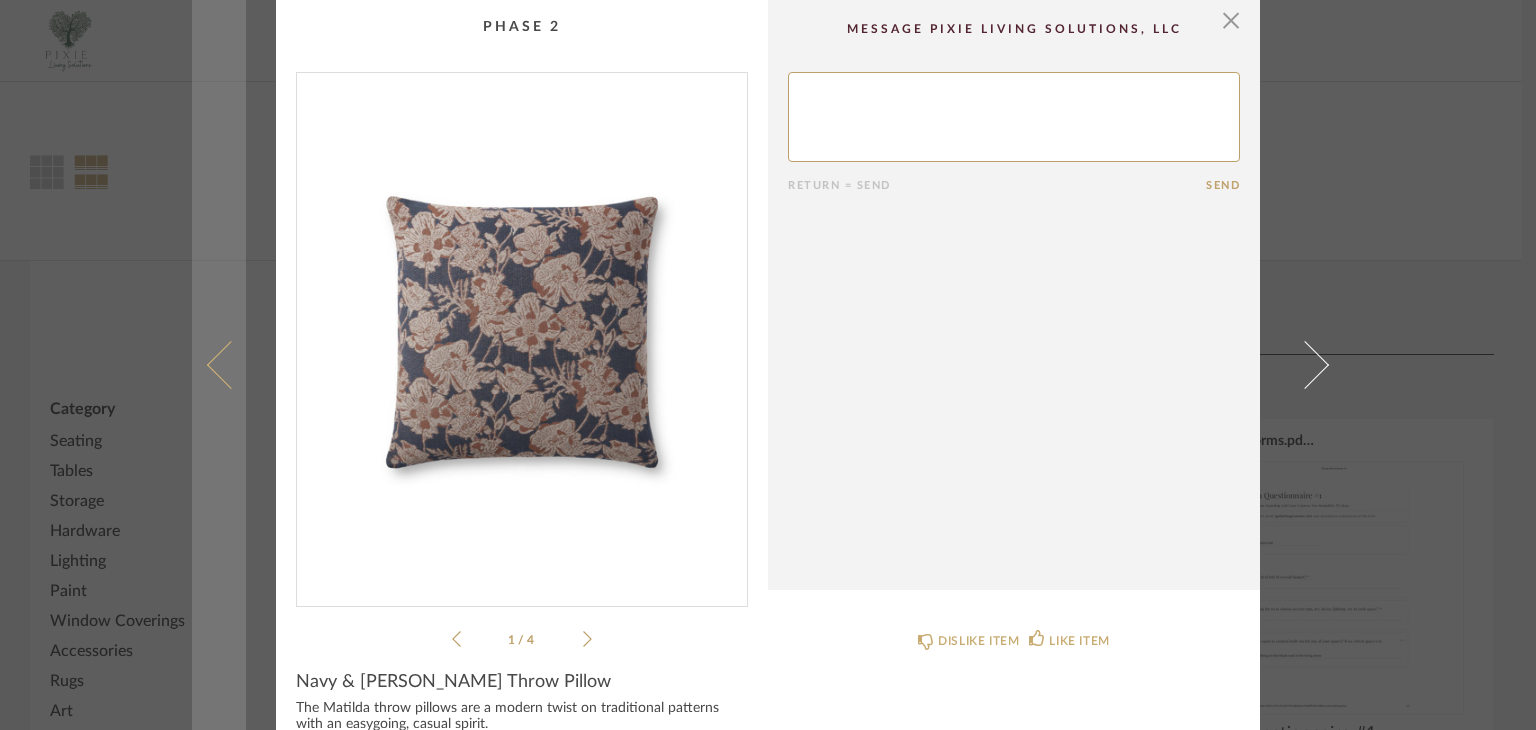 click at bounding box center (231, 365) 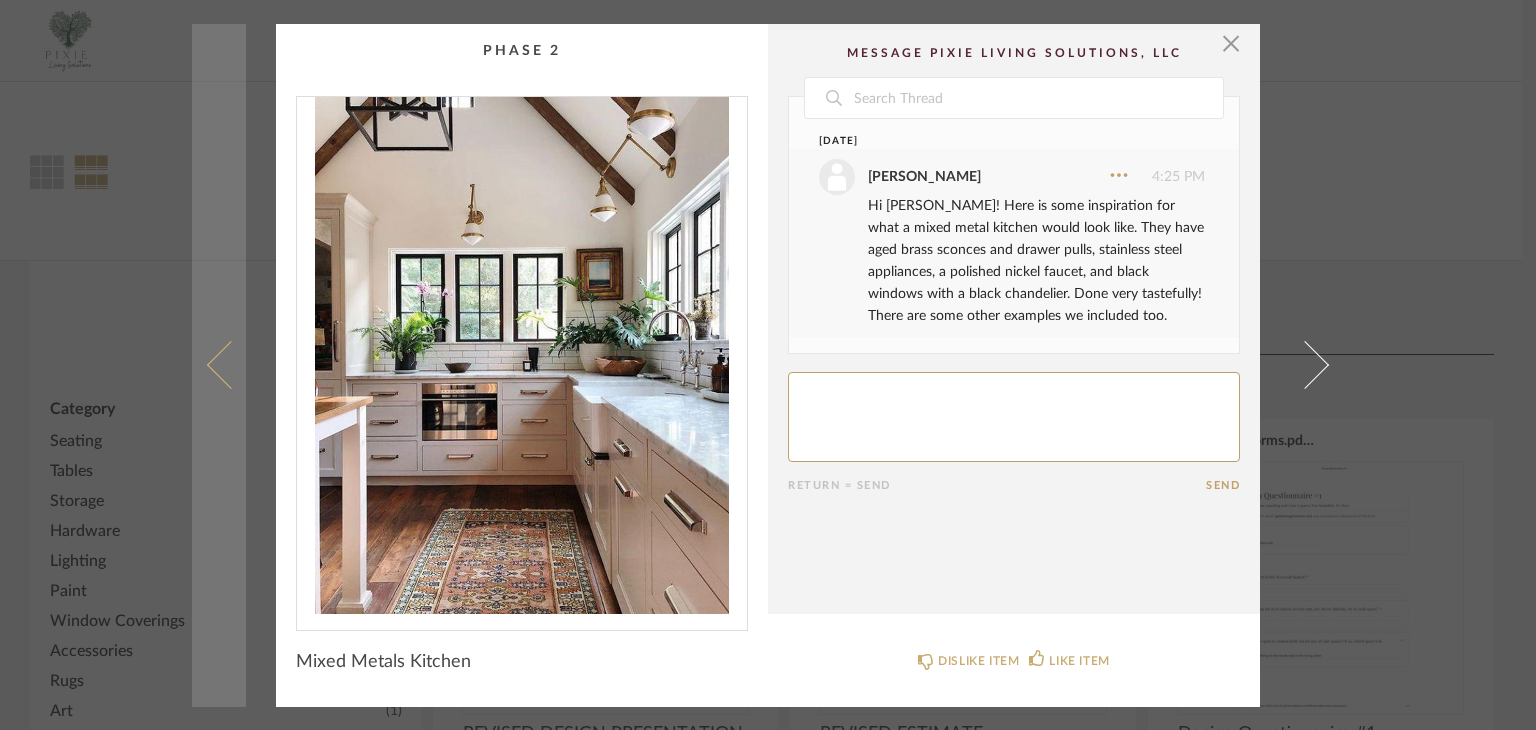 click at bounding box center (231, 365) 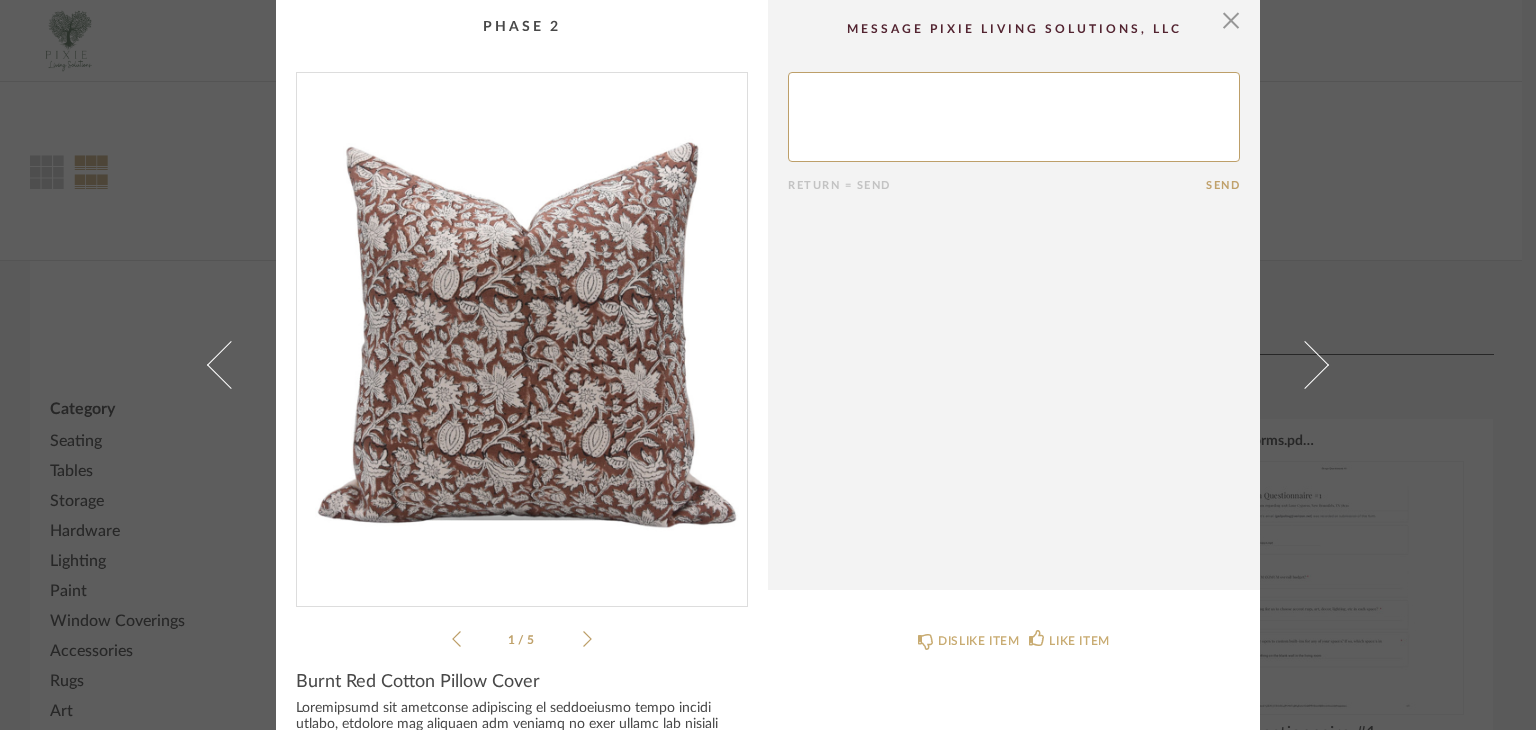 click at bounding box center [231, 365] 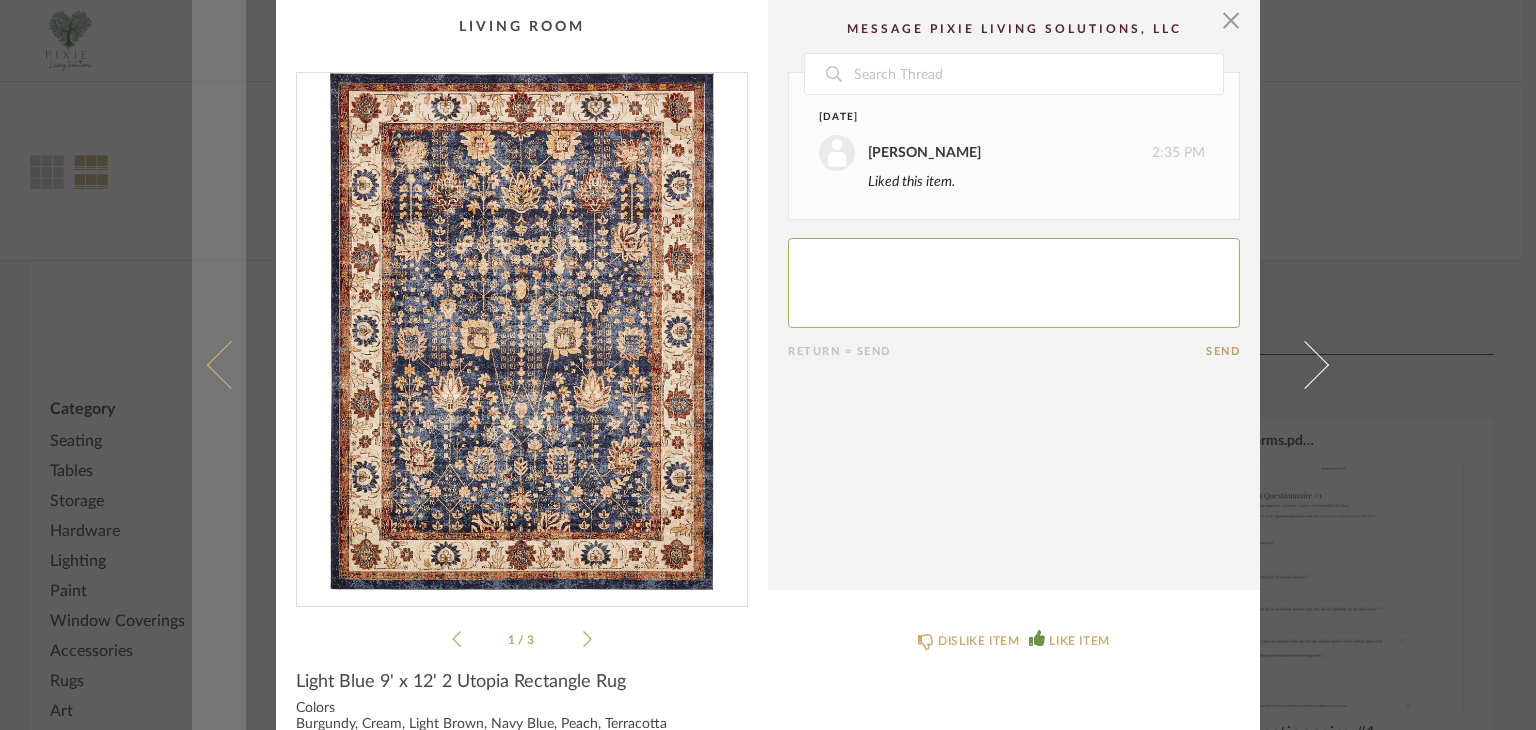 click at bounding box center (231, 365) 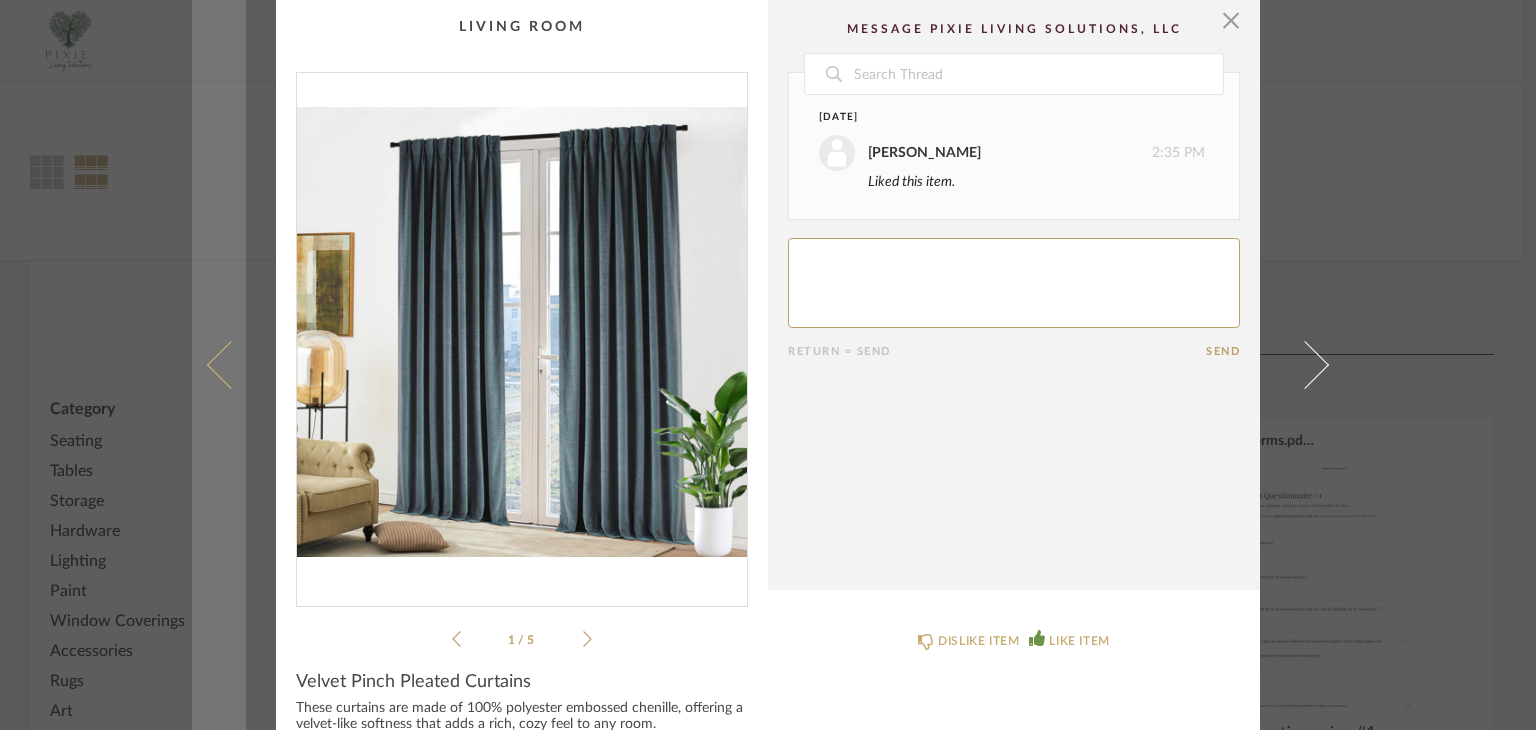 click at bounding box center [231, 365] 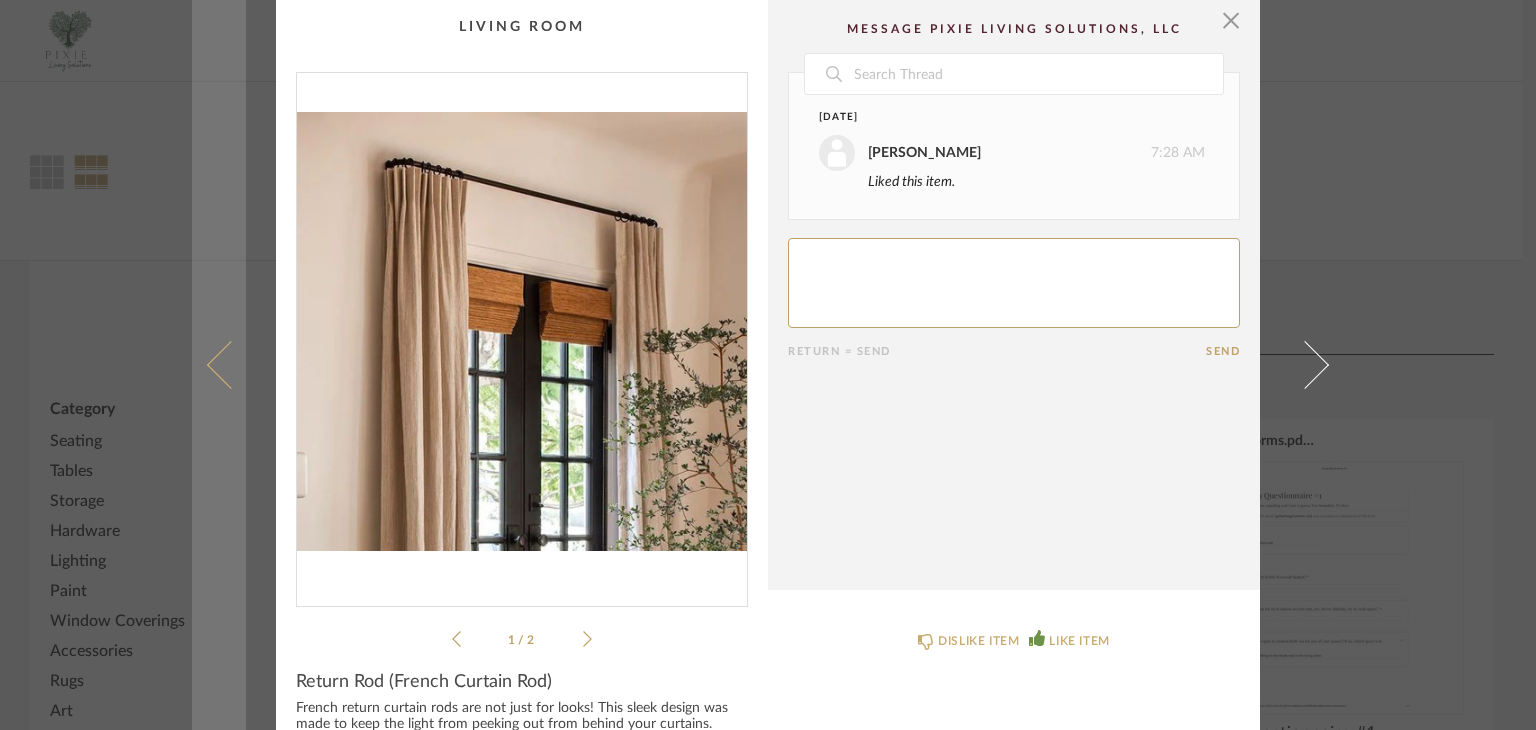 click at bounding box center [231, 365] 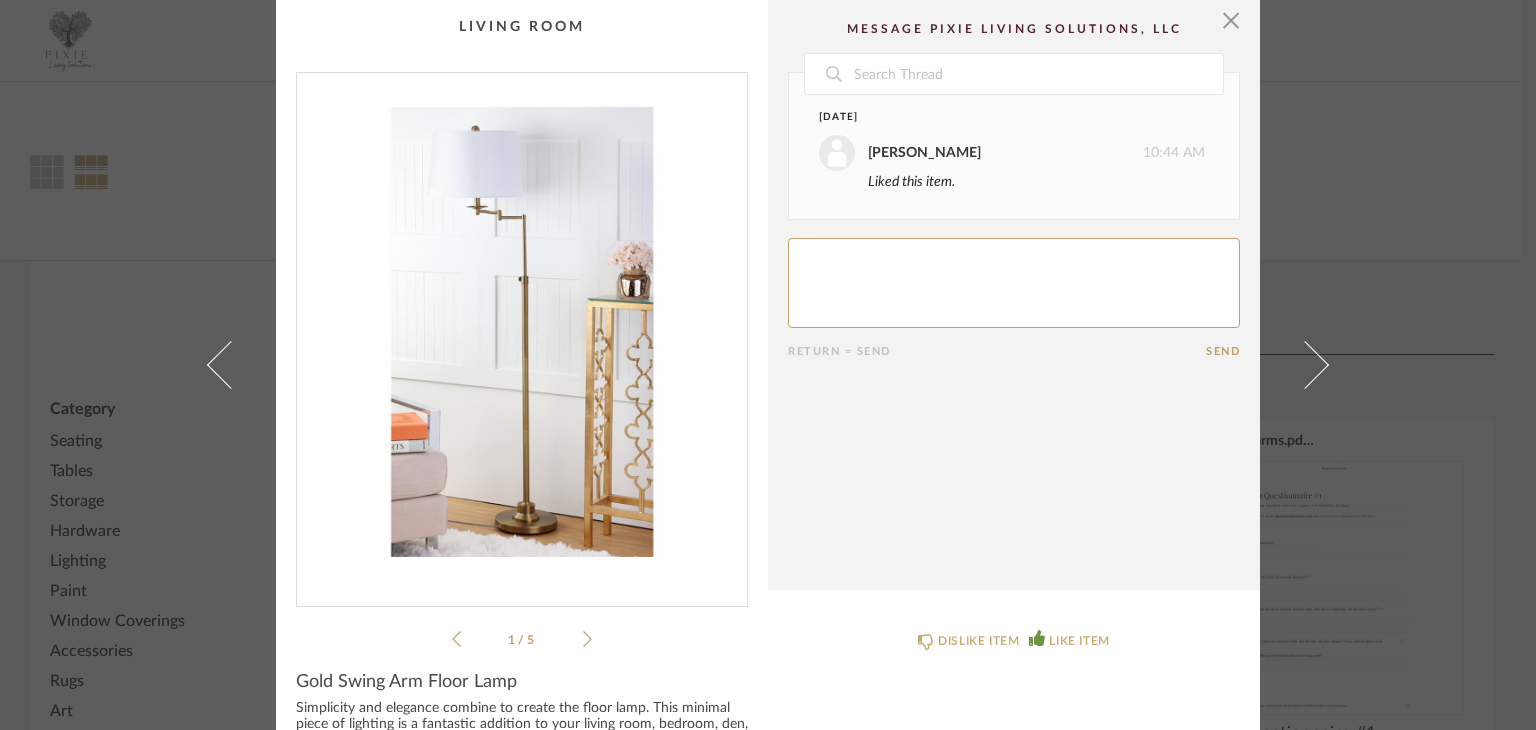 click at bounding box center (231, 365) 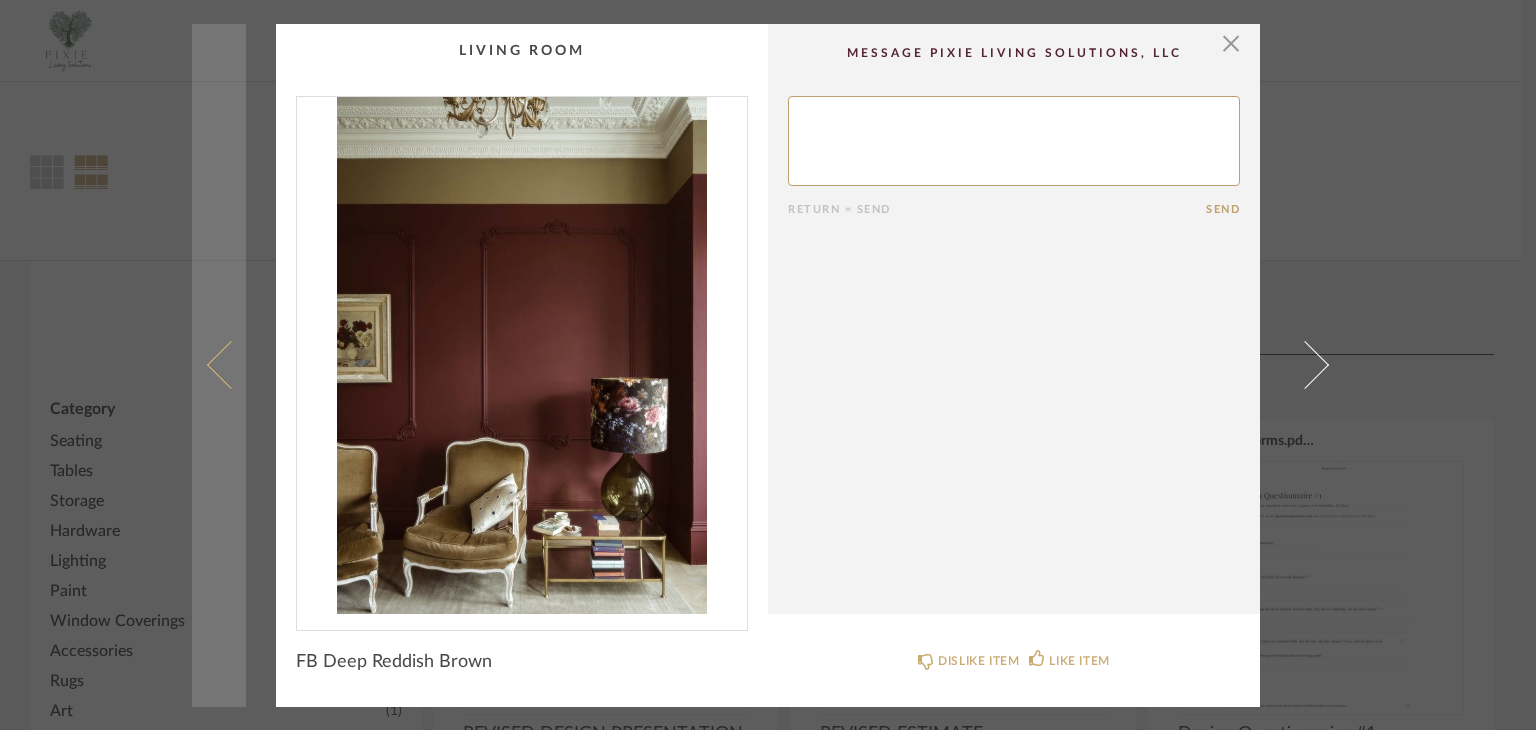 click at bounding box center (231, 365) 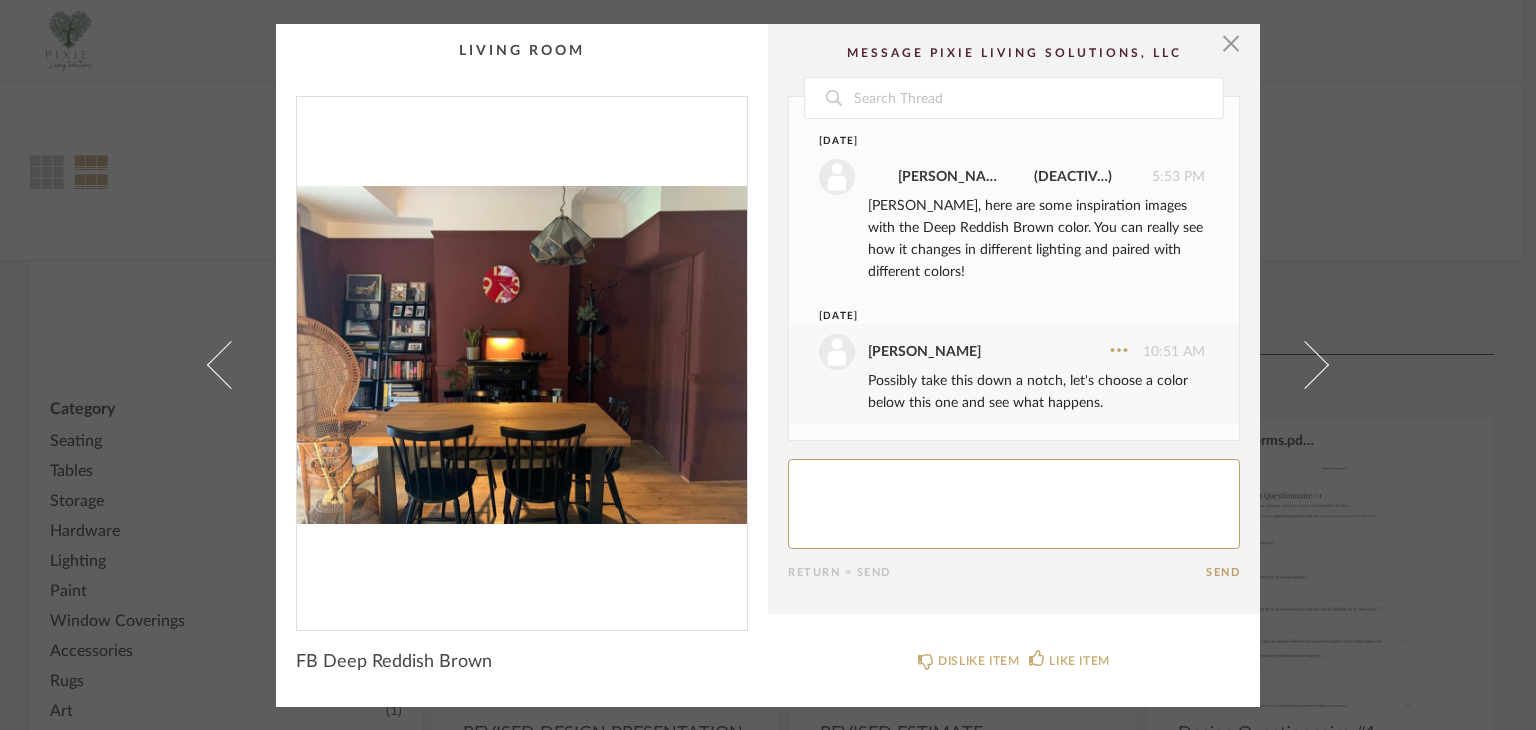 click at bounding box center [231, 365] 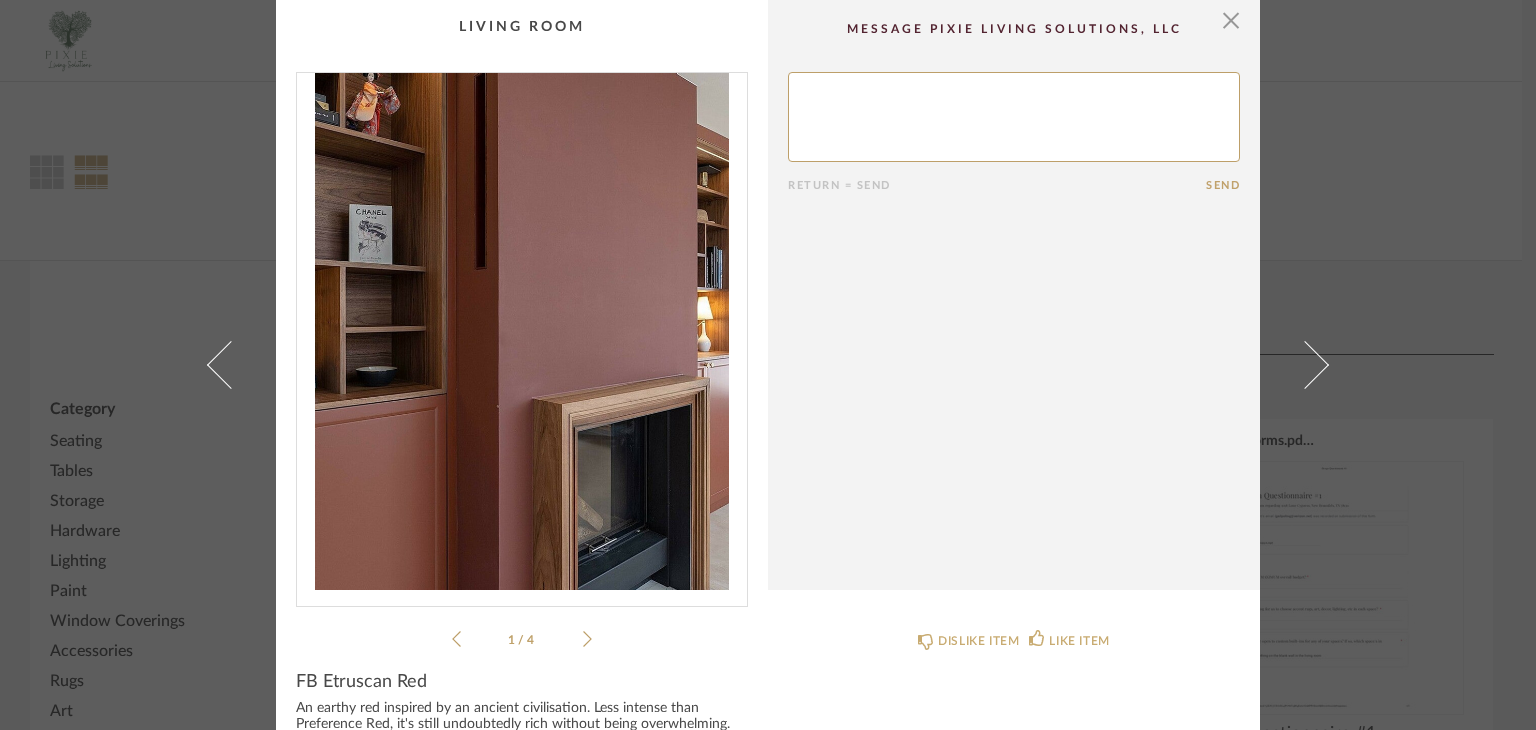click at bounding box center (231, 365) 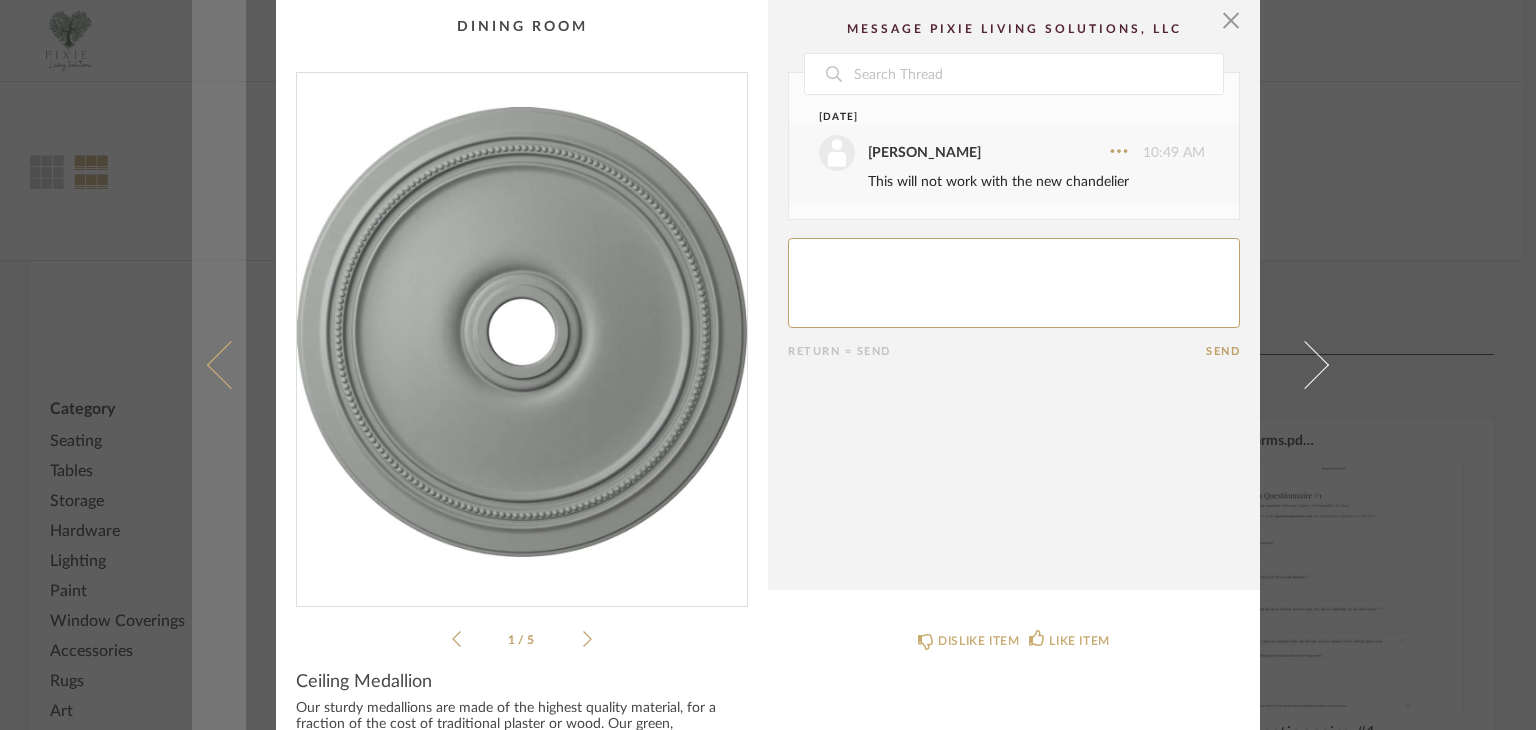 click at bounding box center [231, 365] 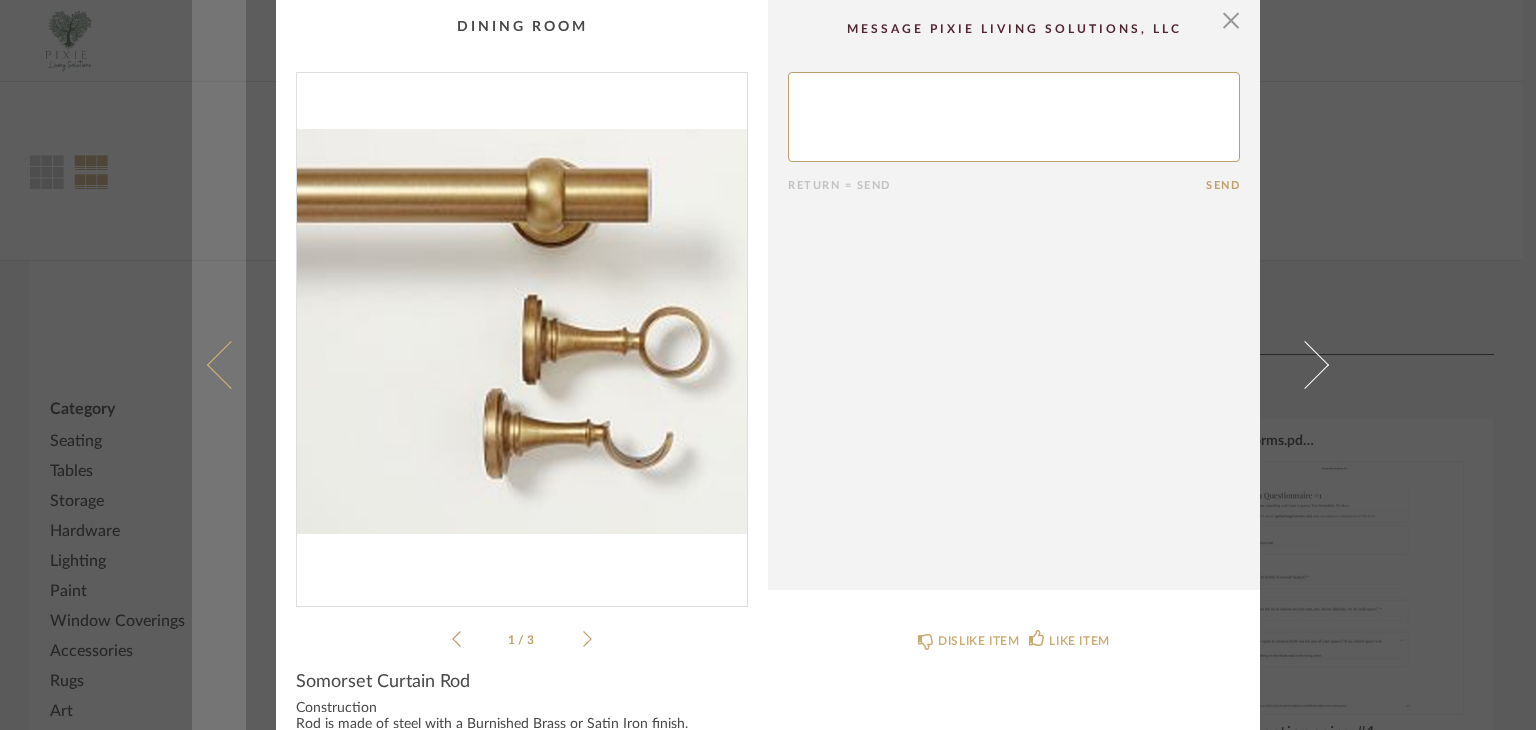 click at bounding box center (231, 365) 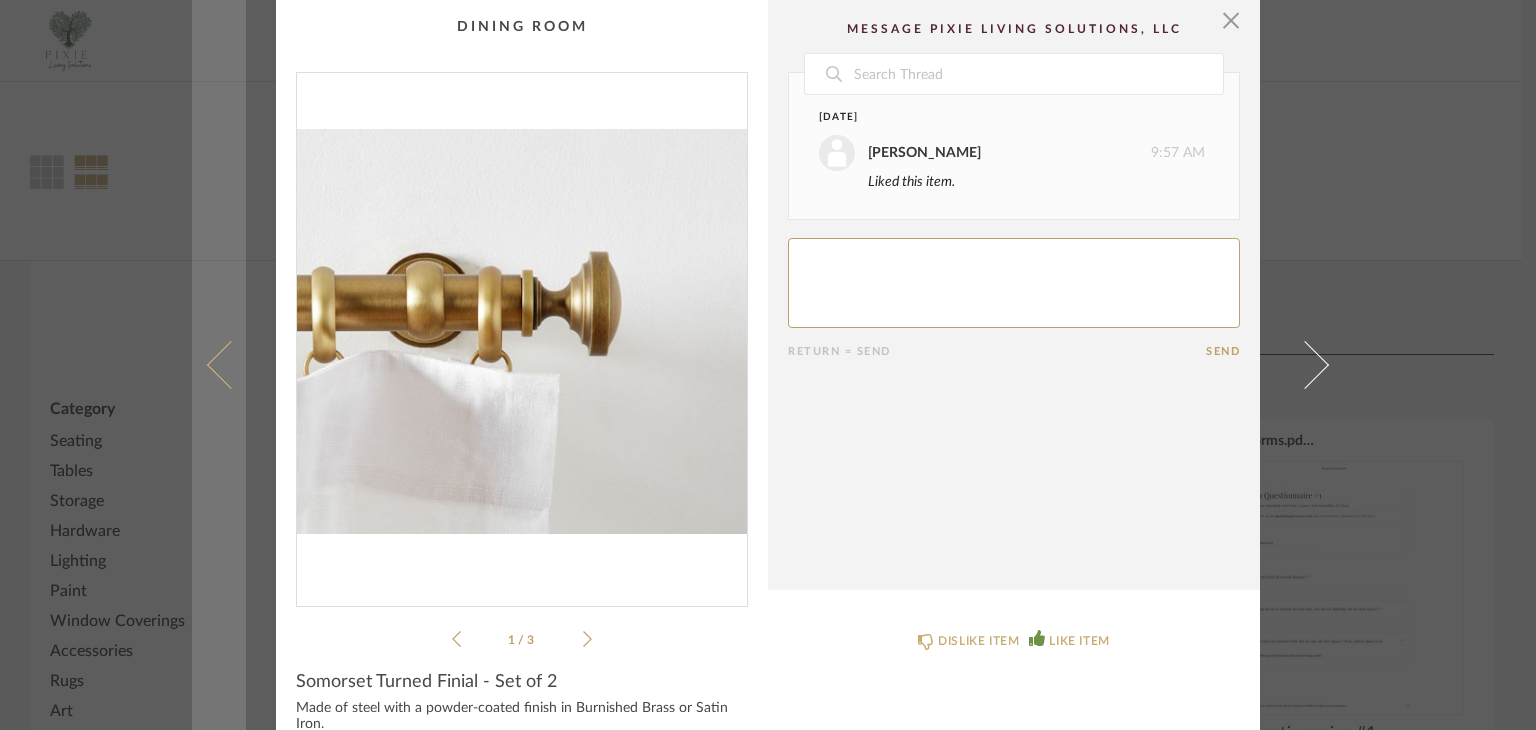 click at bounding box center [231, 365] 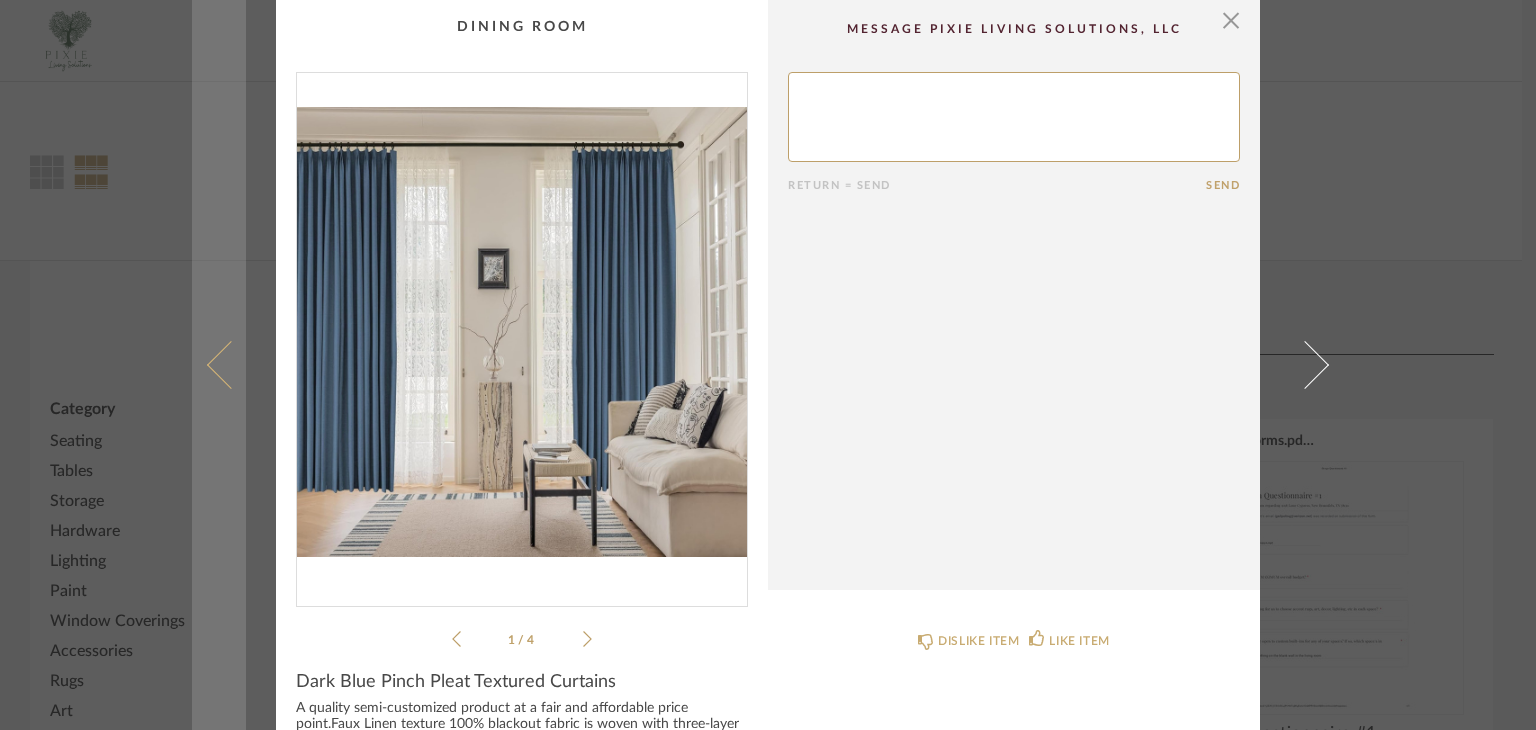 click at bounding box center (231, 365) 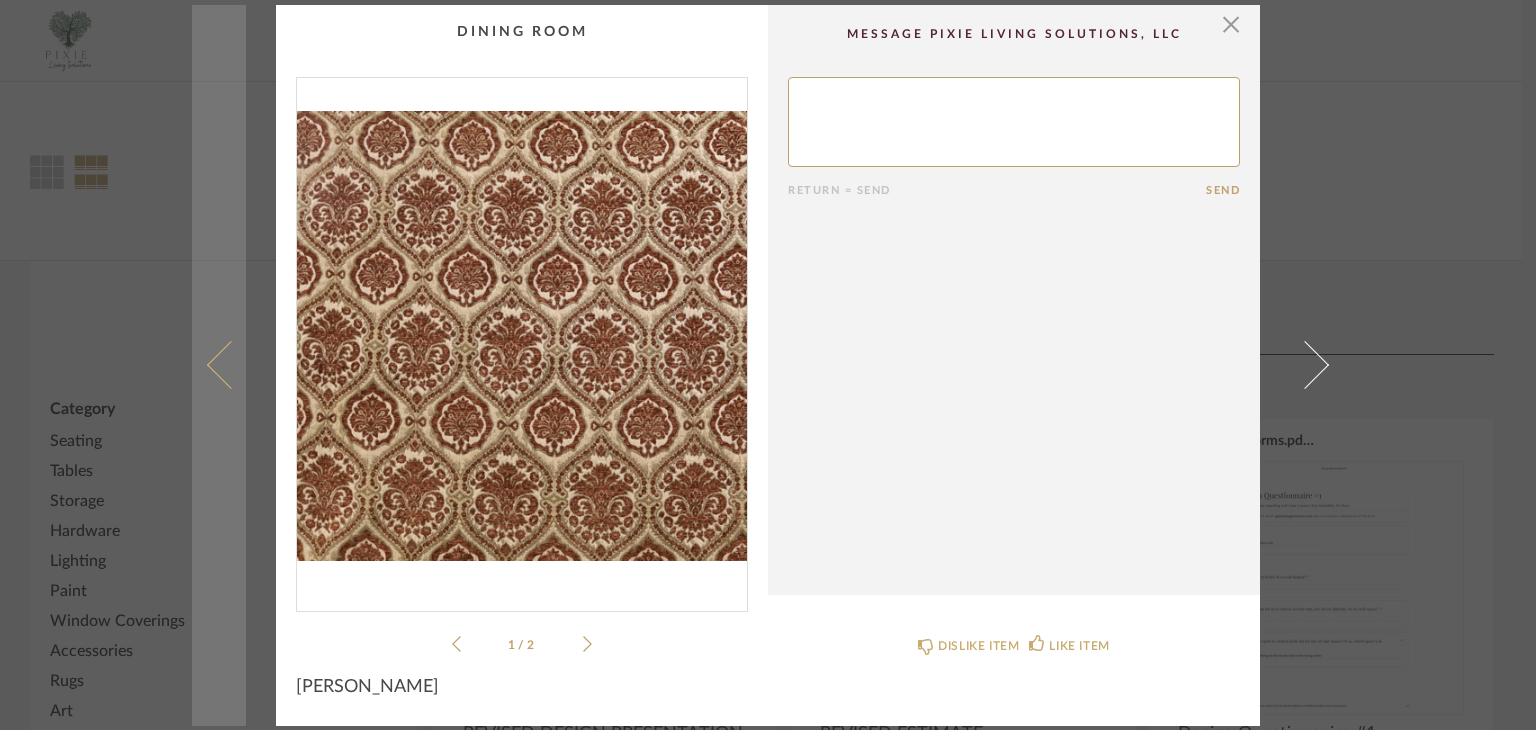 click at bounding box center (231, 365) 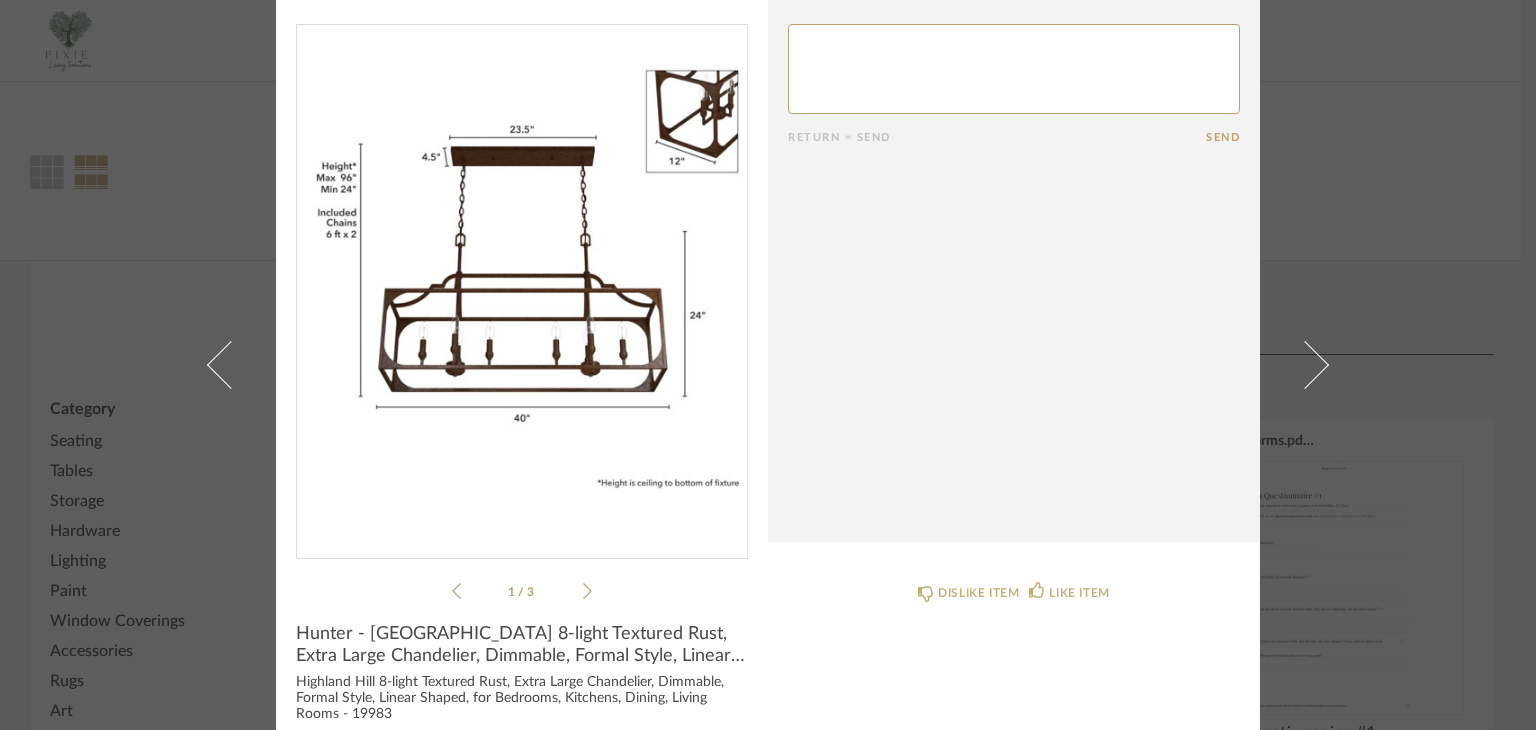 scroll, scrollTop: 76, scrollLeft: 0, axis: vertical 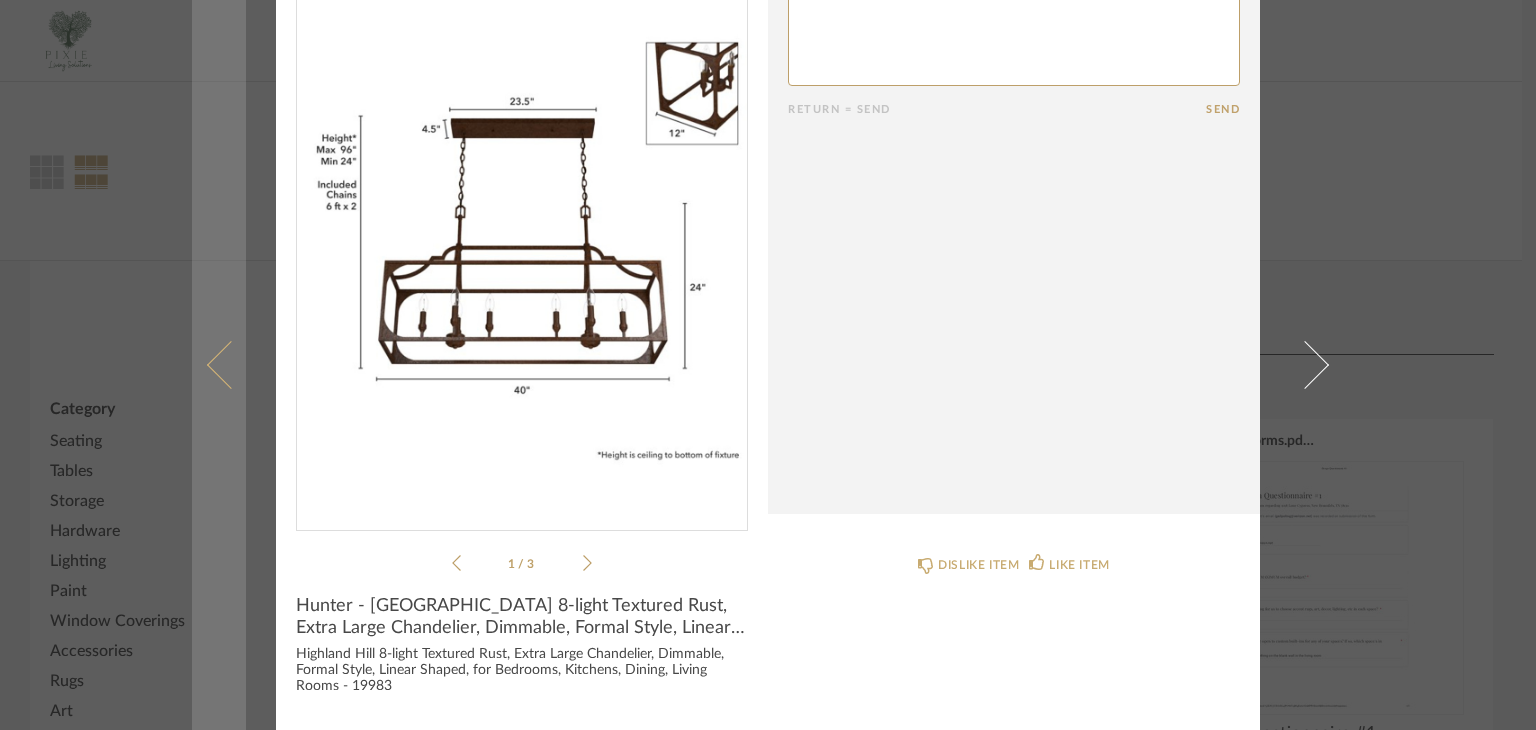 click at bounding box center [219, 365] 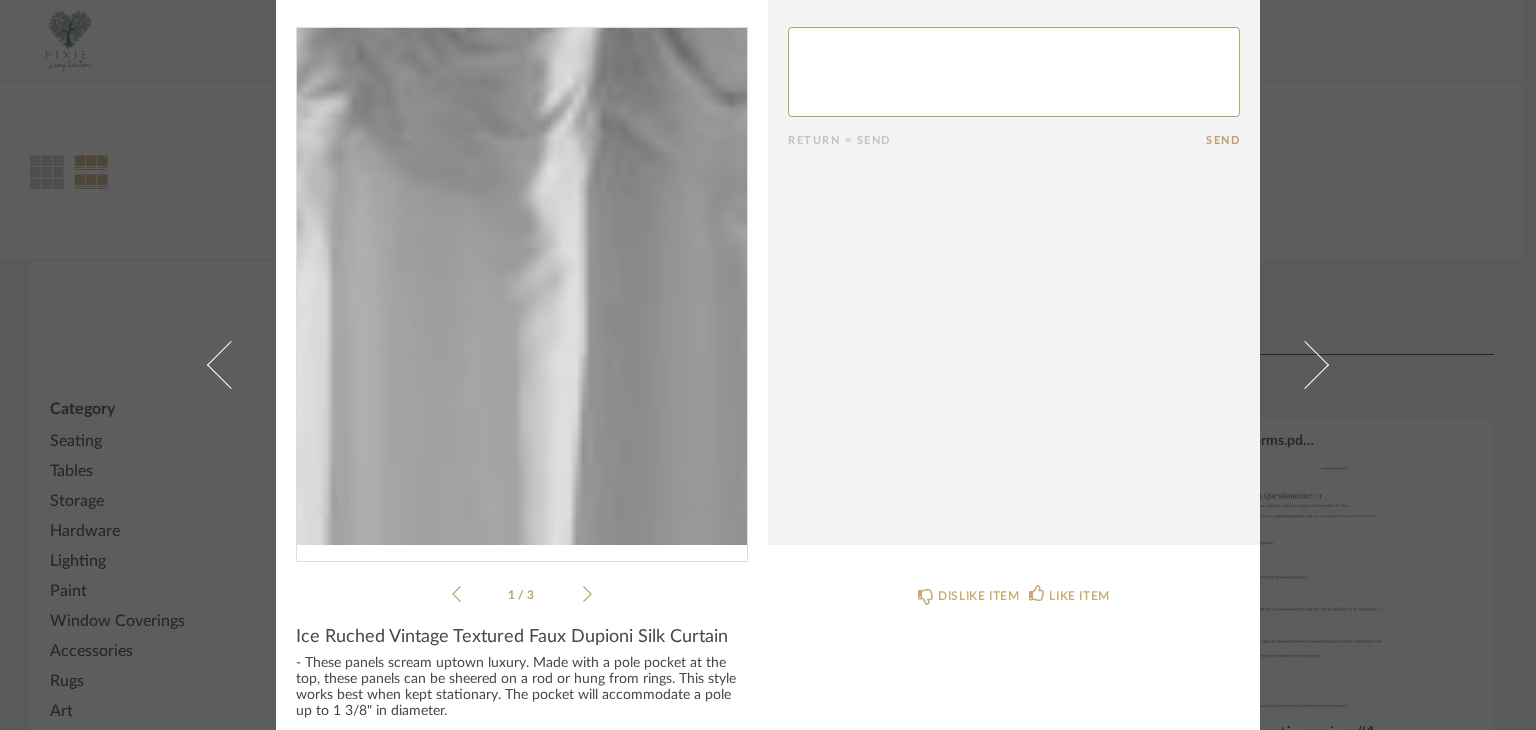 scroll, scrollTop: 70, scrollLeft: 0, axis: vertical 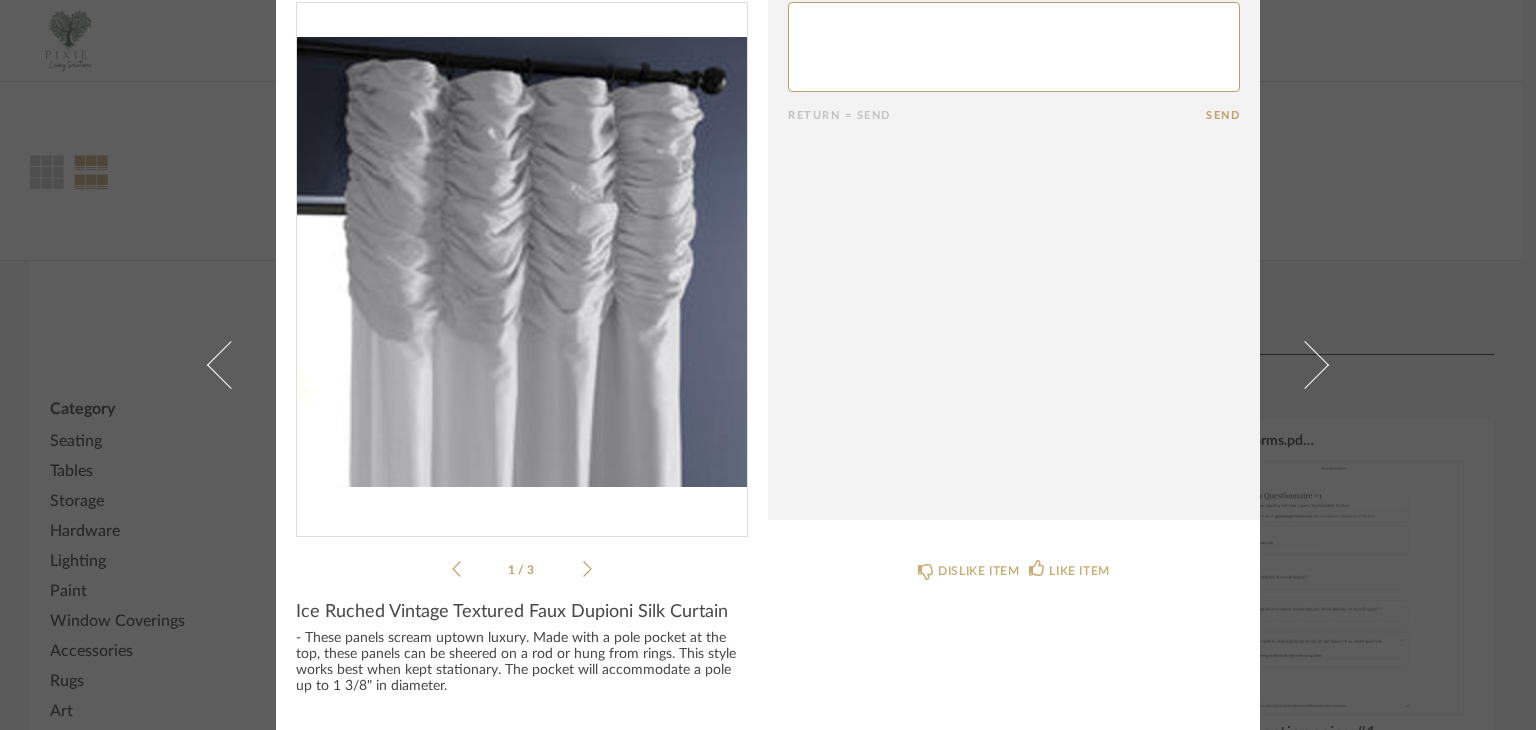 click 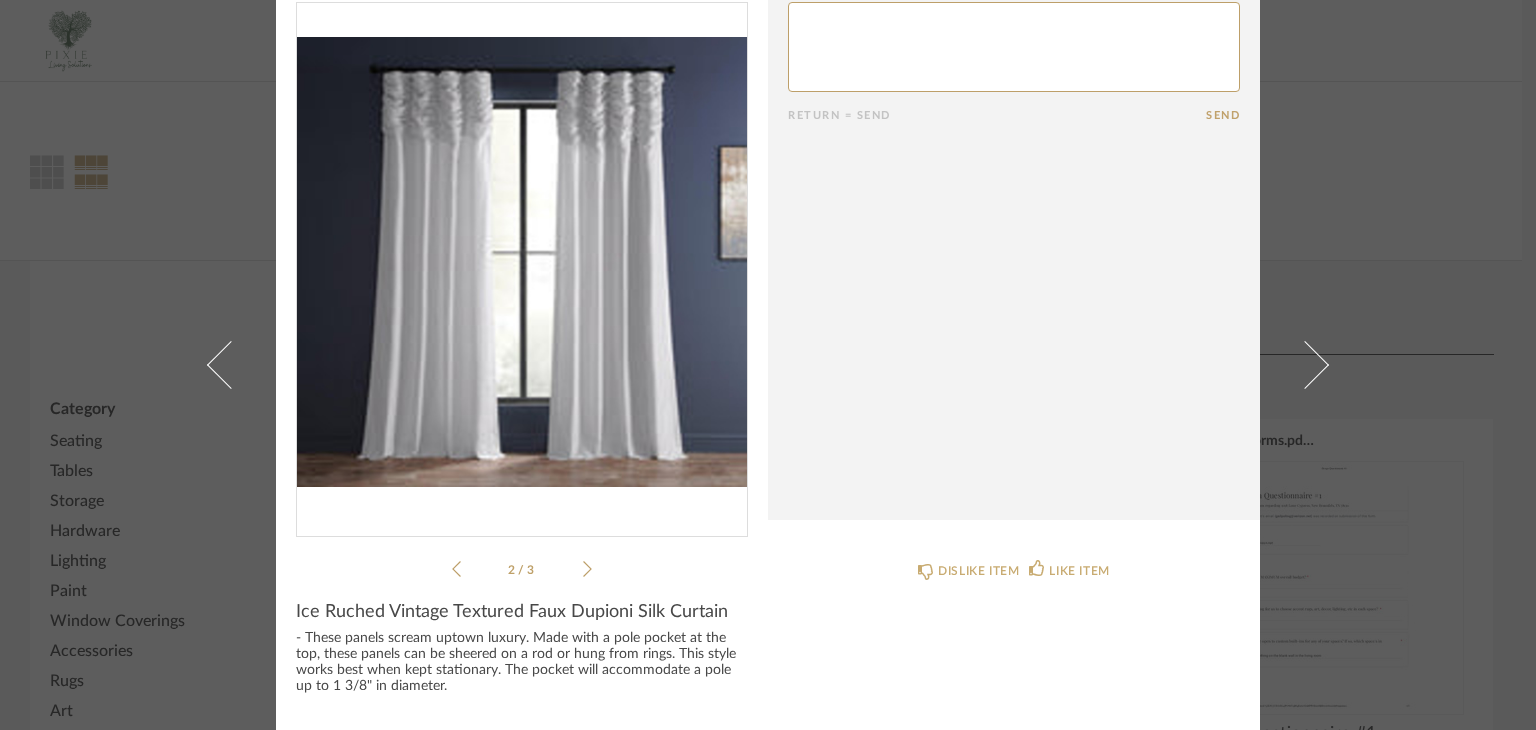 click 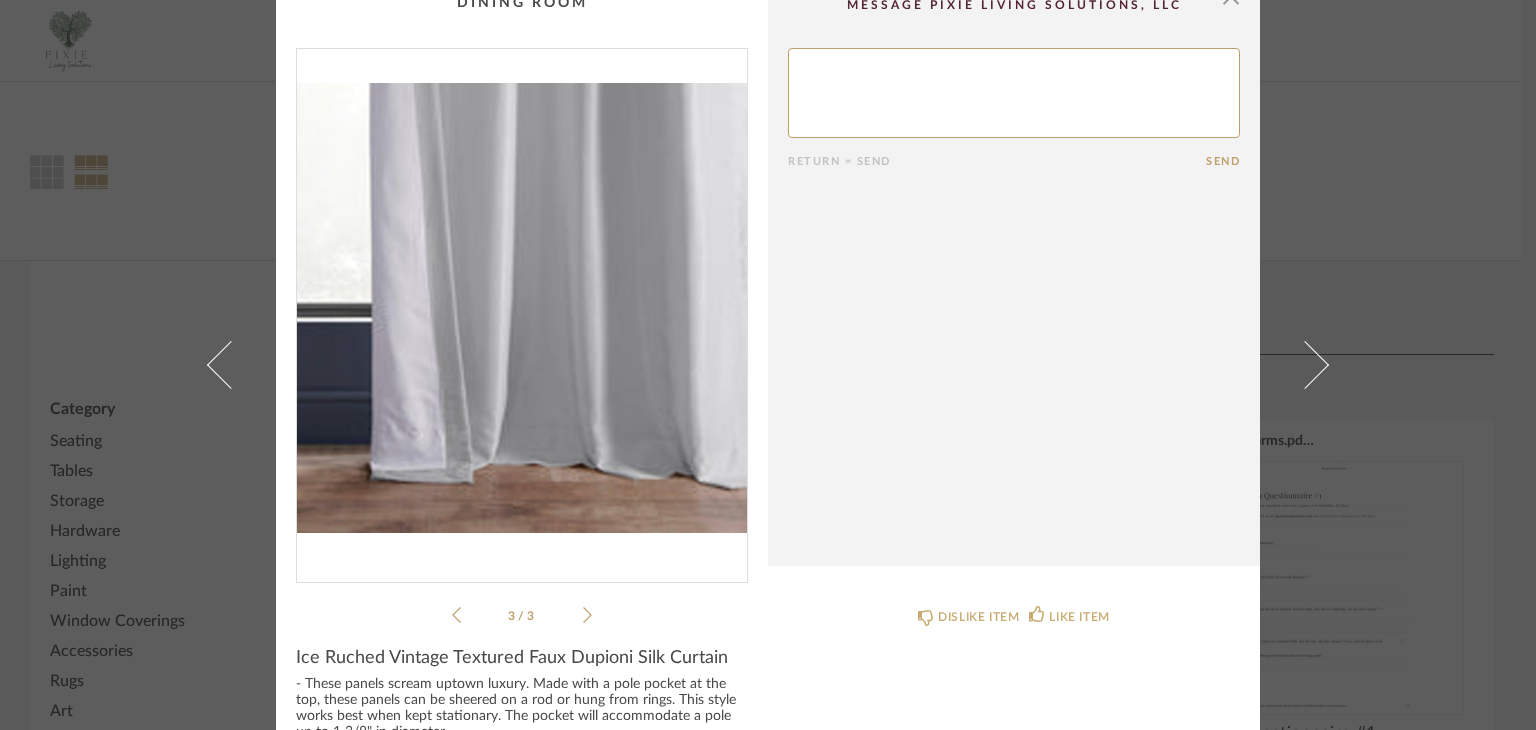 scroll, scrollTop: 0, scrollLeft: 0, axis: both 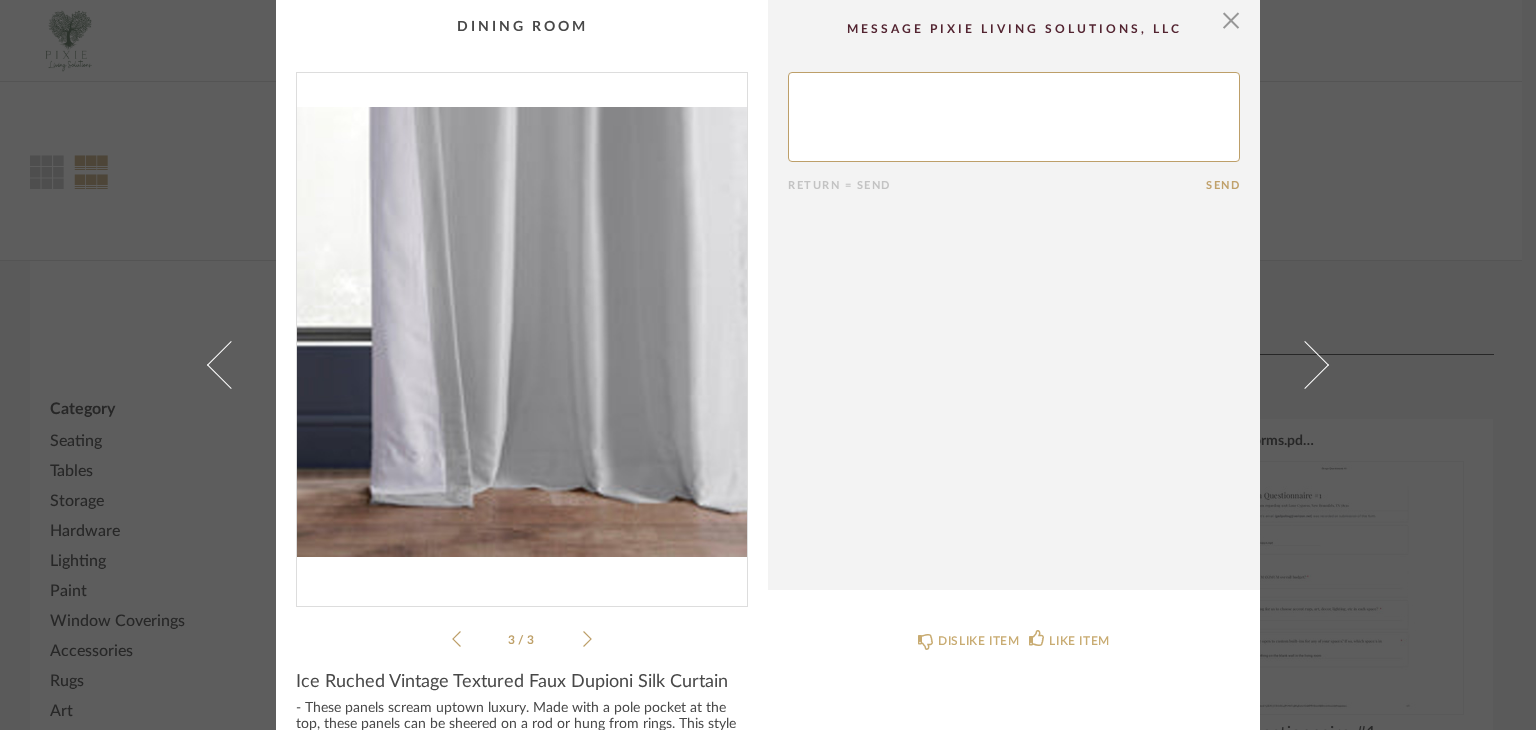 click on "3 / 3" 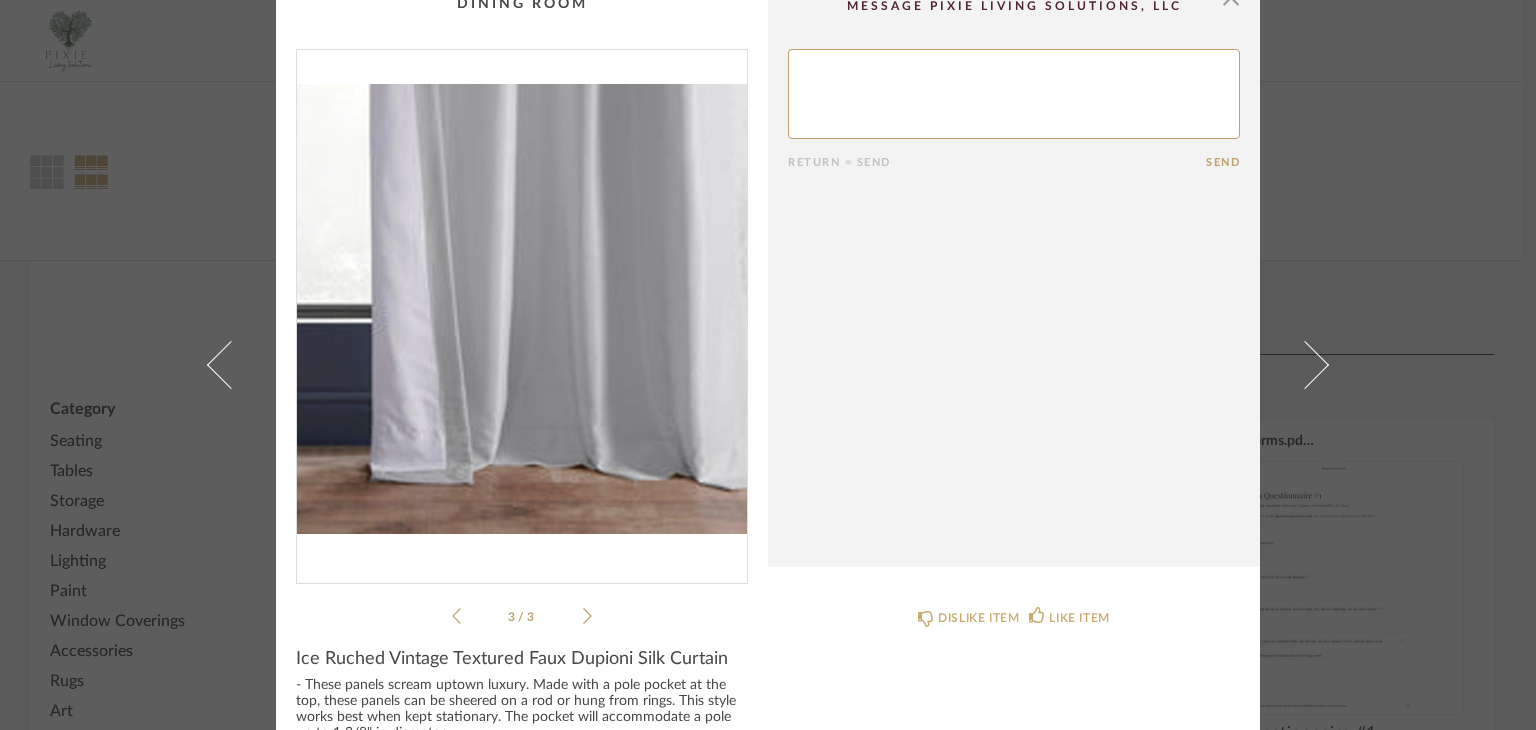 scroll, scrollTop: 0, scrollLeft: 0, axis: both 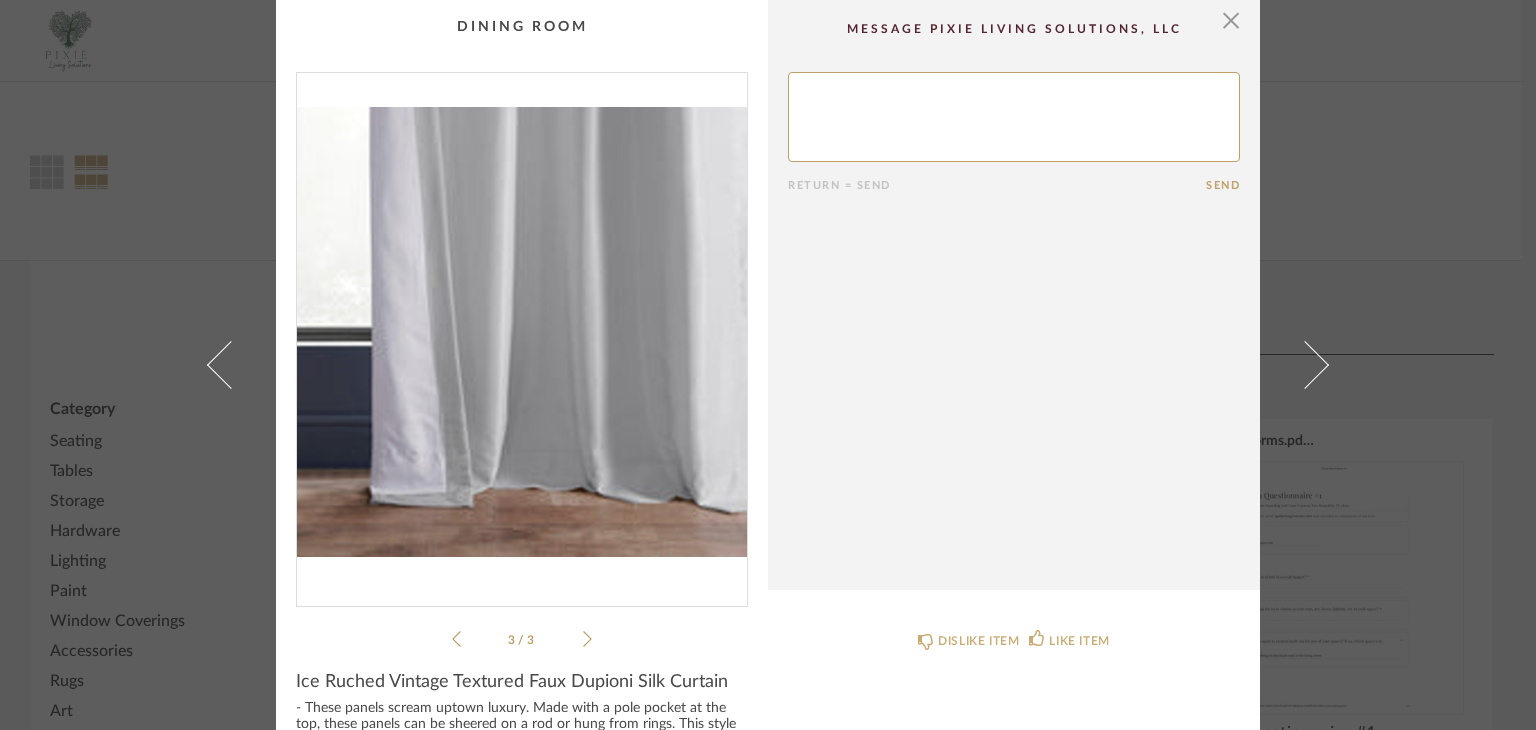 click 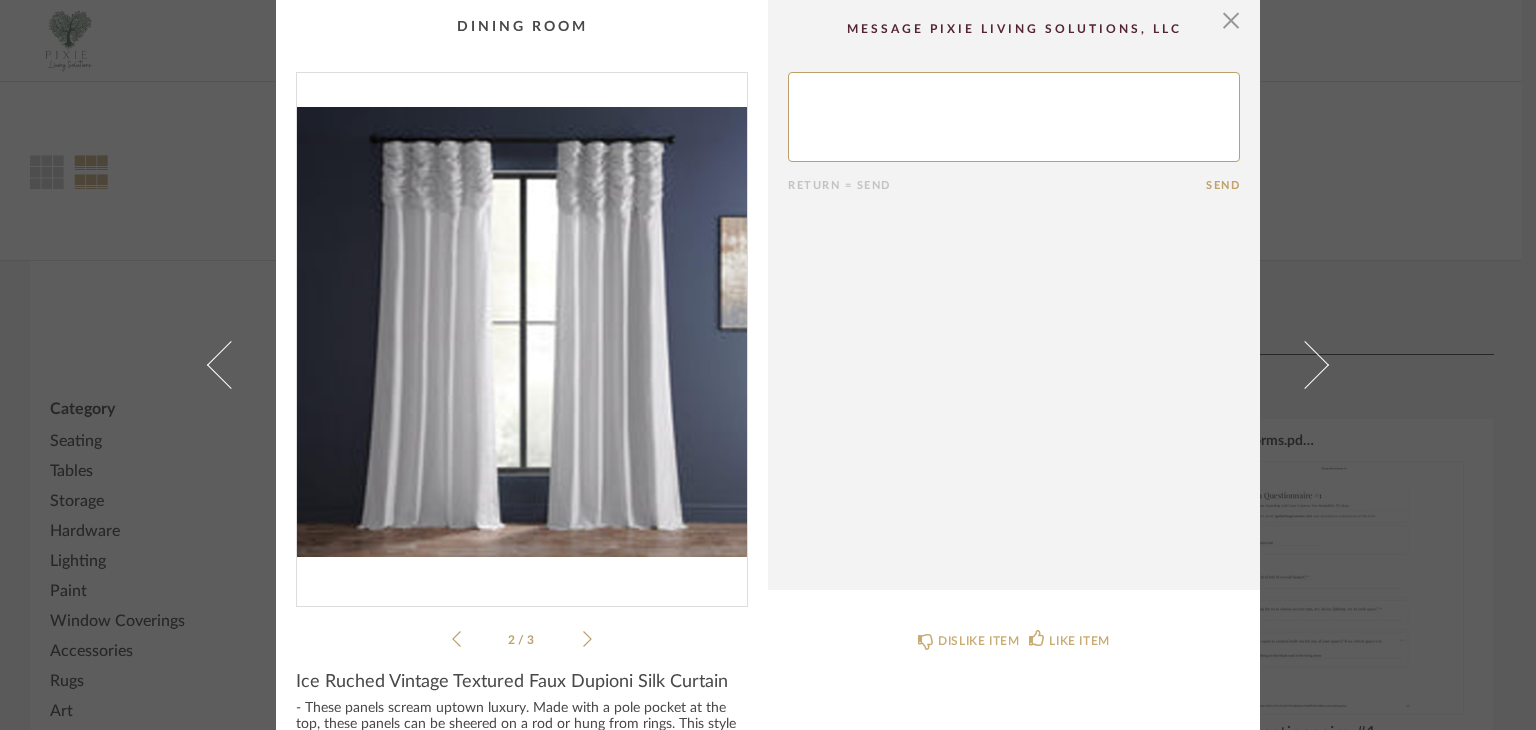 click 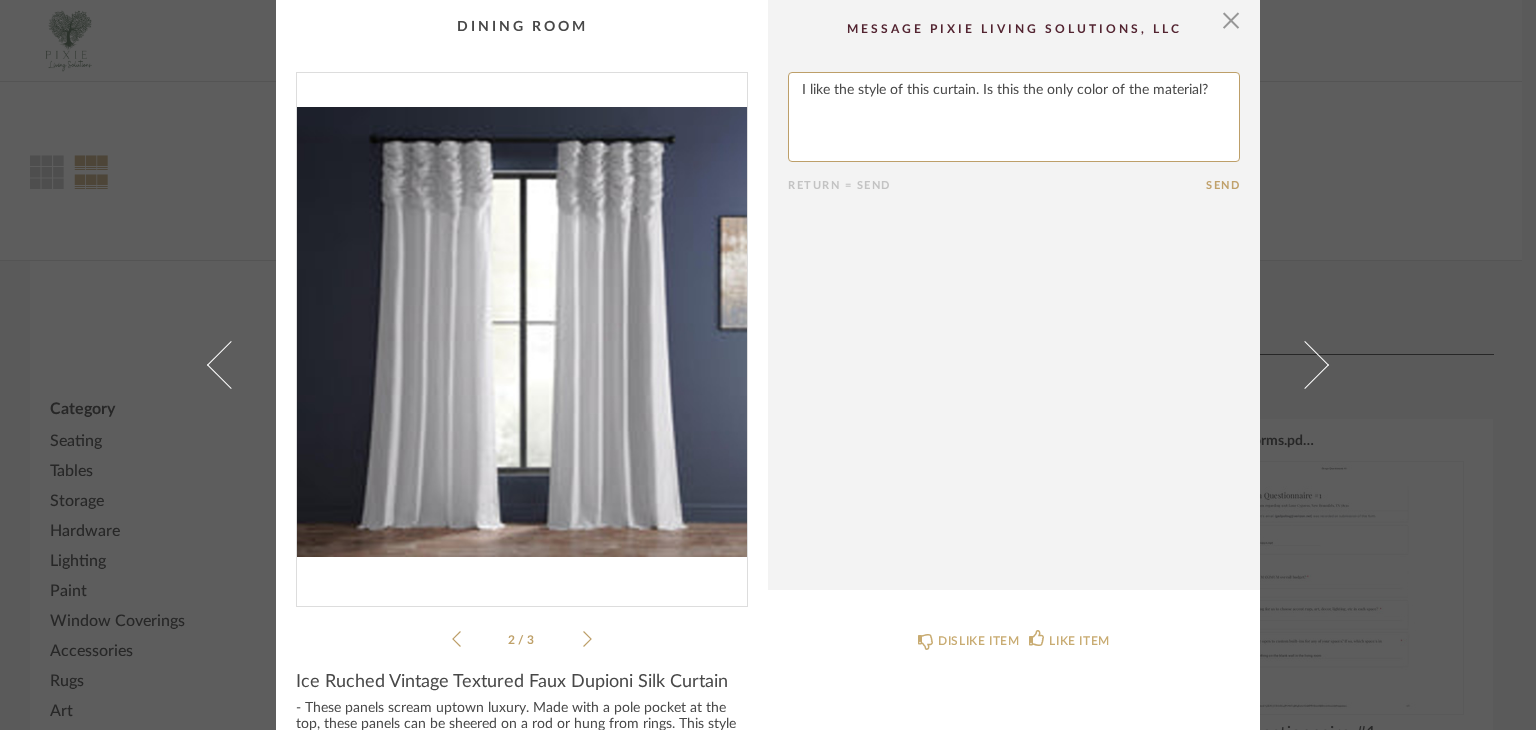 type on "I like the style of this curtain. Is this the only color of the material?" 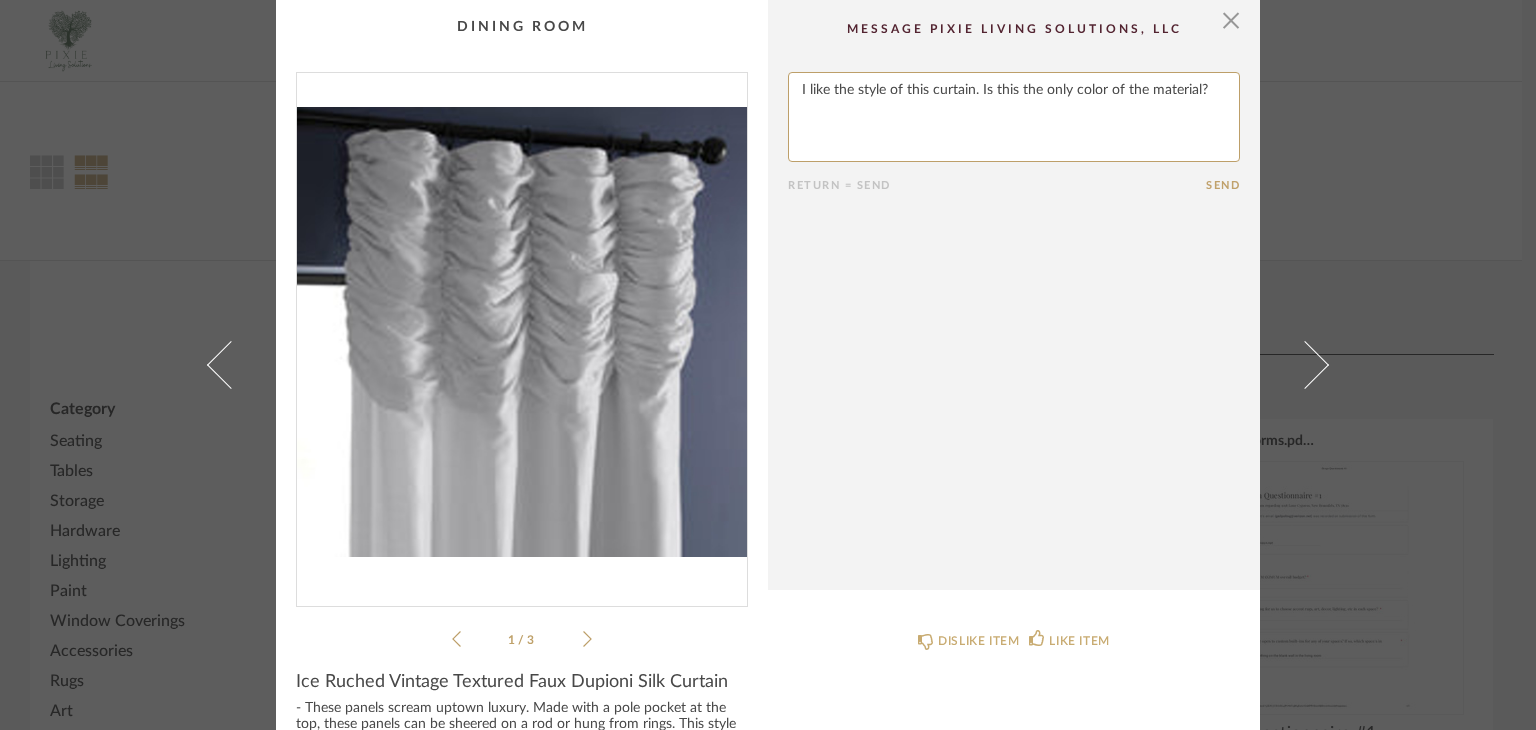 click 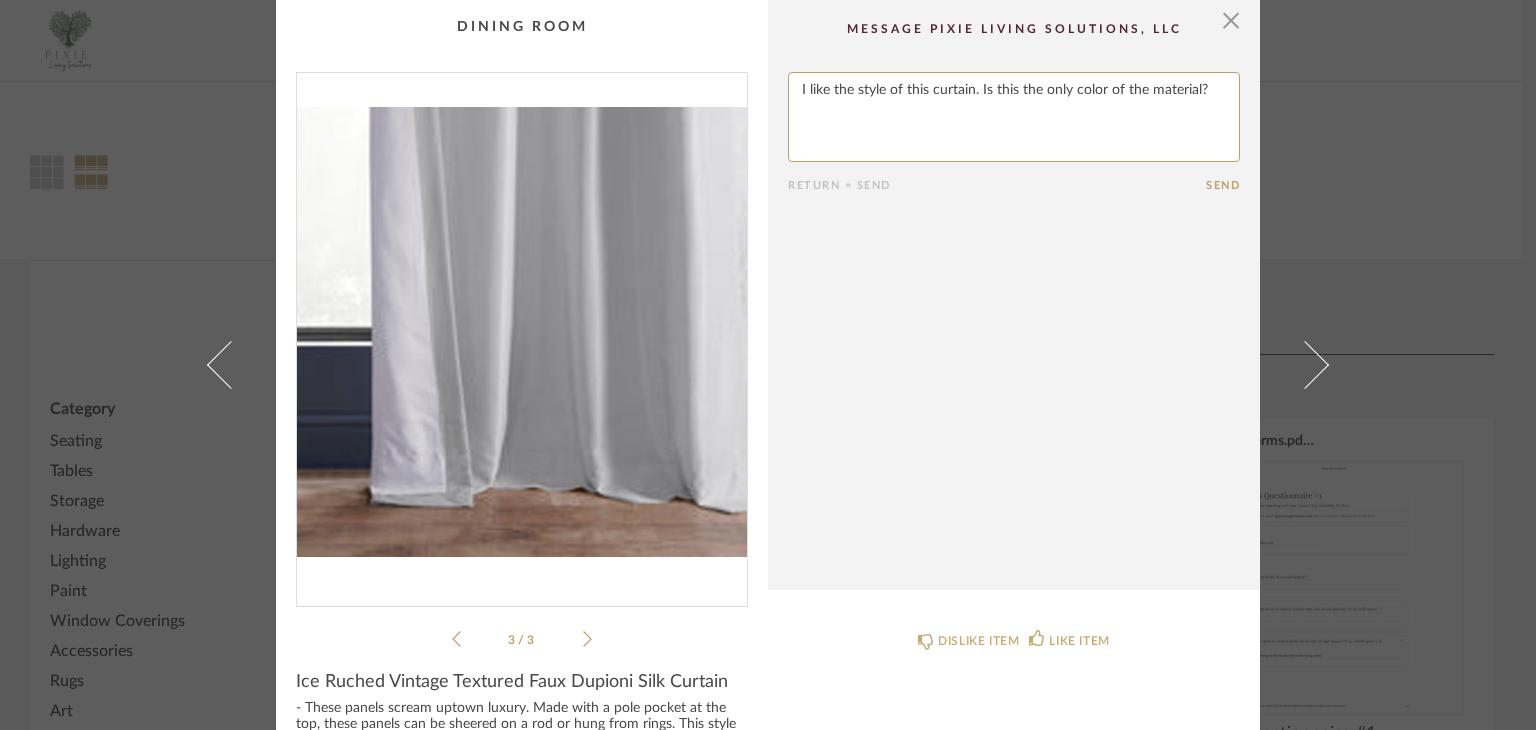 click 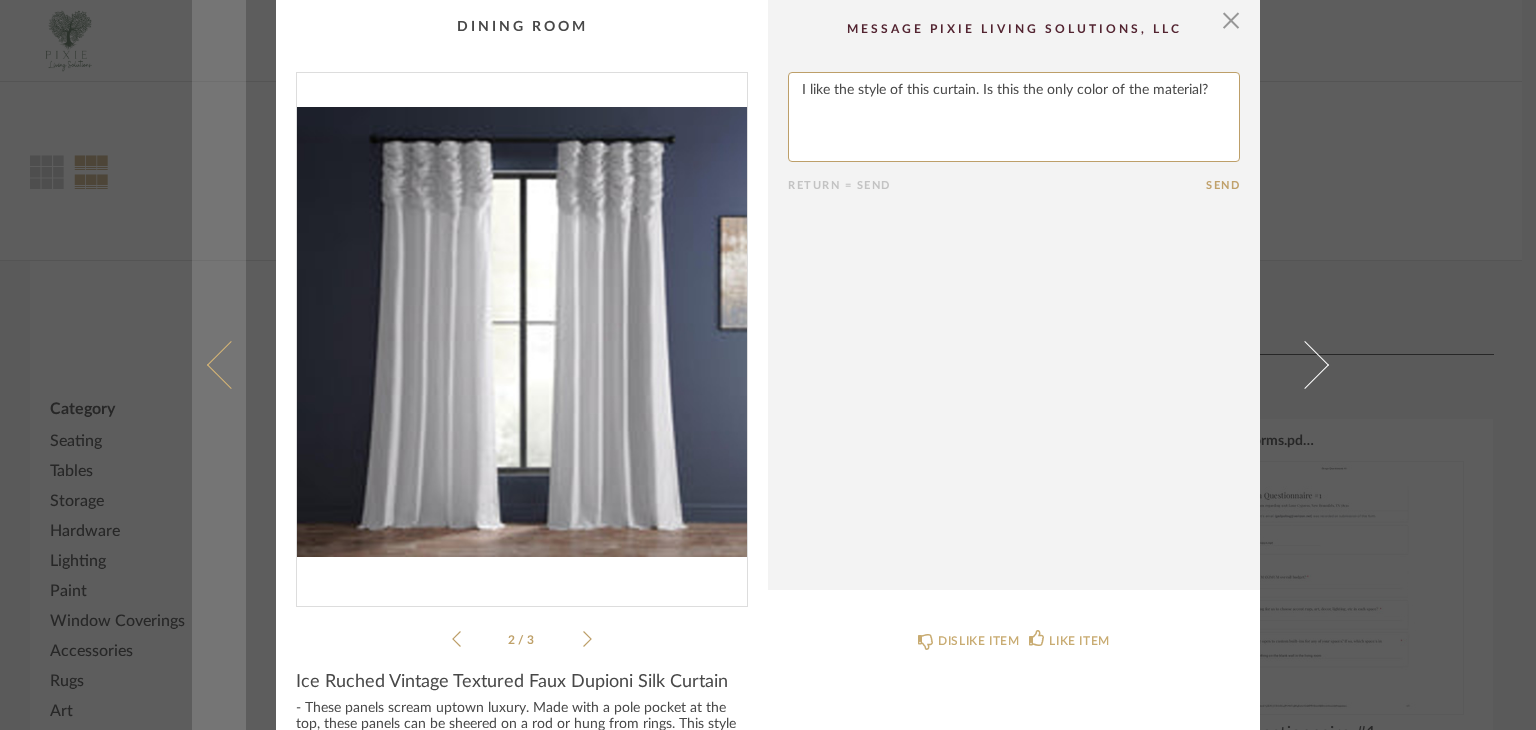 click at bounding box center [219, 365] 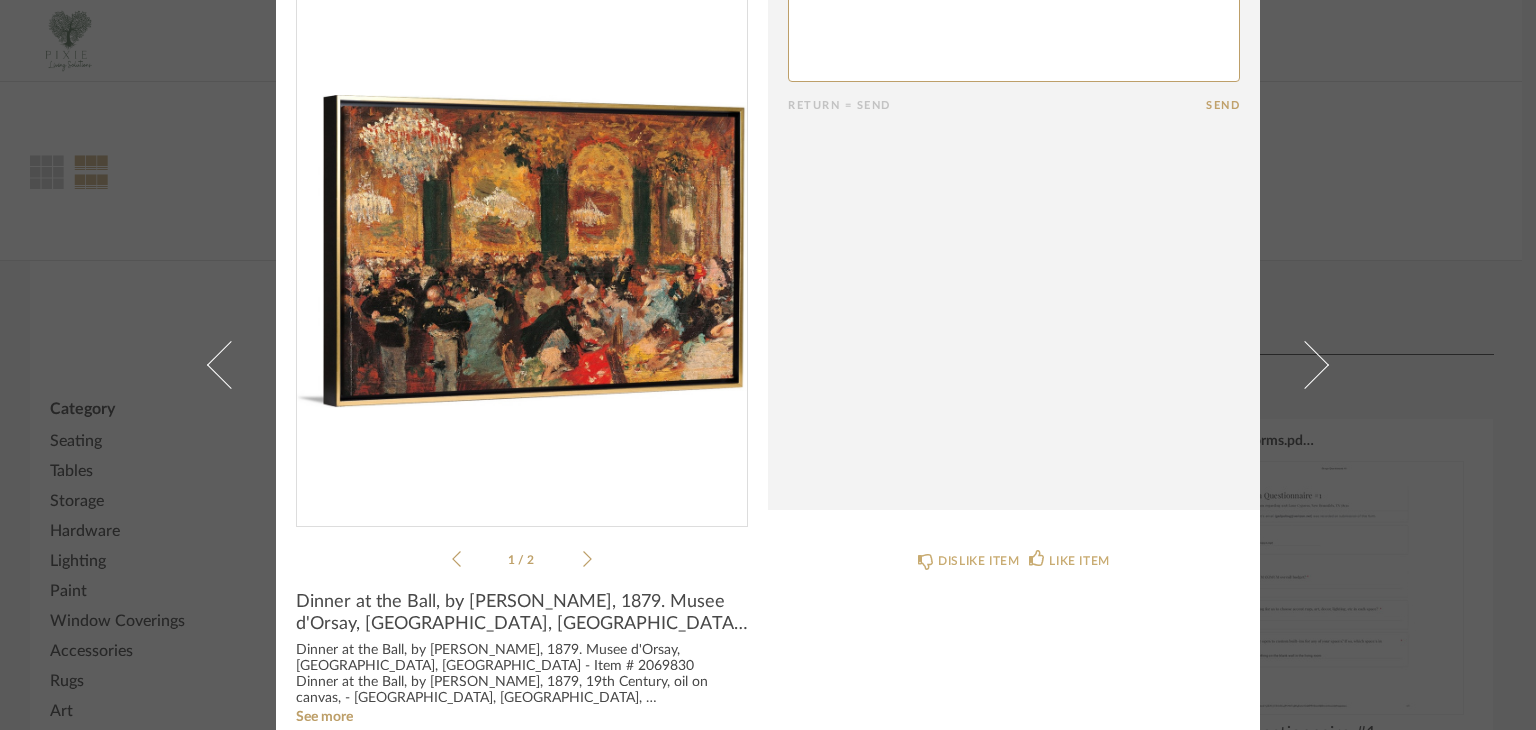 scroll, scrollTop: 112, scrollLeft: 0, axis: vertical 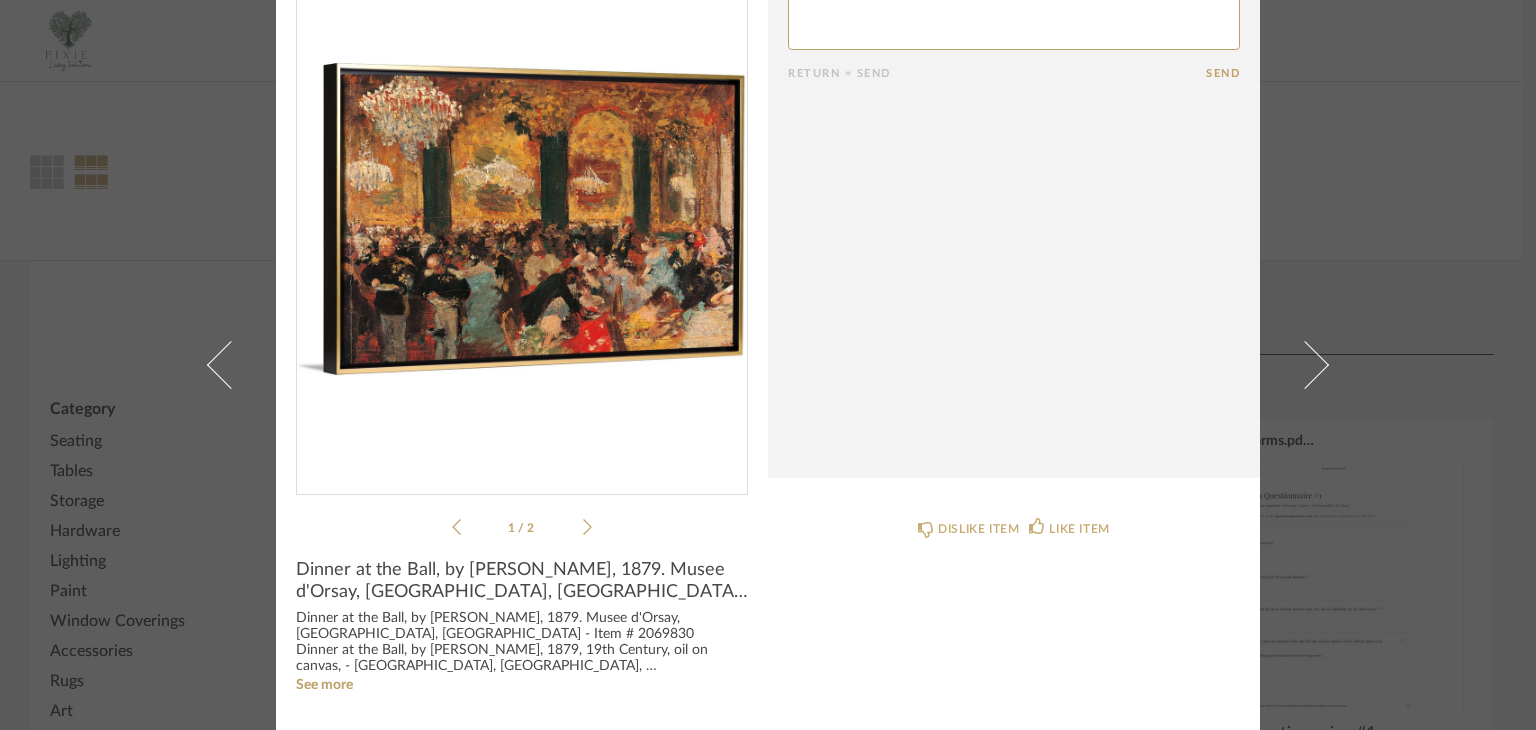 click 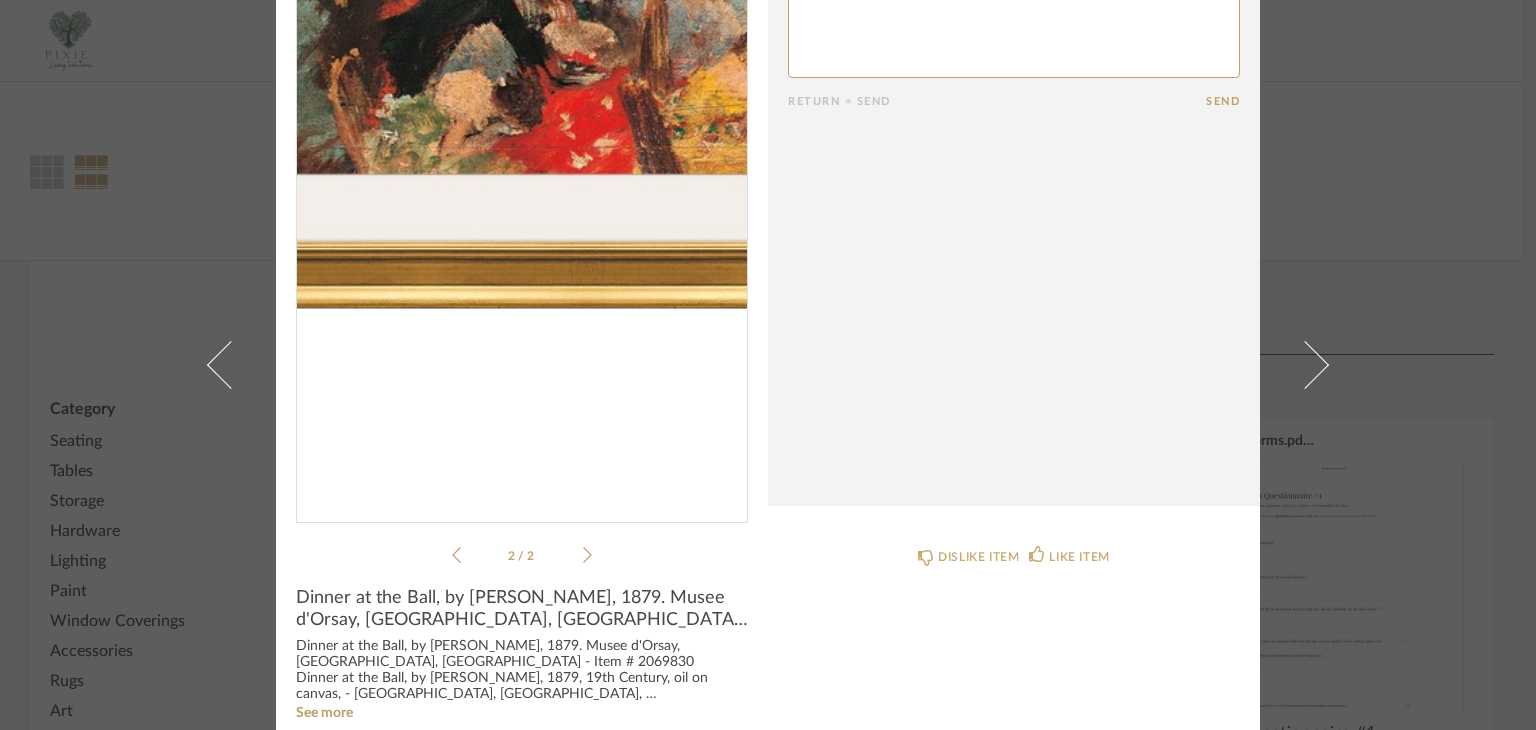 scroll, scrollTop: 0, scrollLeft: 0, axis: both 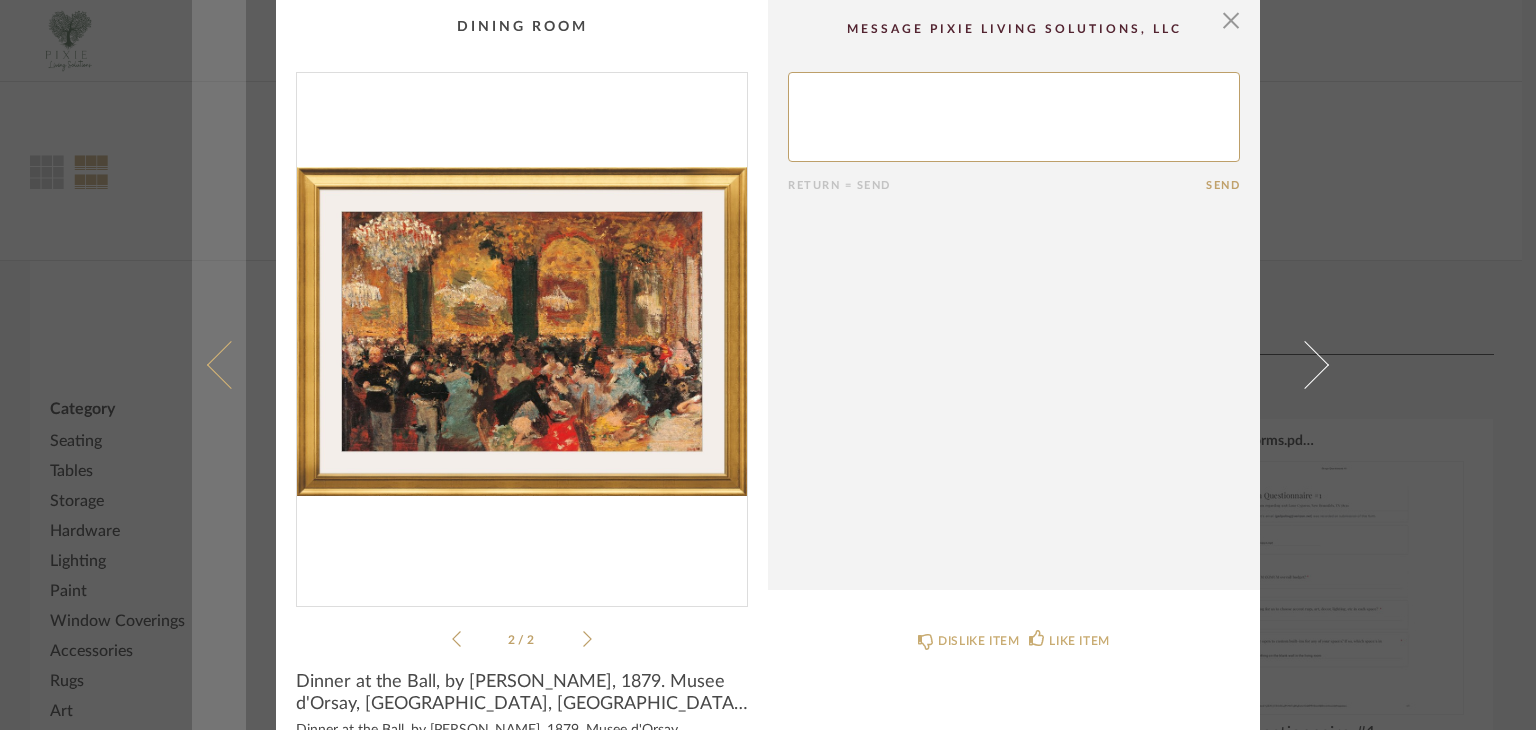 click at bounding box center [231, 365] 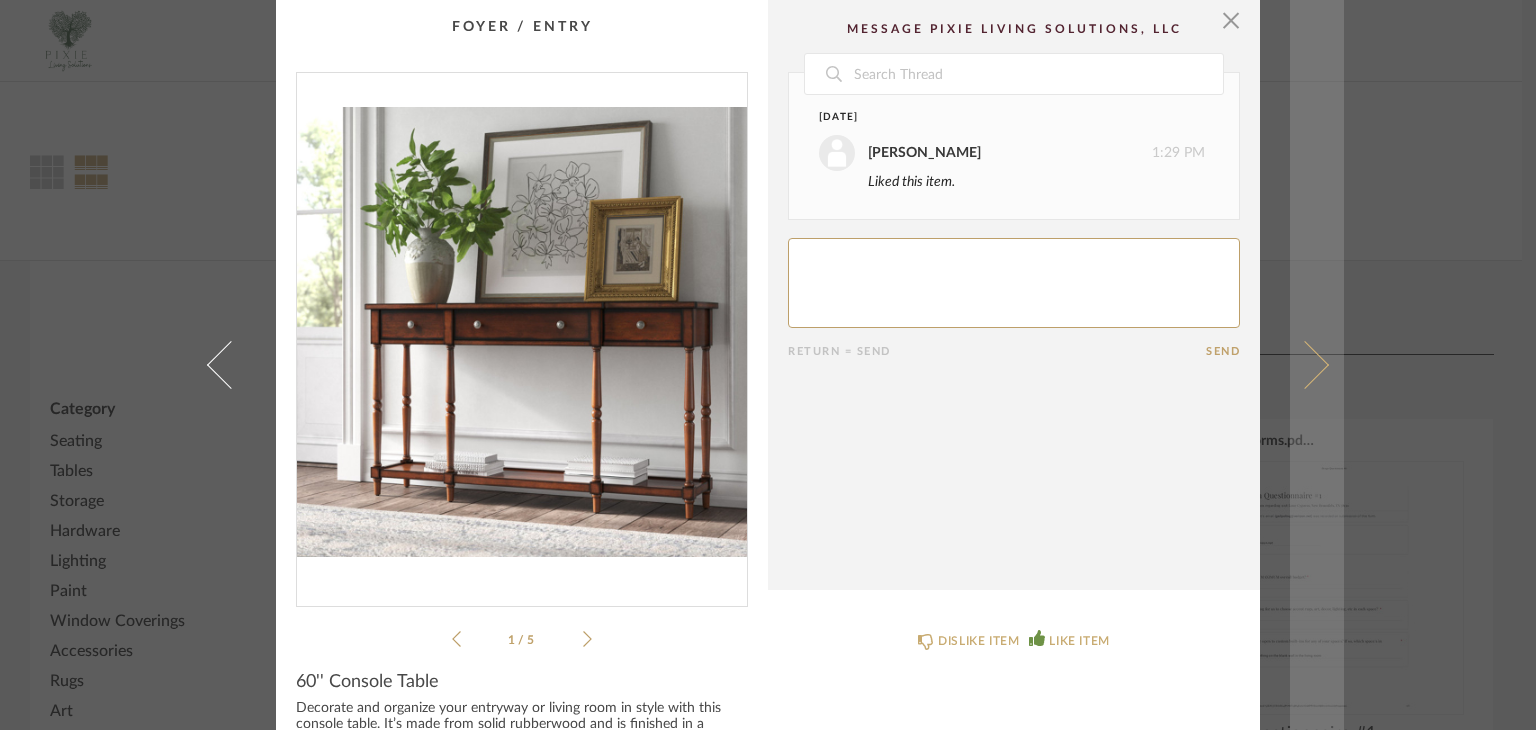 click at bounding box center [1317, 365] 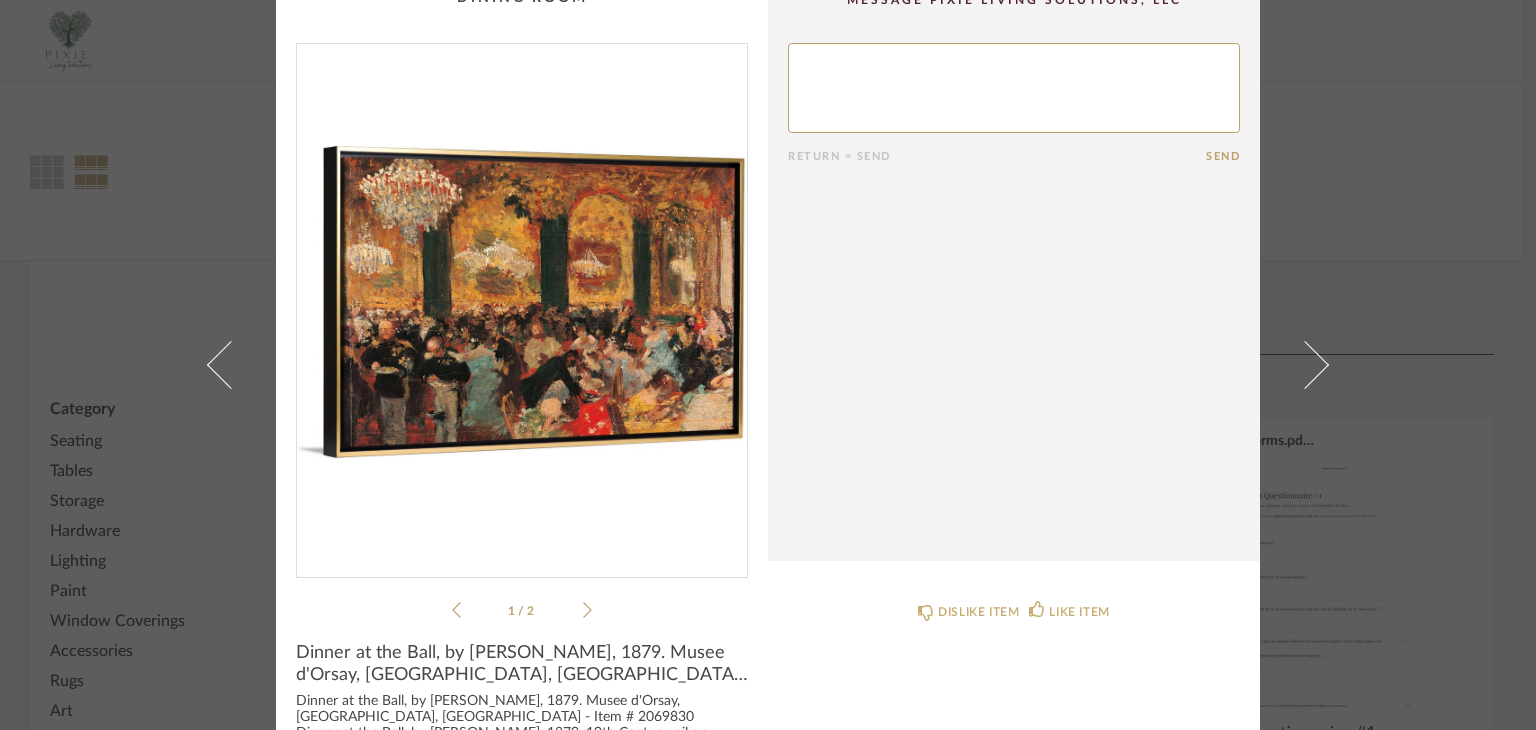 scroll, scrollTop: 112, scrollLeft: 0, axis: vertical 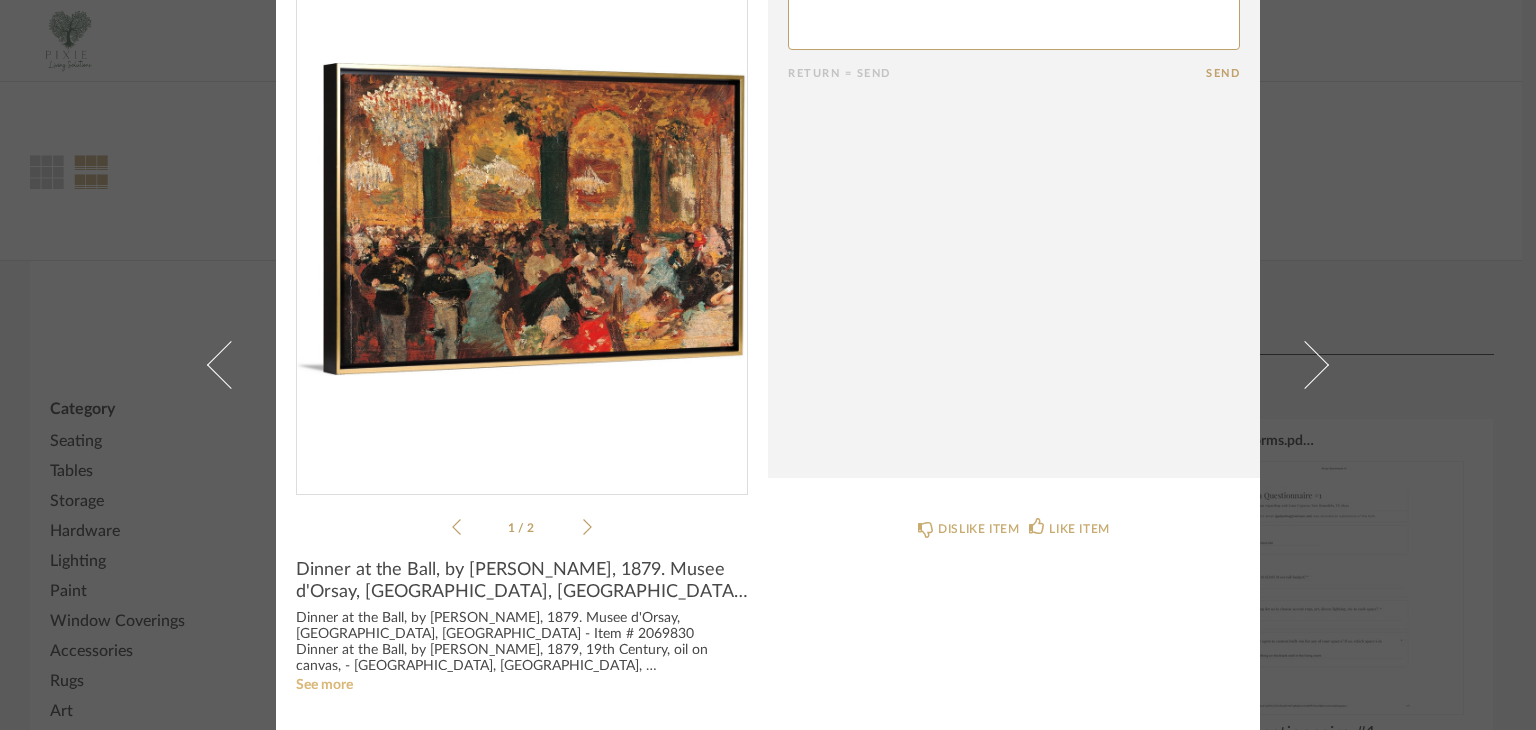 click on "See more" 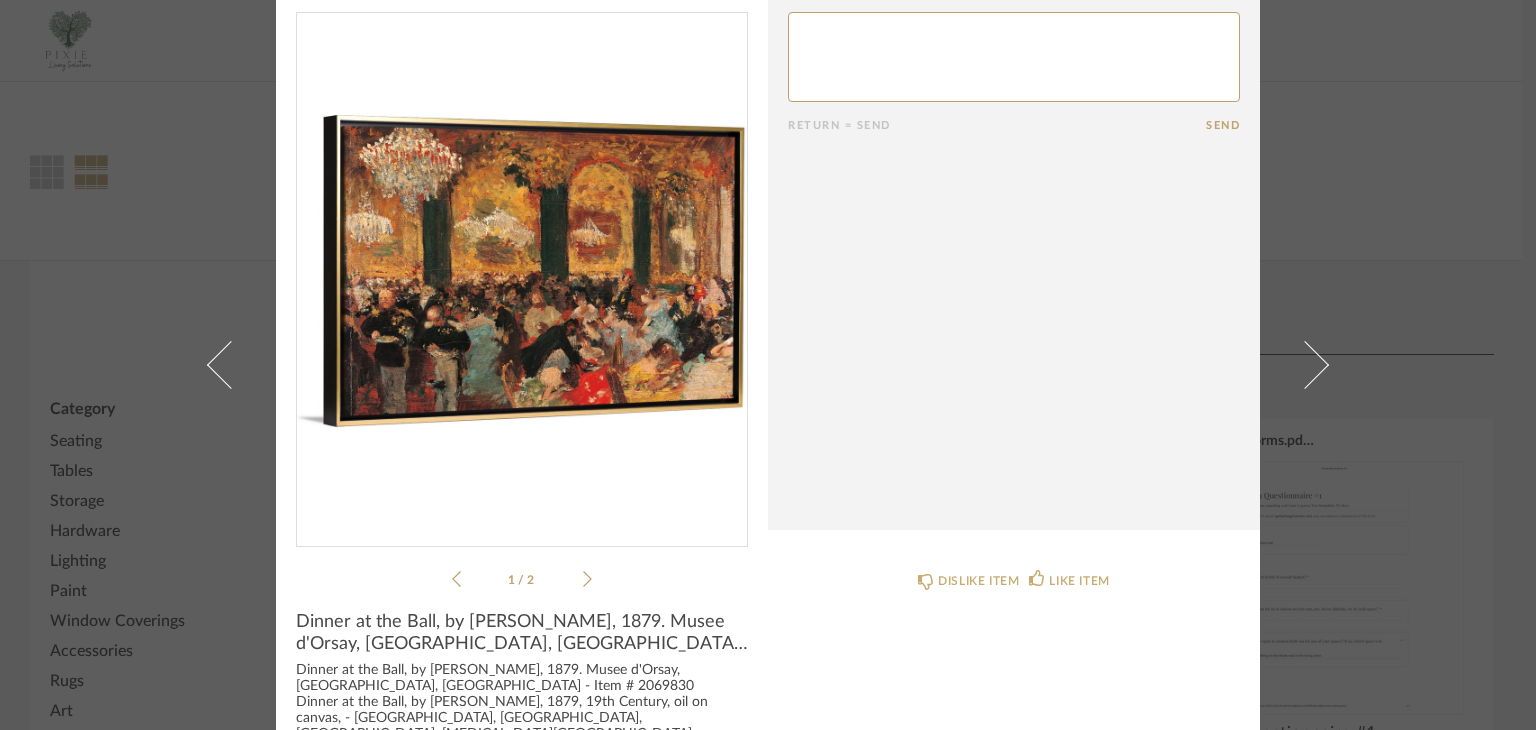 scroll, scrollTop: 0, scrollLeft: 0, axis: both 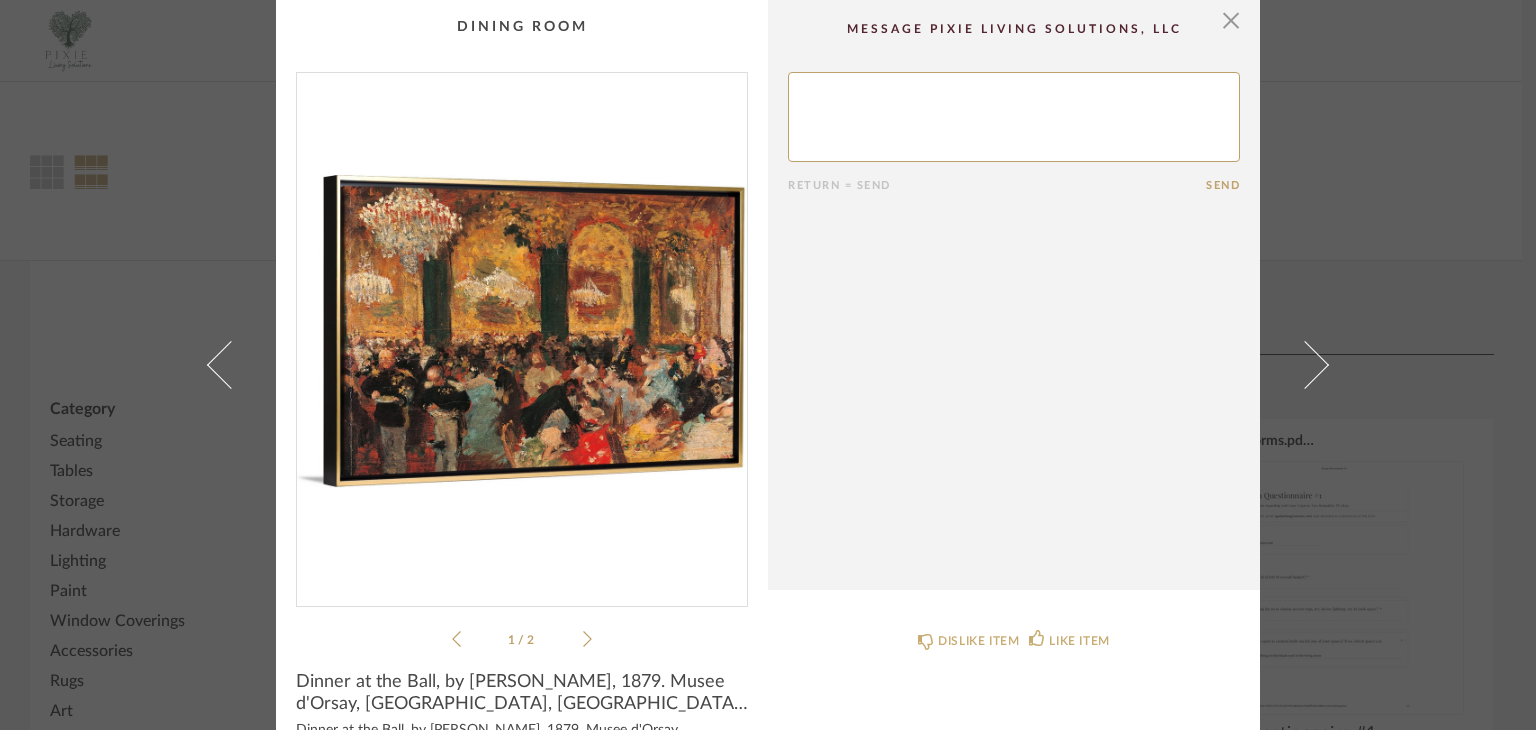 click 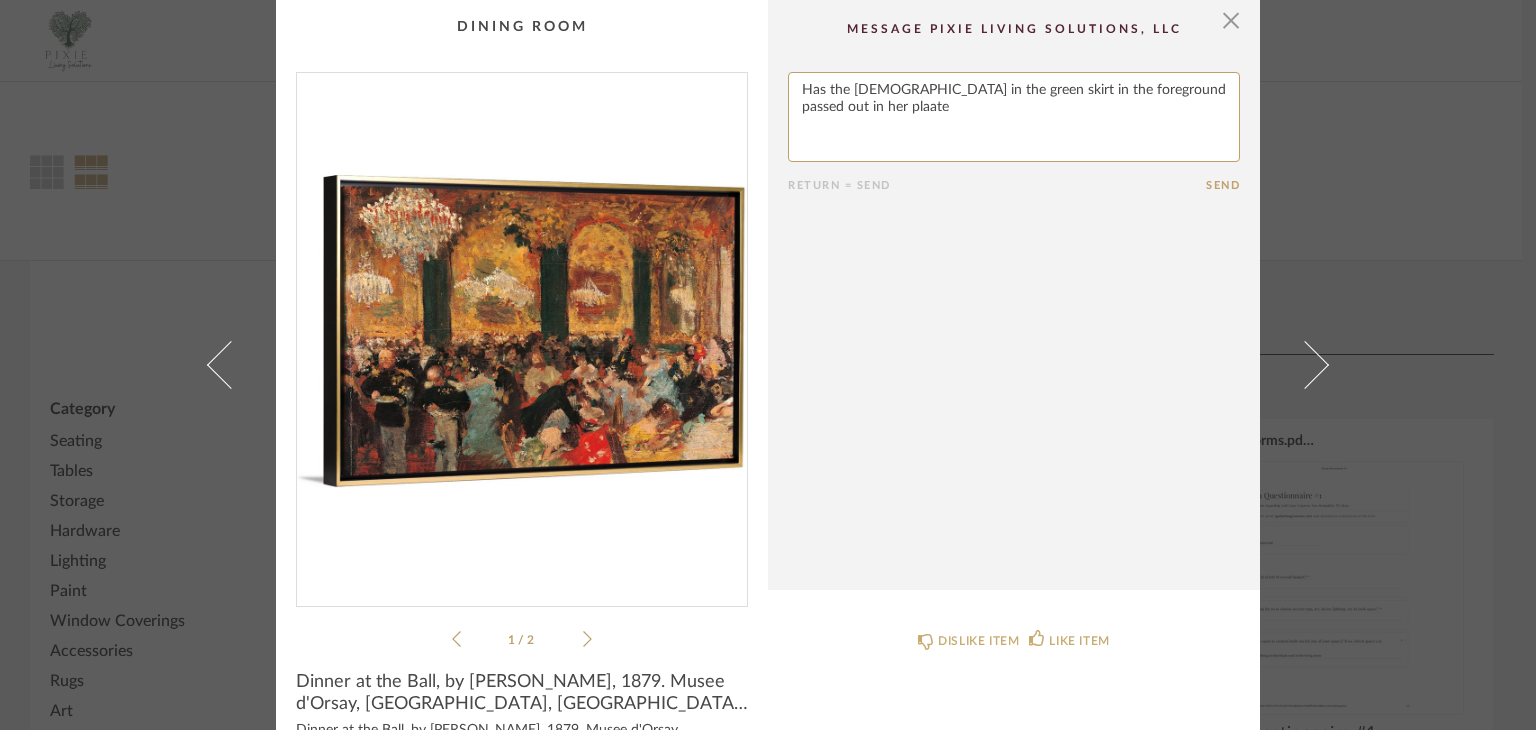 click 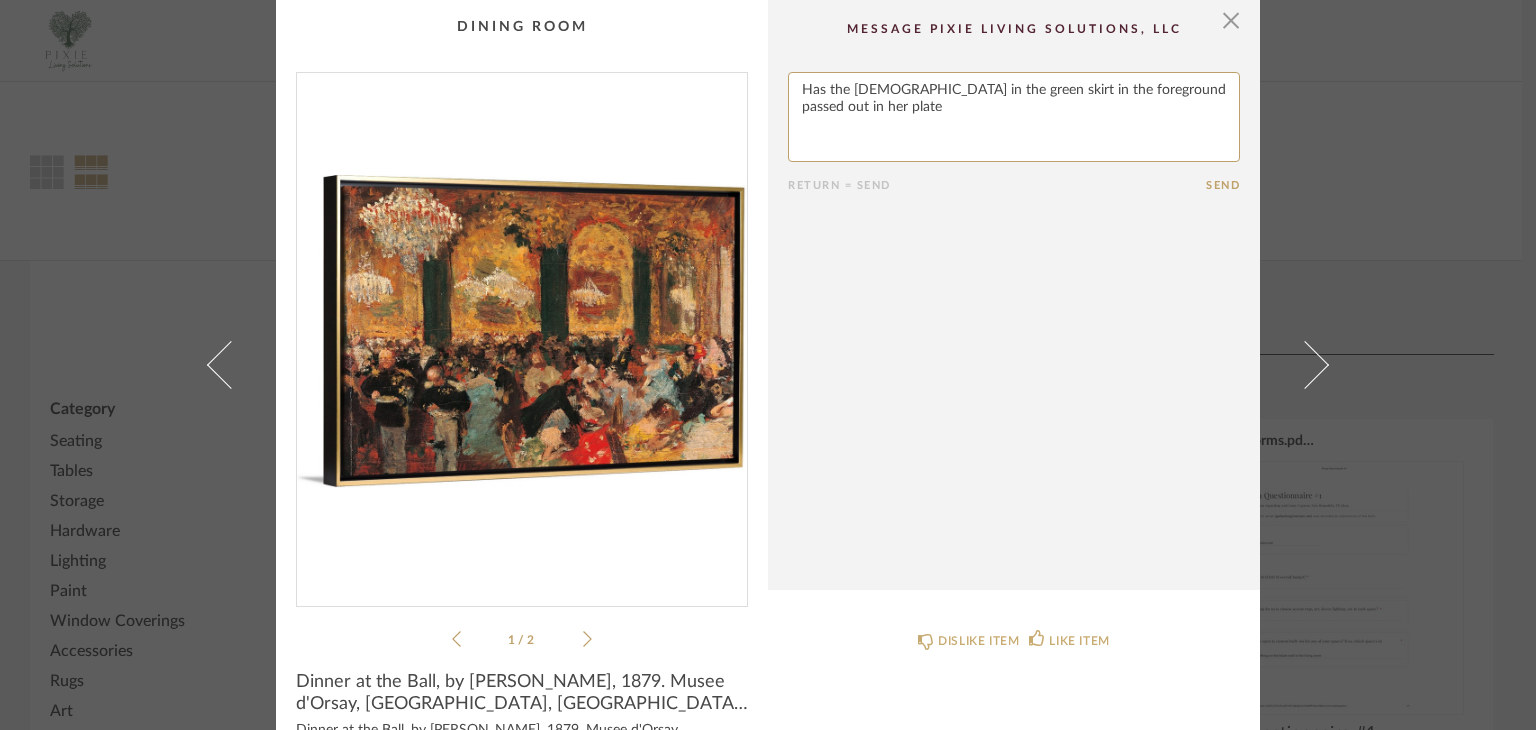 click 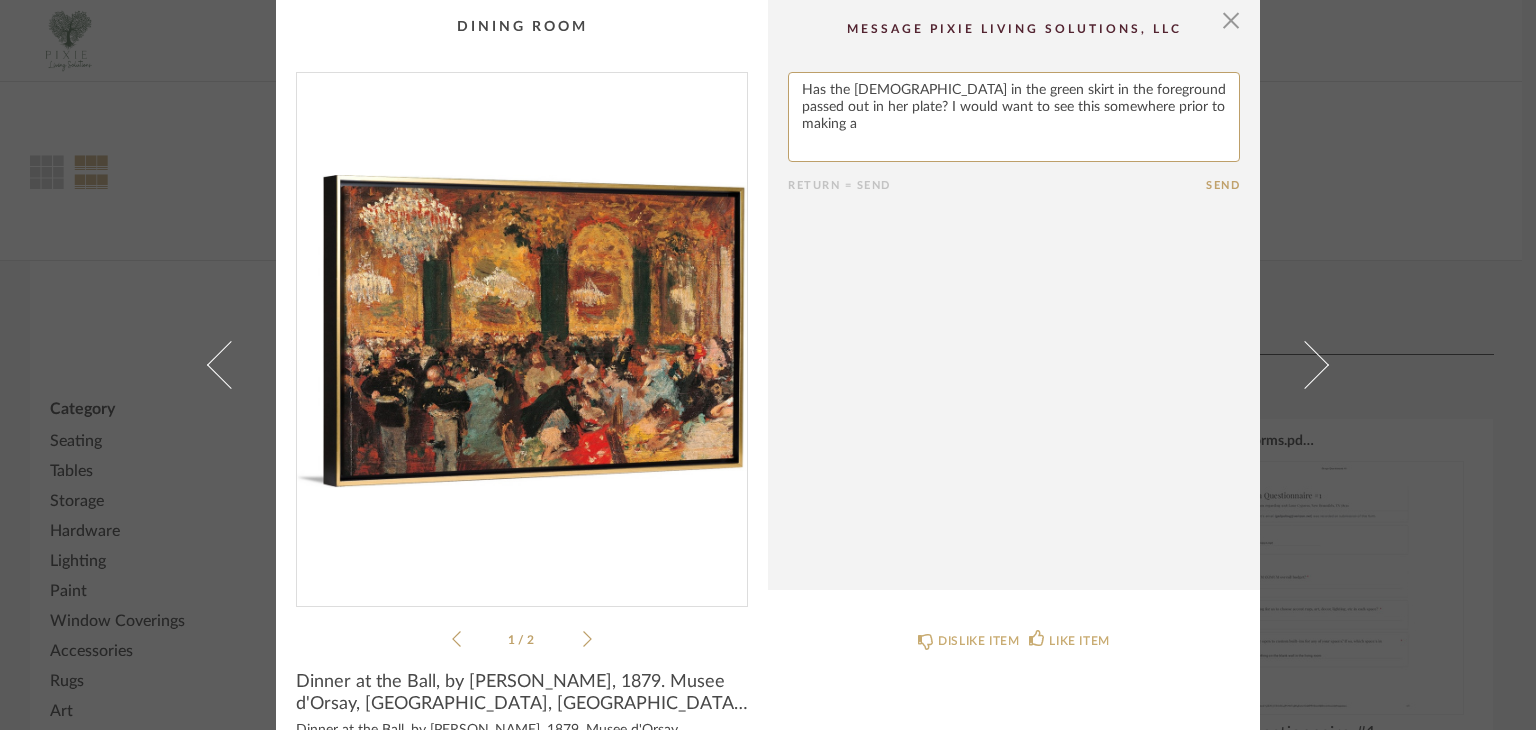 drag, startPoint x: 1167, startPoint y: 110, endPoint x: 1083, endPoint y: 123, distance: 85 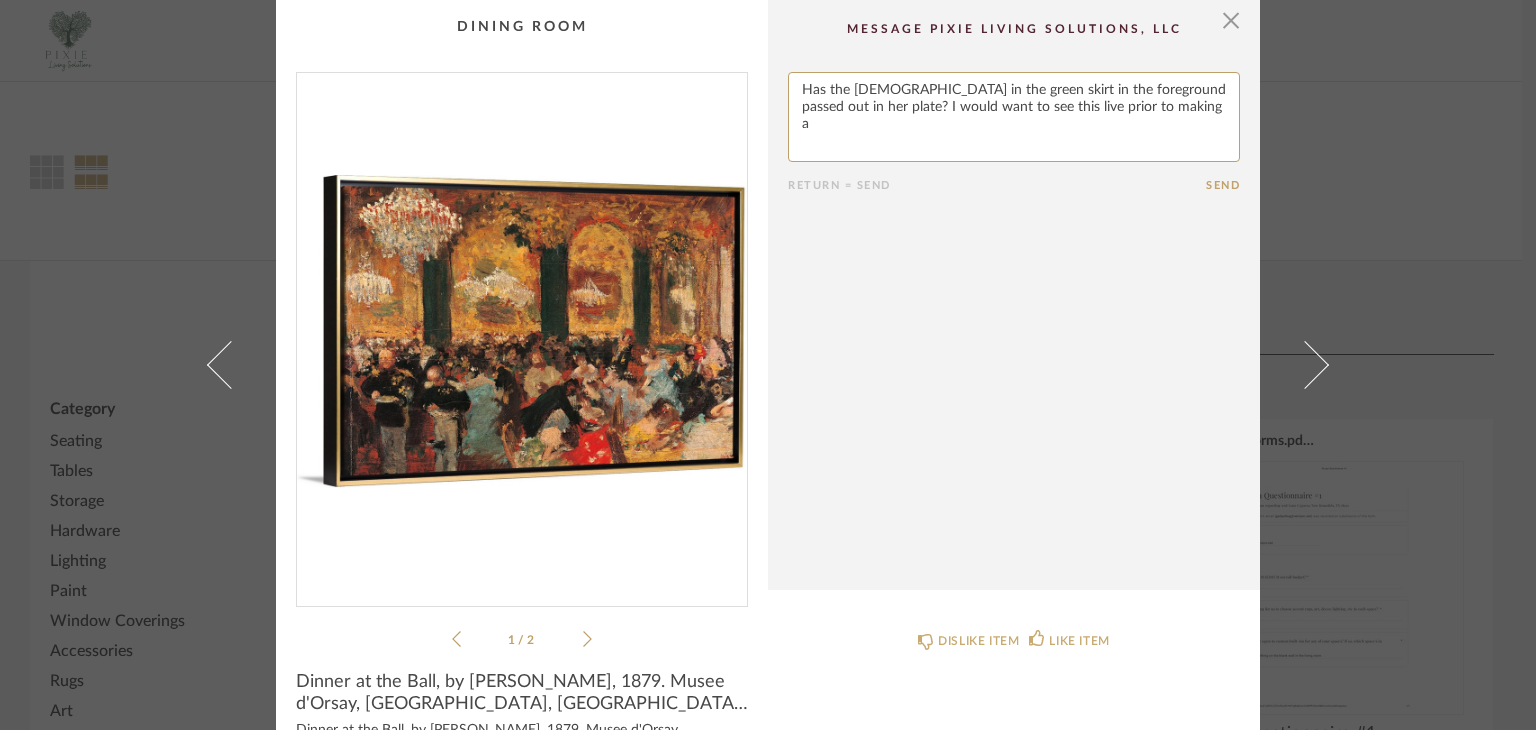click 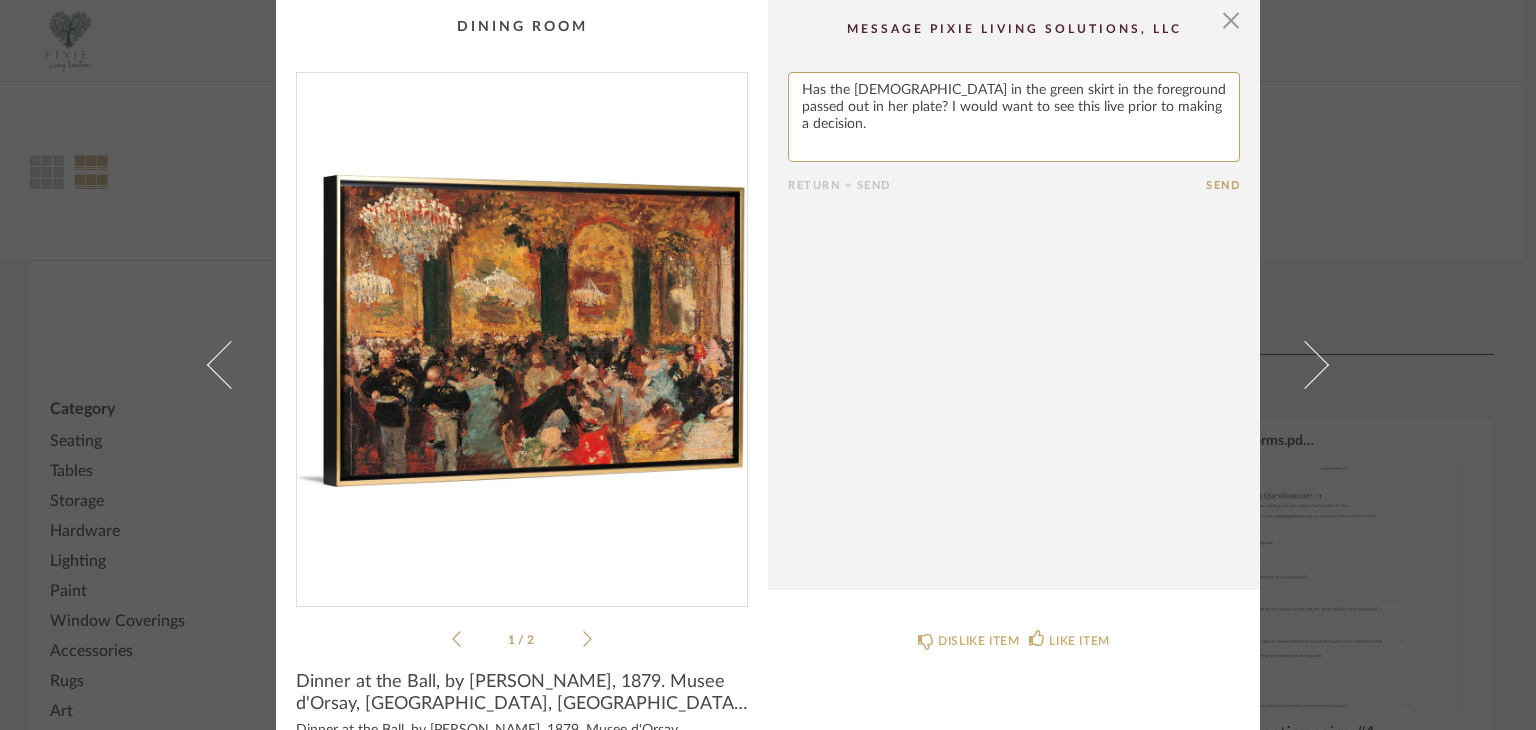 click 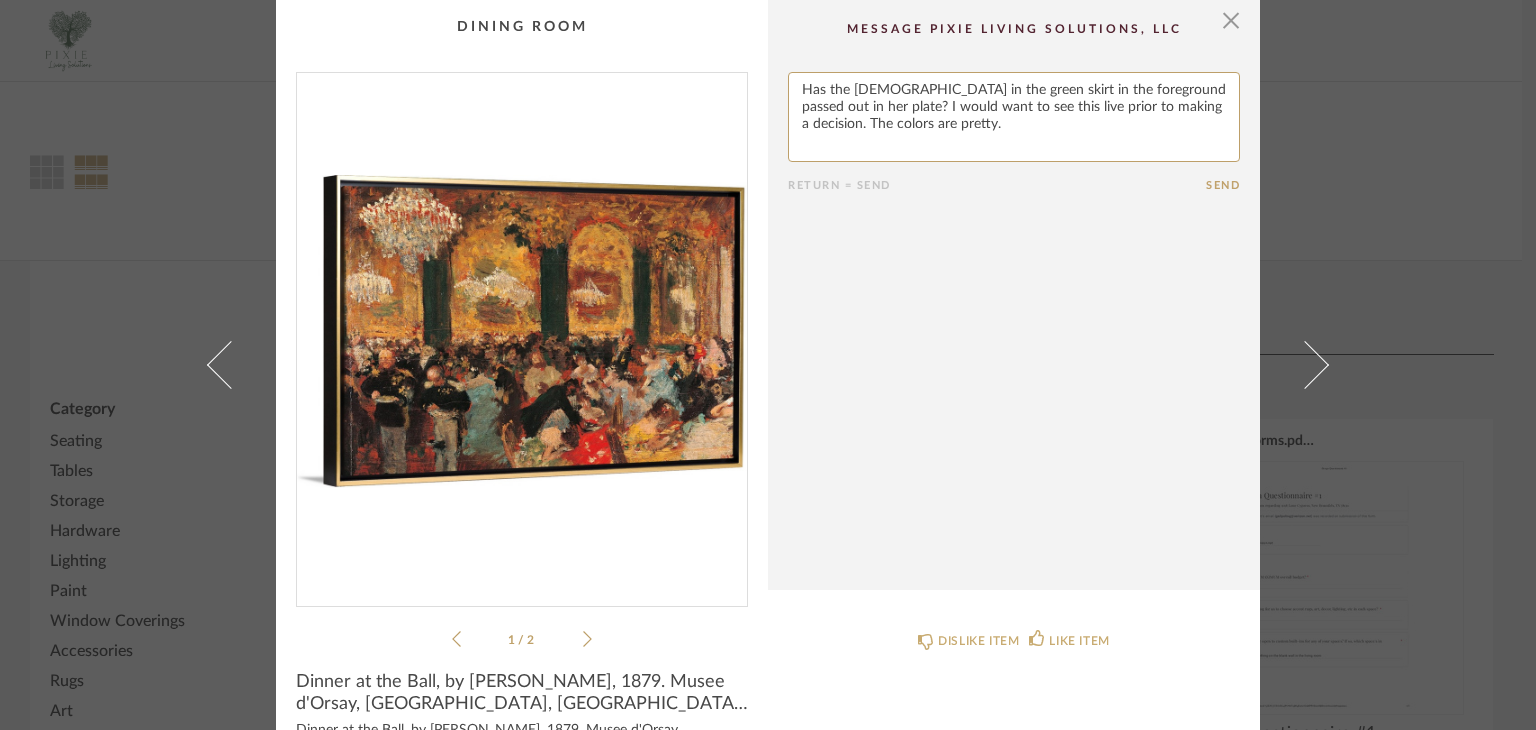 type on "Has the [DEMOGRAPHIC_DATA] in the green skirt in the foreground passed out in her plate? I would want to see this live prior to making a decision. The colors are pretty." 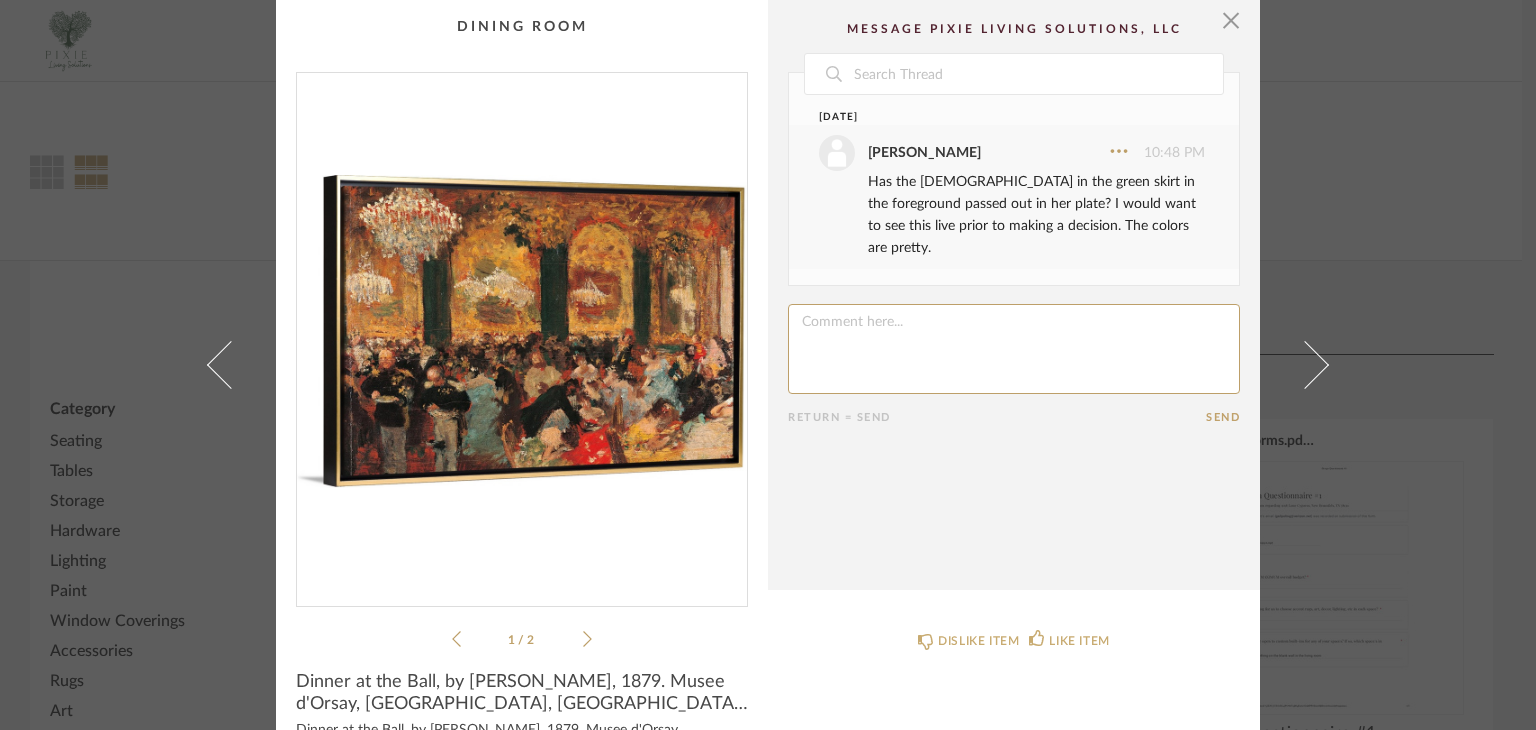 click 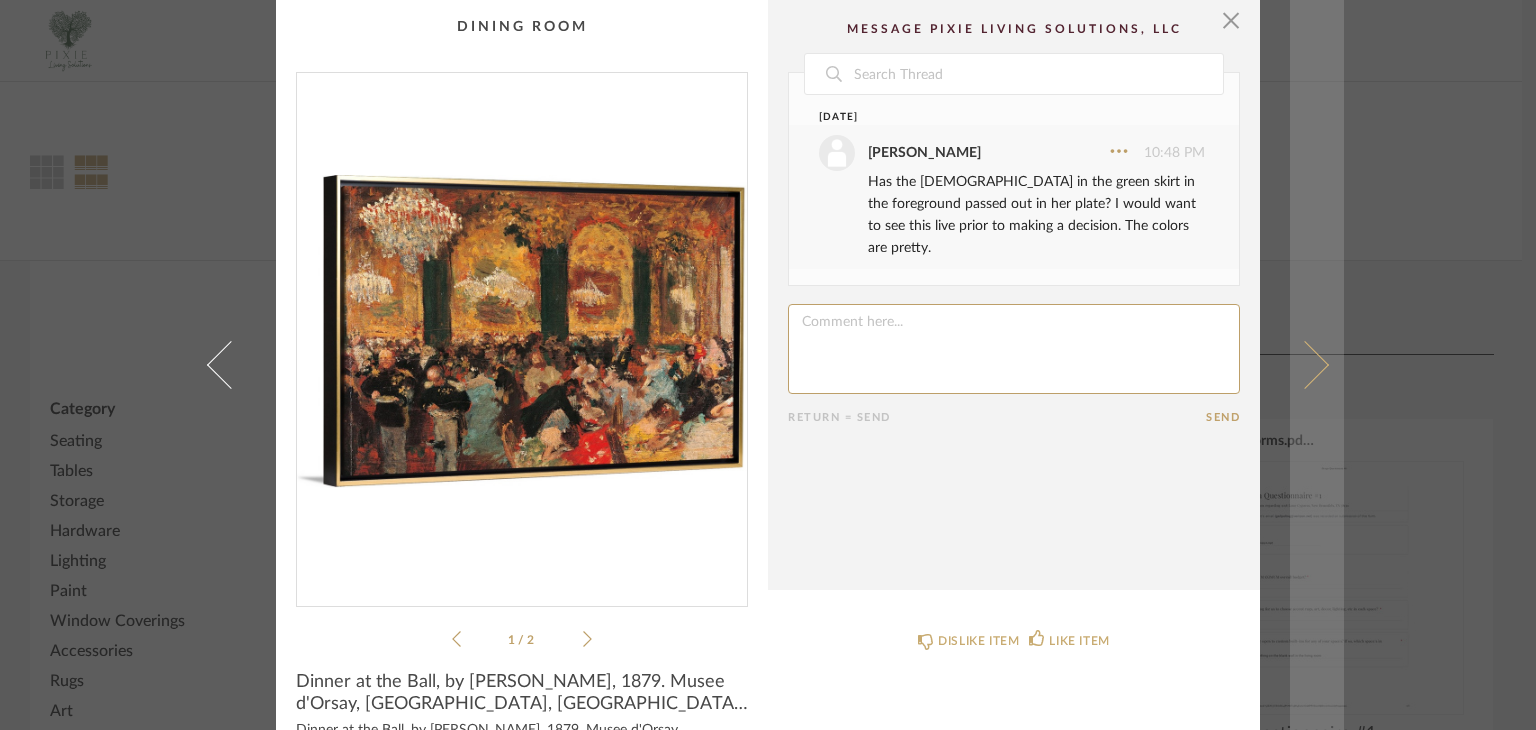 click at bounding box center [1305, 365] 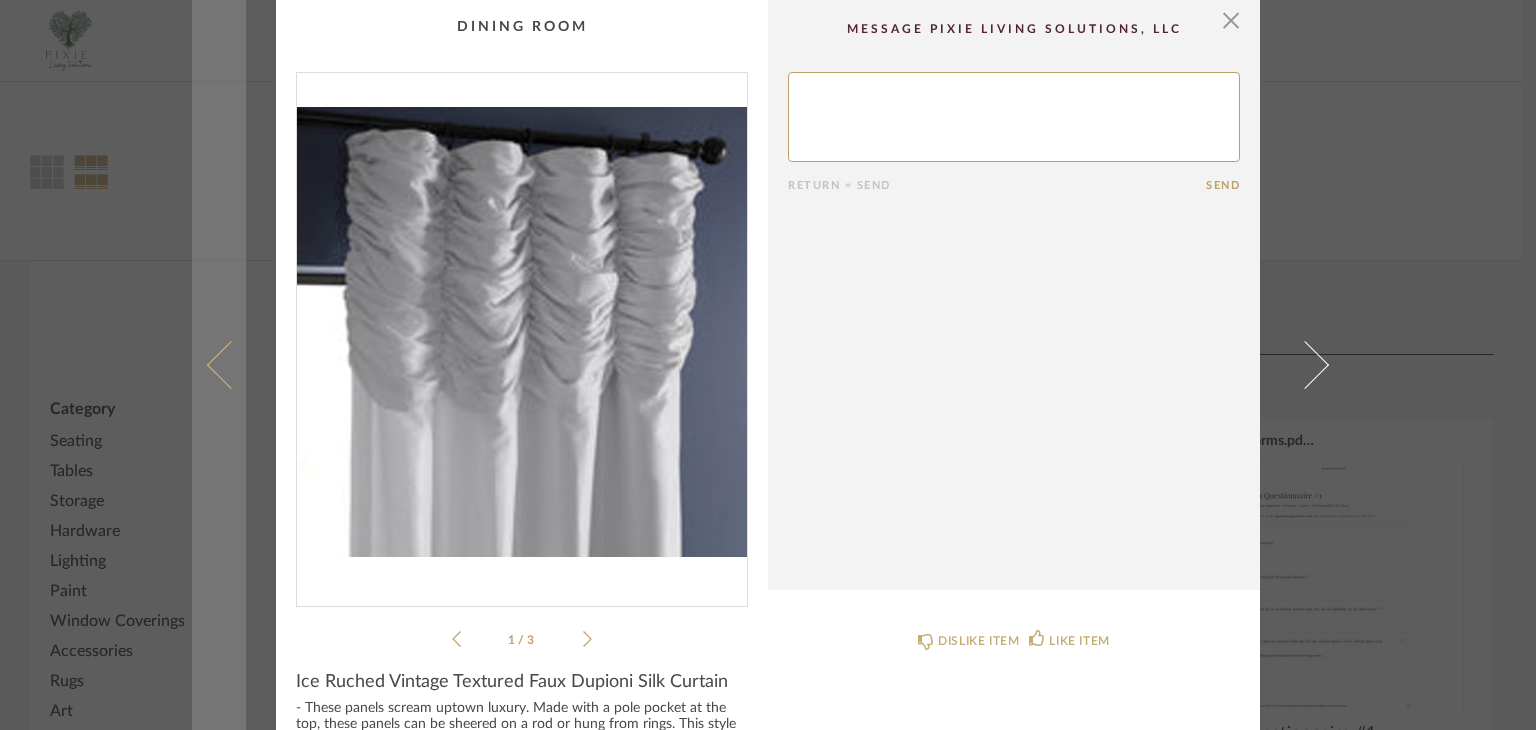 click at bounding box center [219, 365] 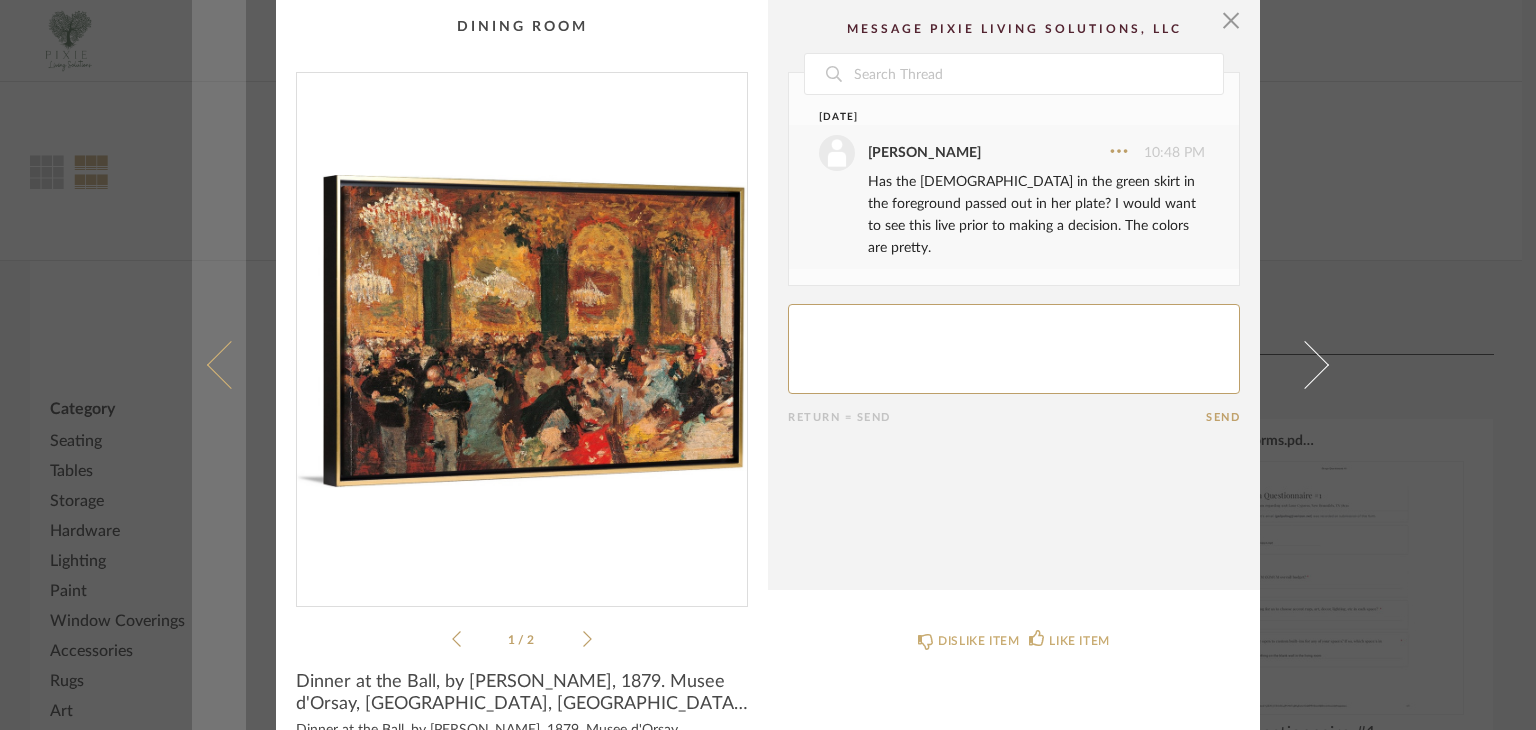 click at bounding box center [219, 365] 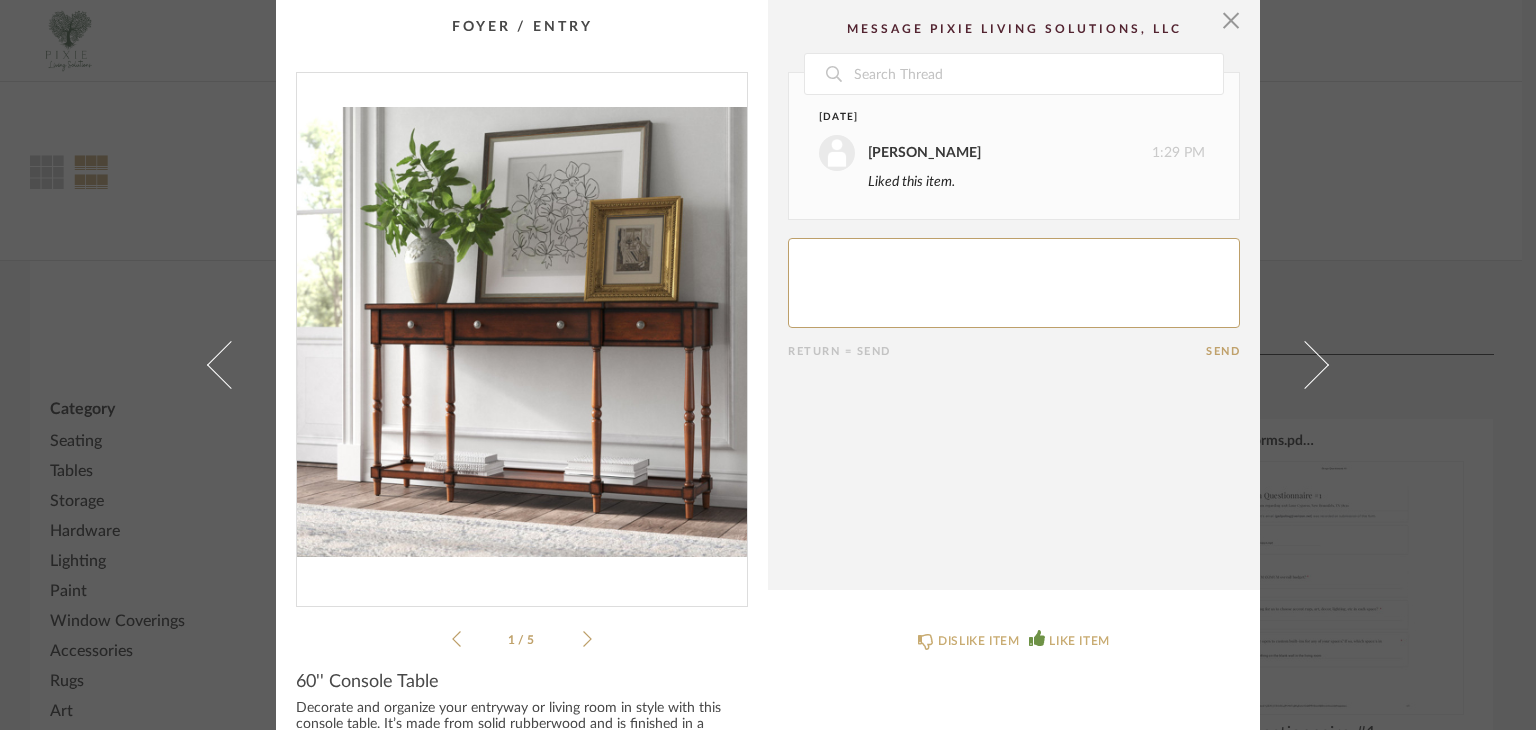 click at bounding box center [219, 365] 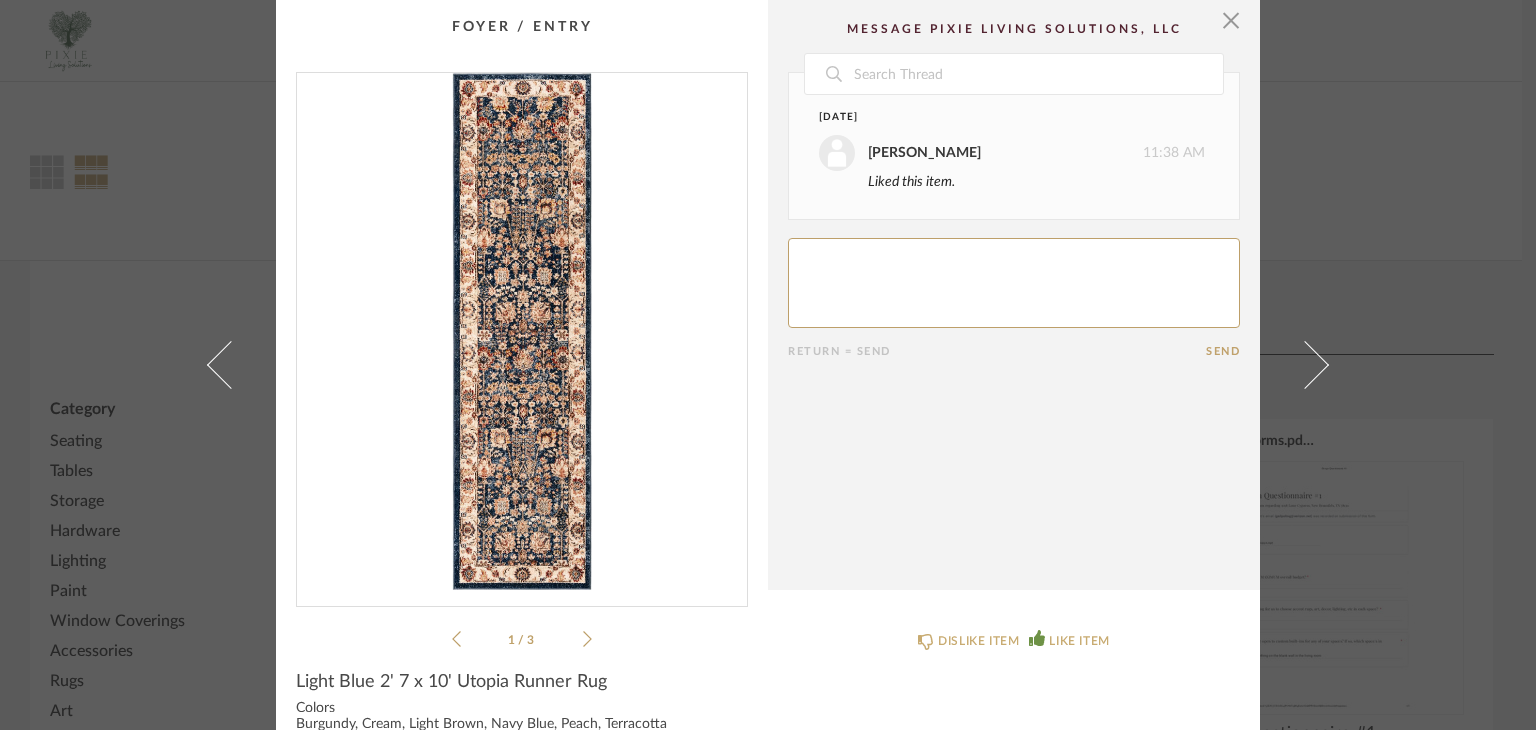 click at bounding box center [219, 365] 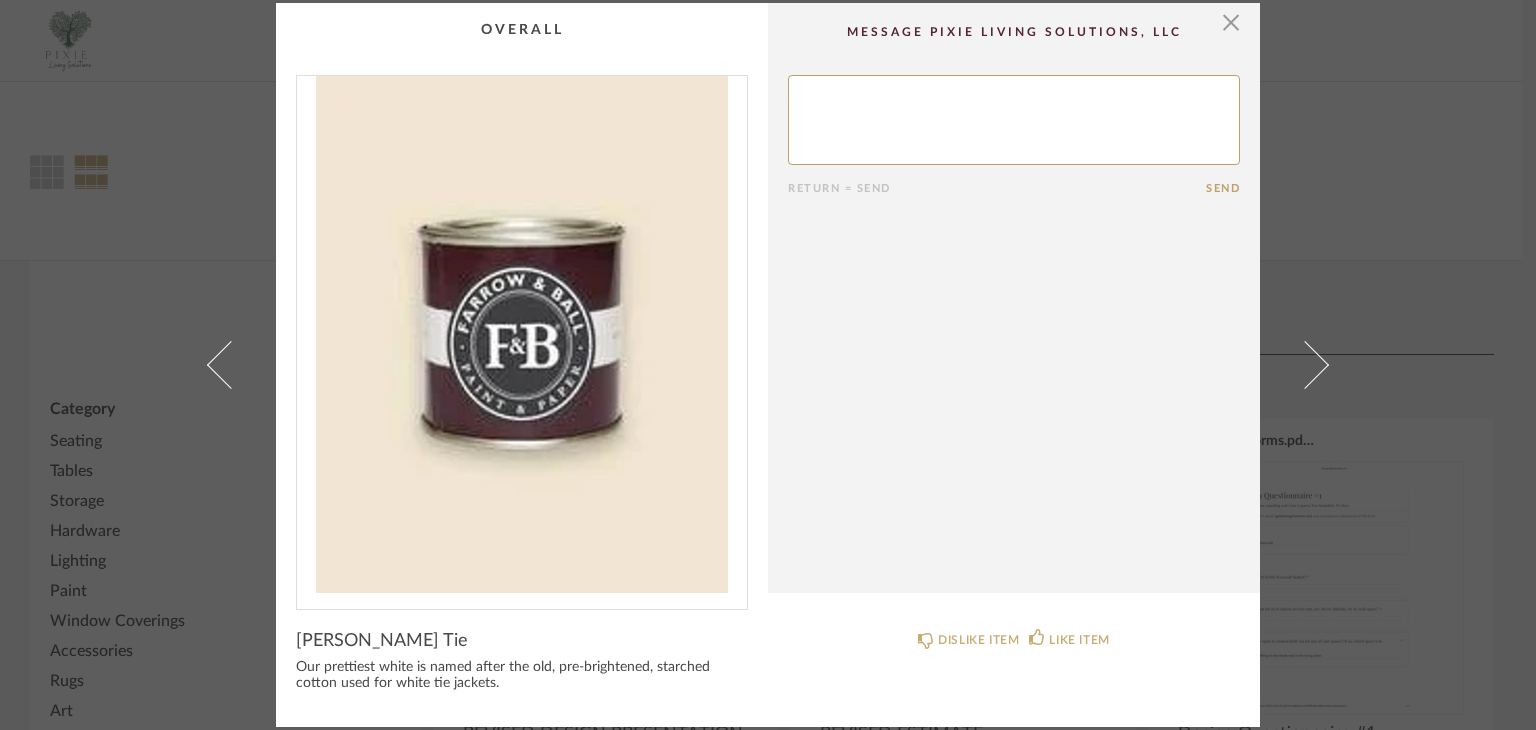 click at bounding box center [219, 365] 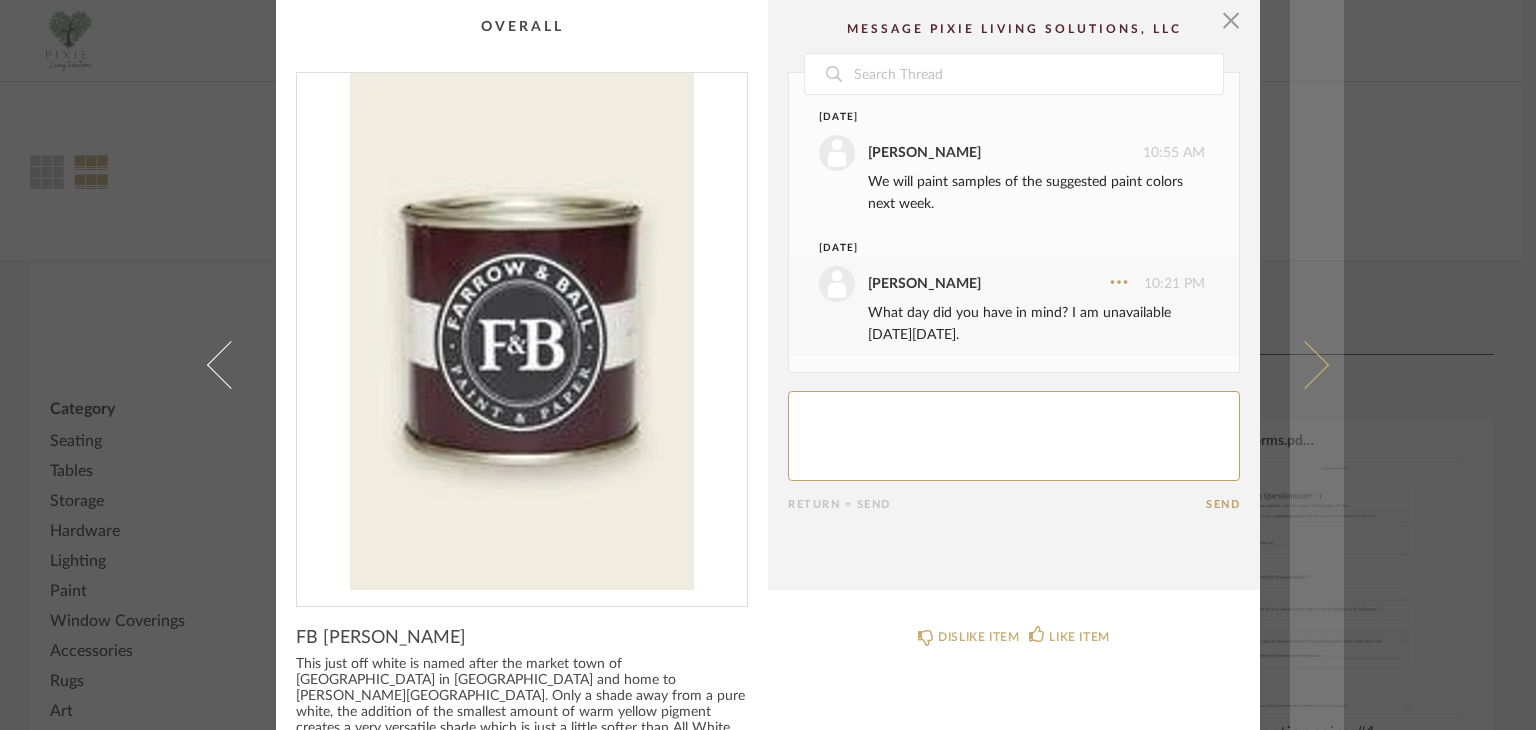 click at bounding box center [1317, 365] 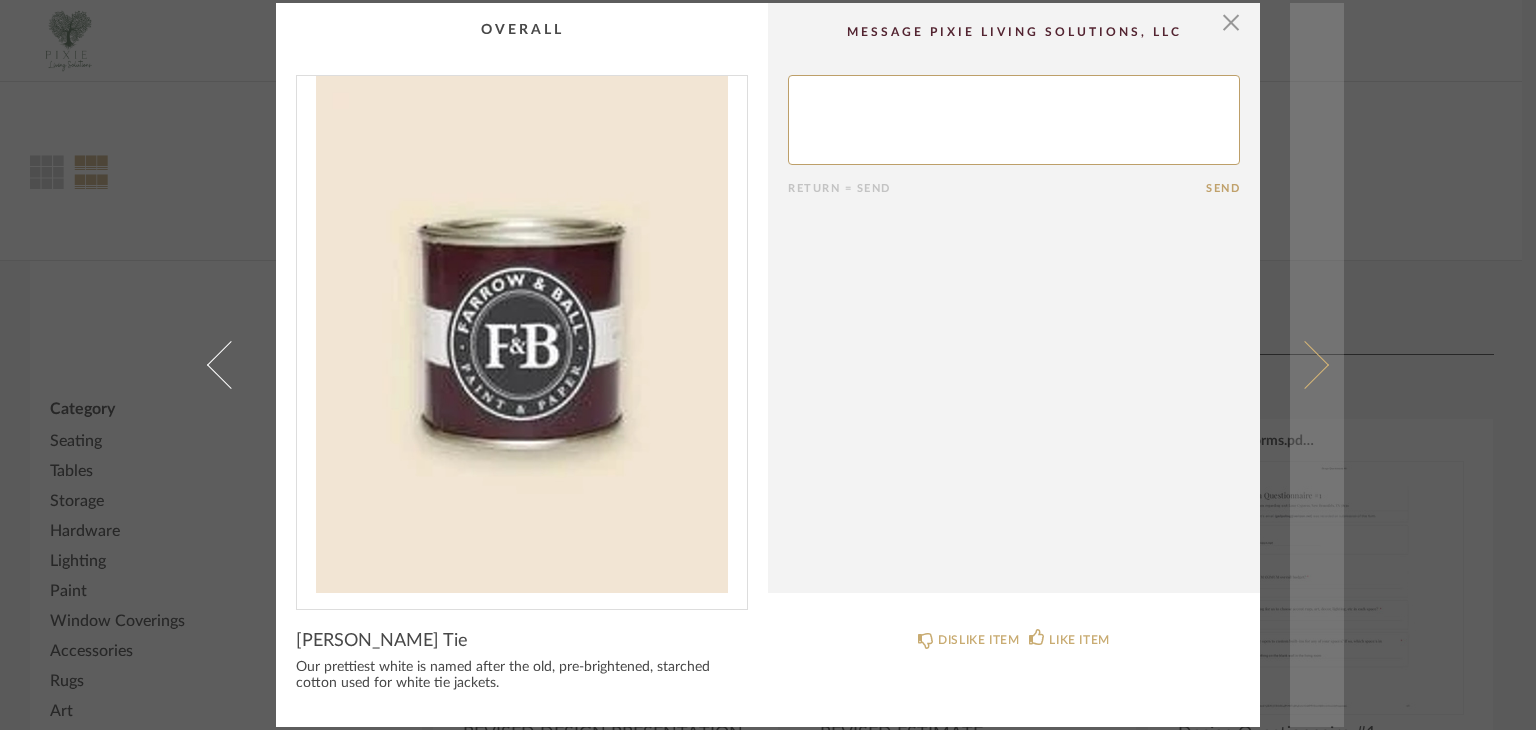 click at bounding box center (1317, 365) 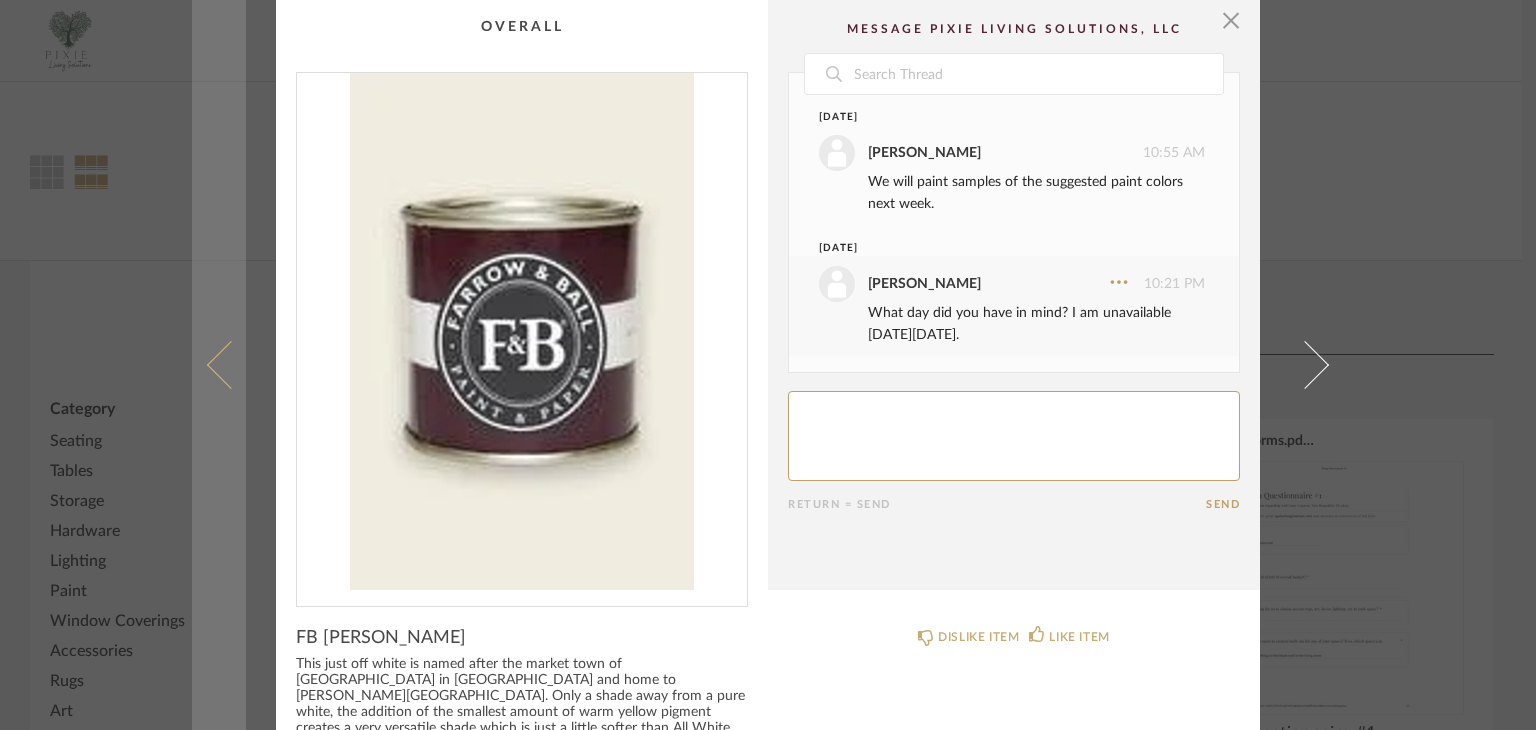 click at bounding box center [219, 365] 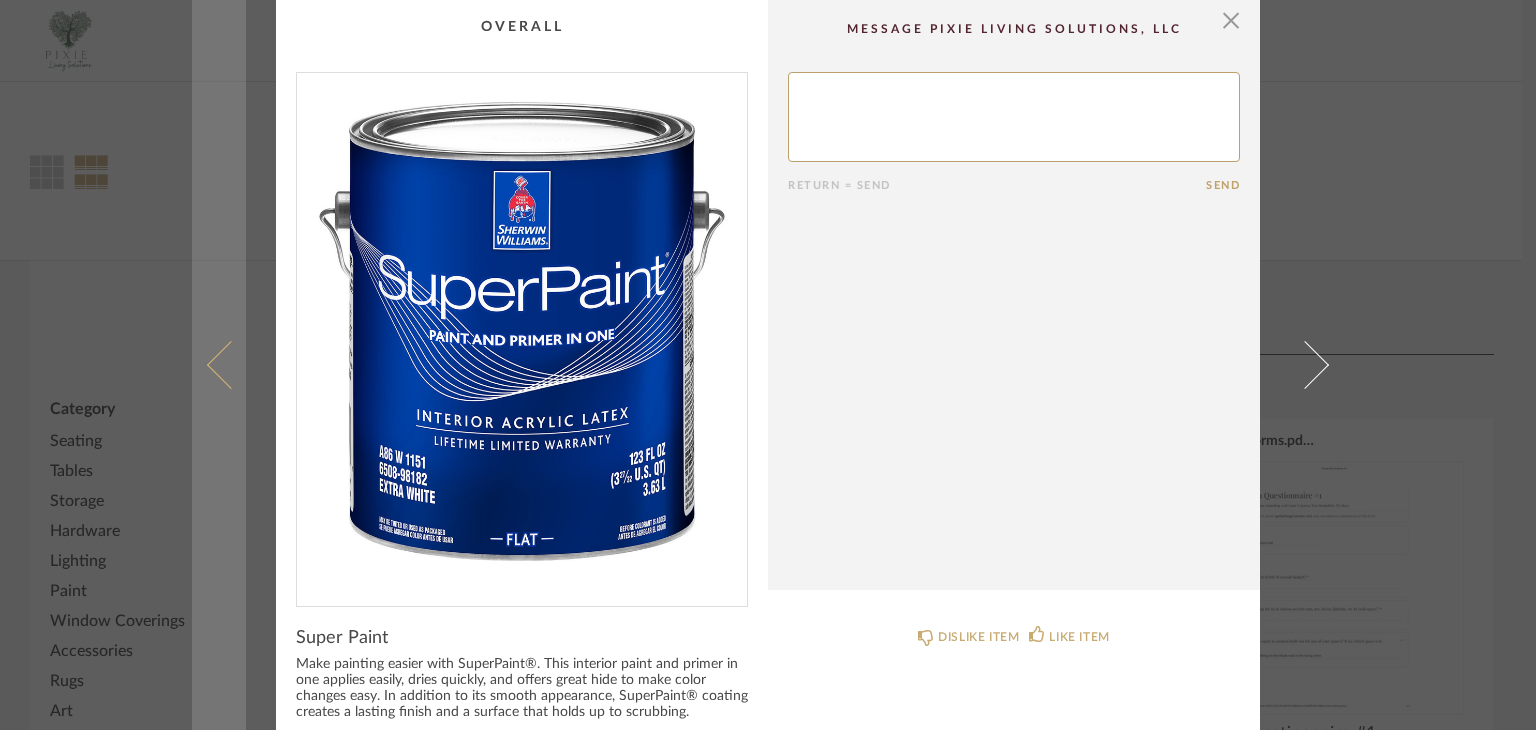 click at bounding box center [231, 365] 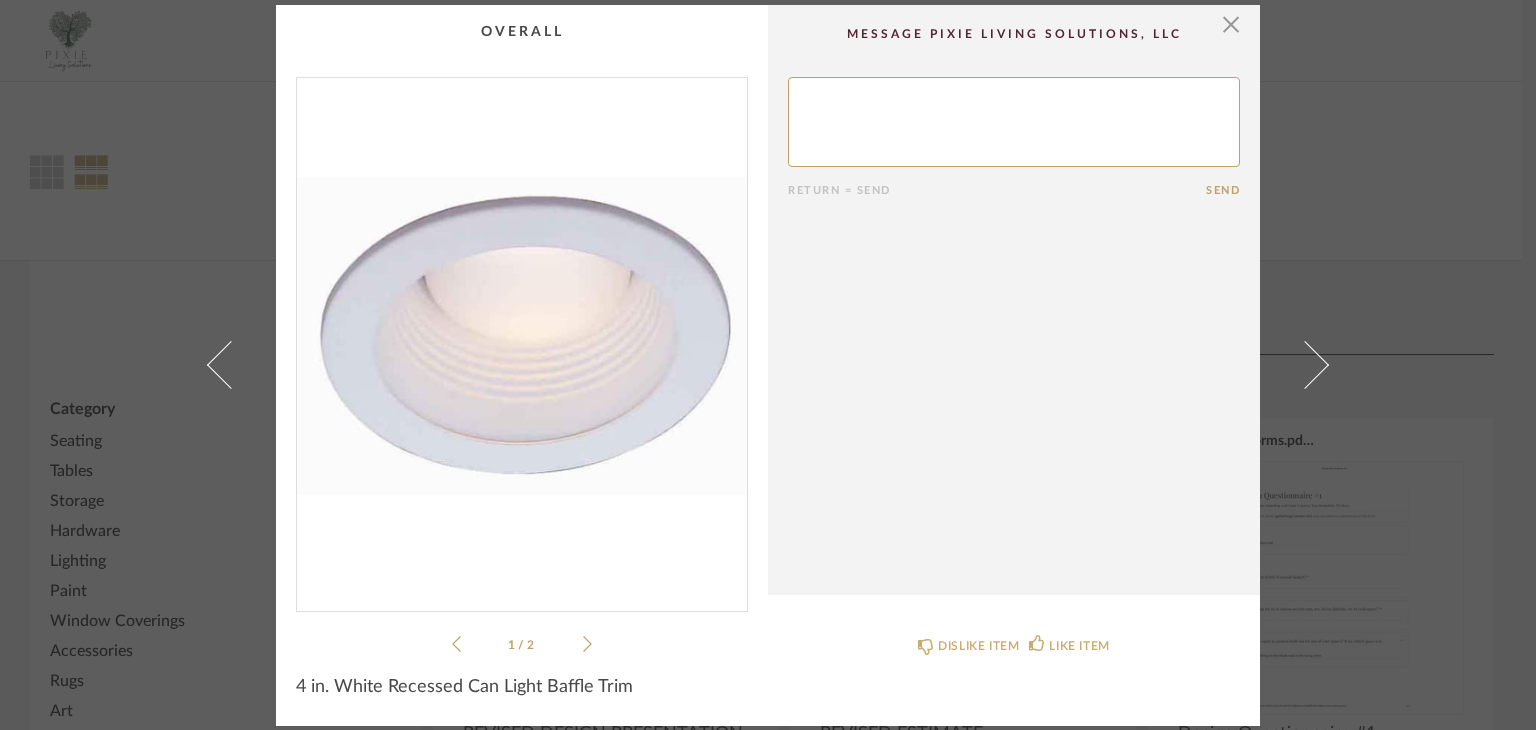 click 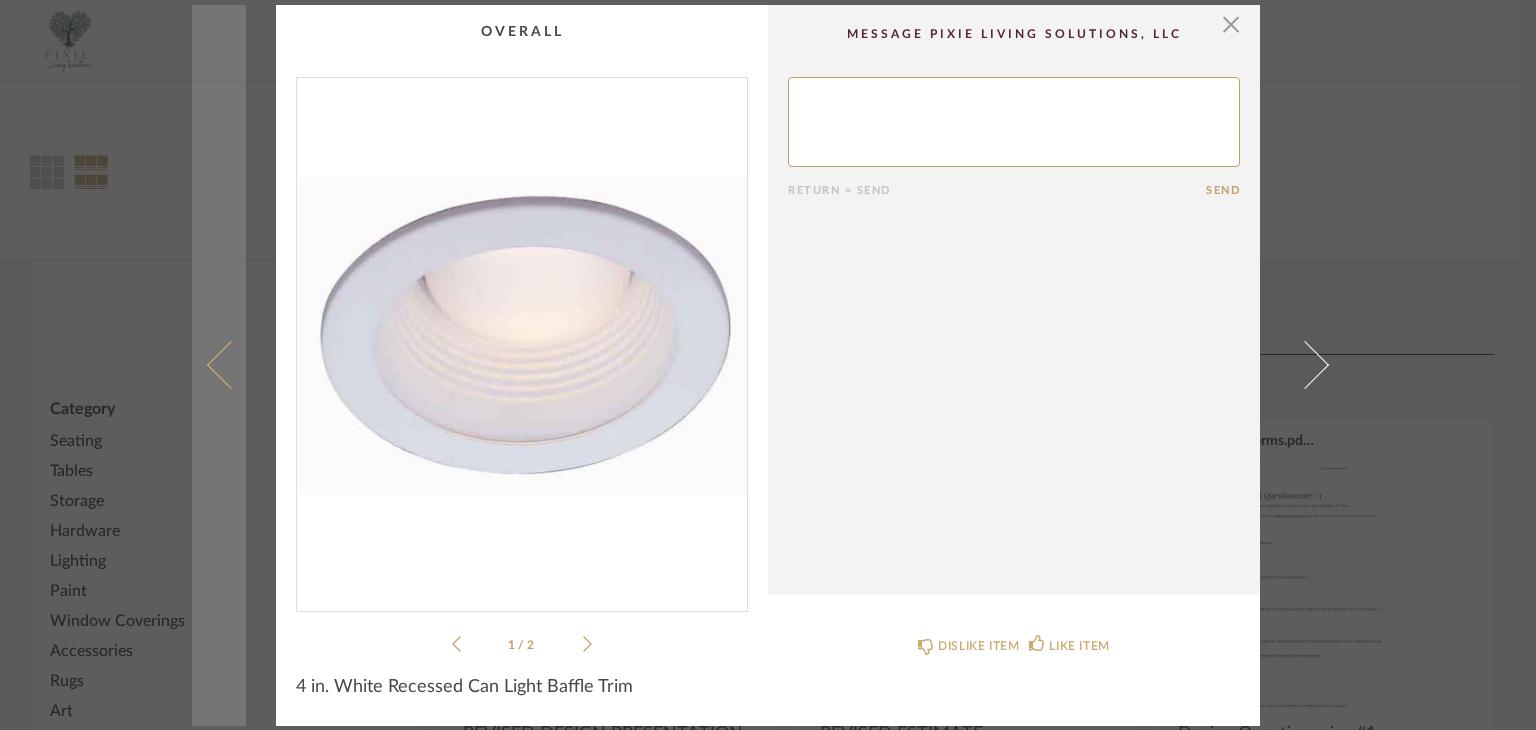 click at bounding box center [231, 365] 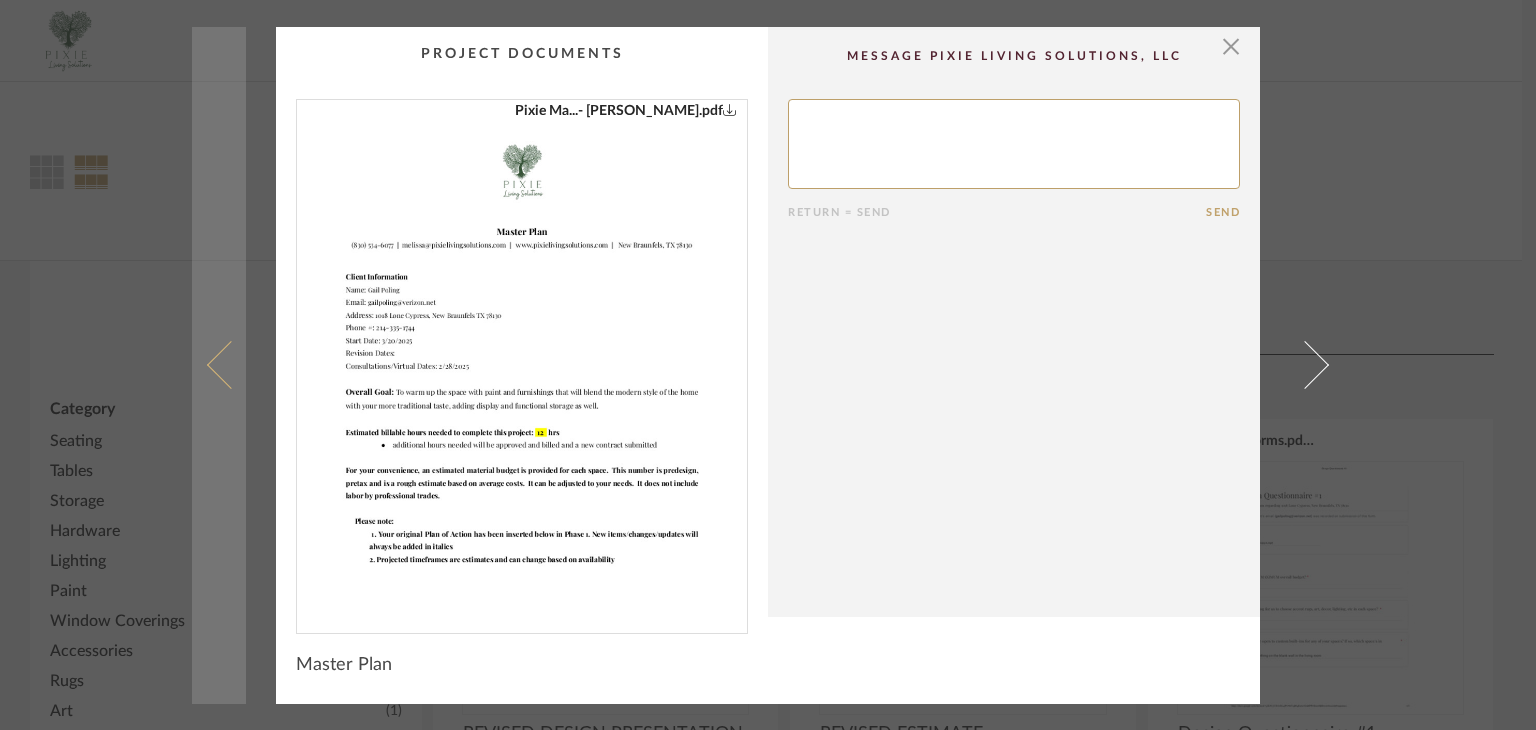 drag, startPoint x: 501, startPoint y: 338, endPoint x: 201, endPoint y: 369, distance: 301.5974 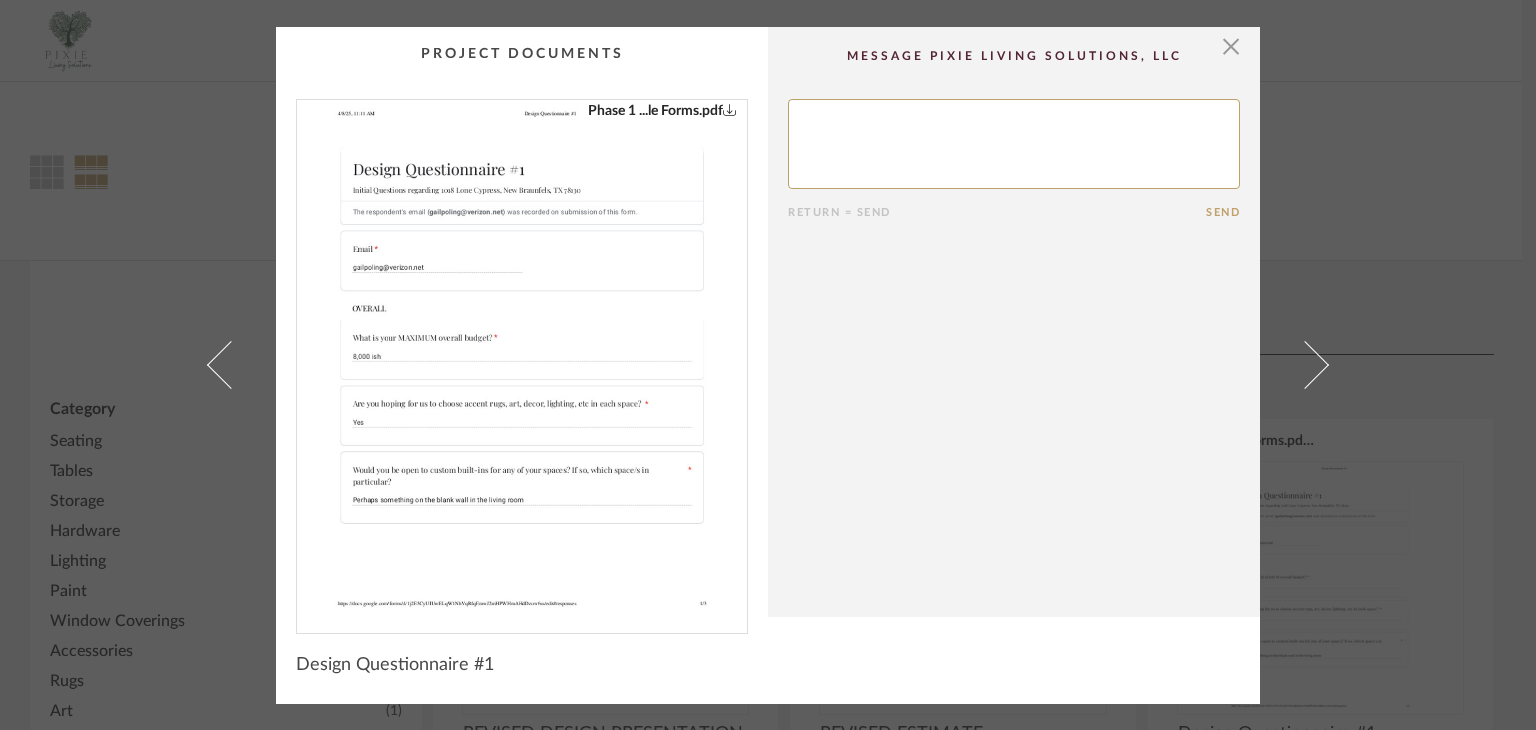 drag, startPoint x: 450, startPoint y: 207, endPoint x: 1254, endPoint y: 121, distance: 808.5864 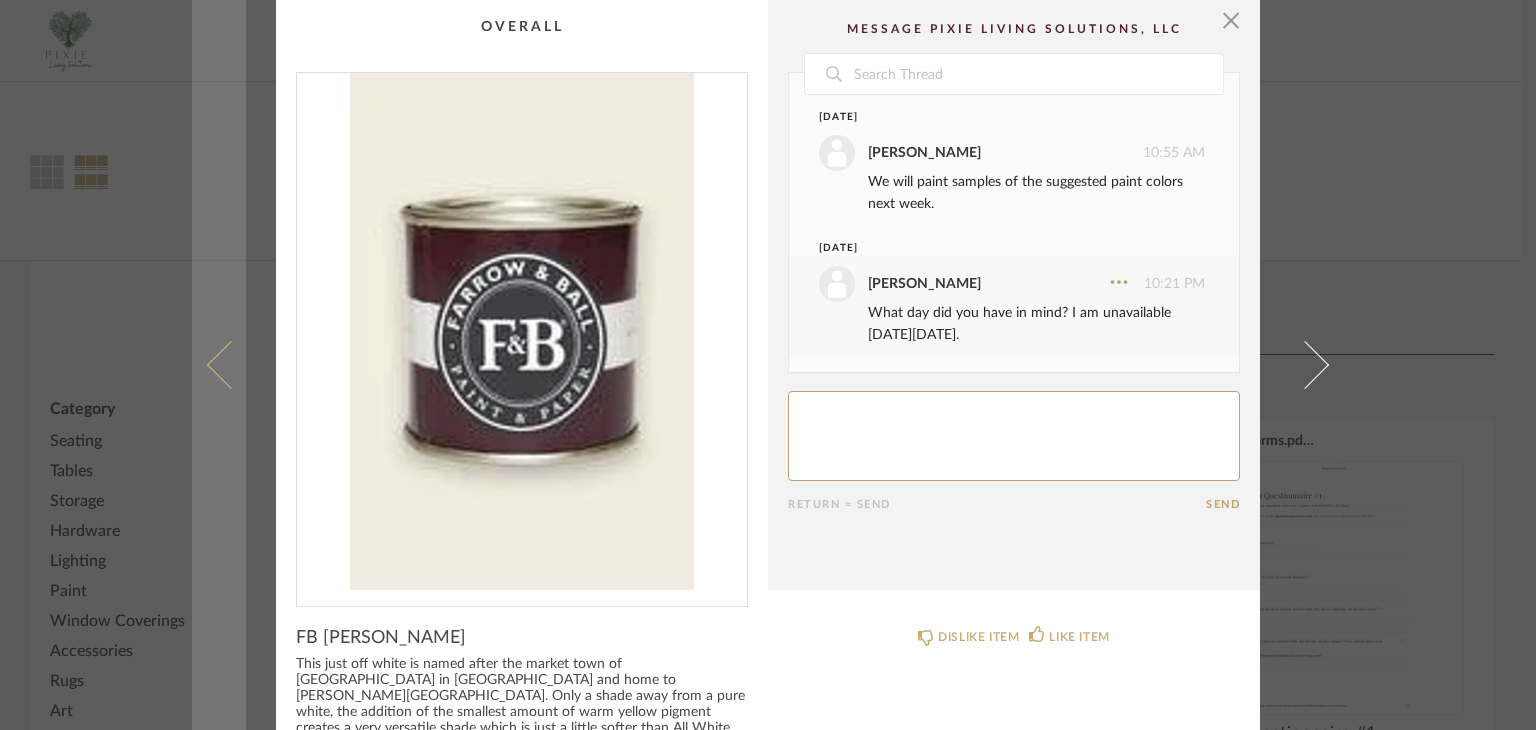click at bounding box center (231, 365) 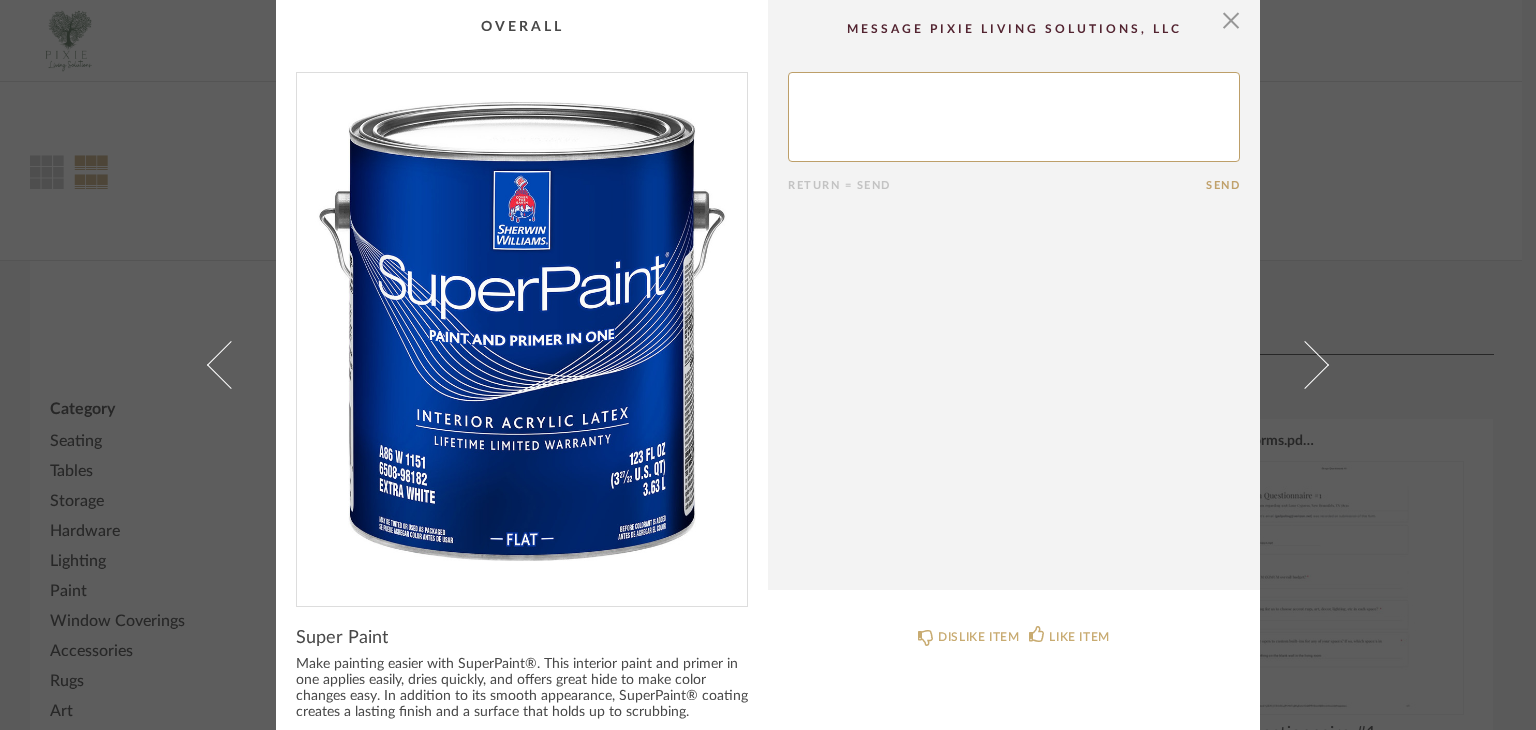 click at bounding box center (231, 365) 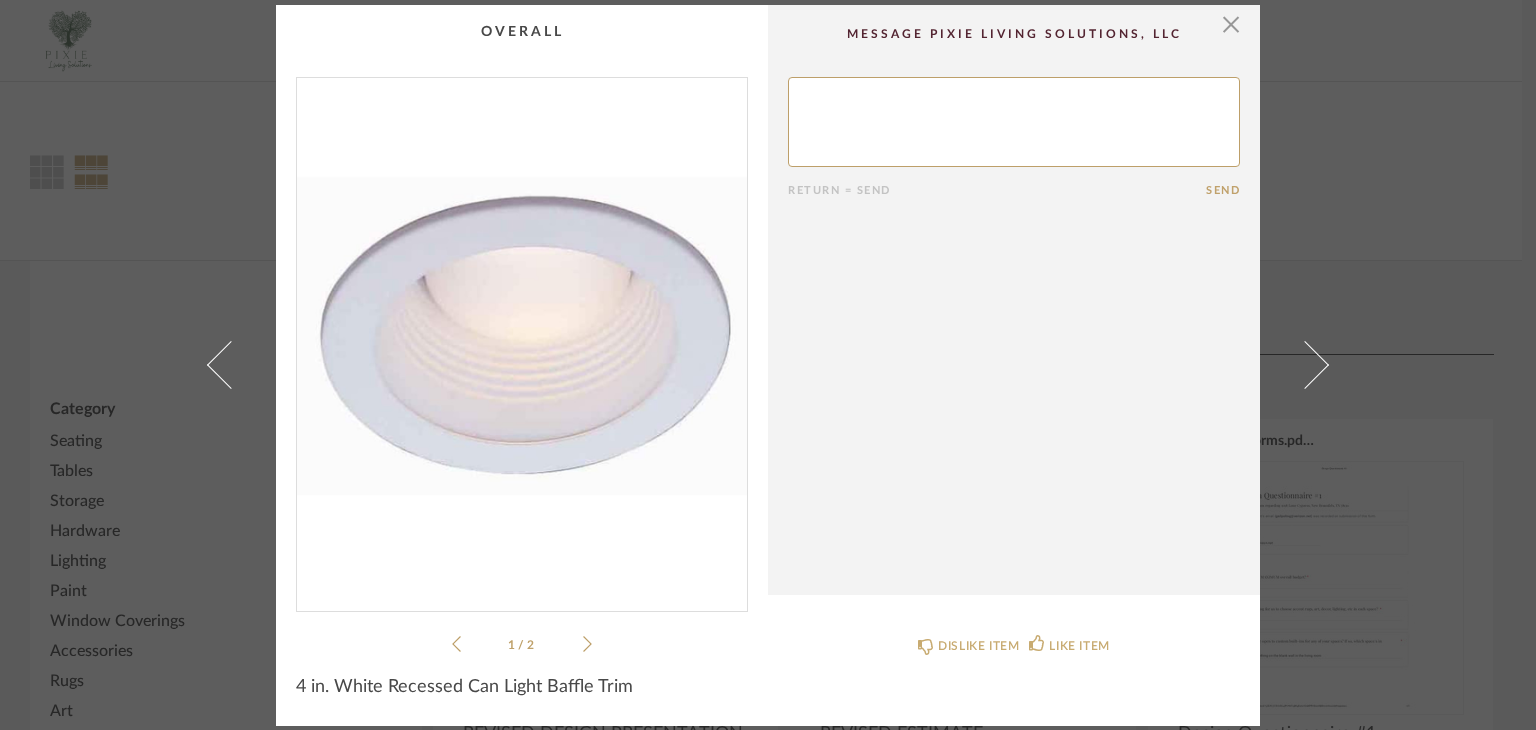 click at bounding box center [231, 365] 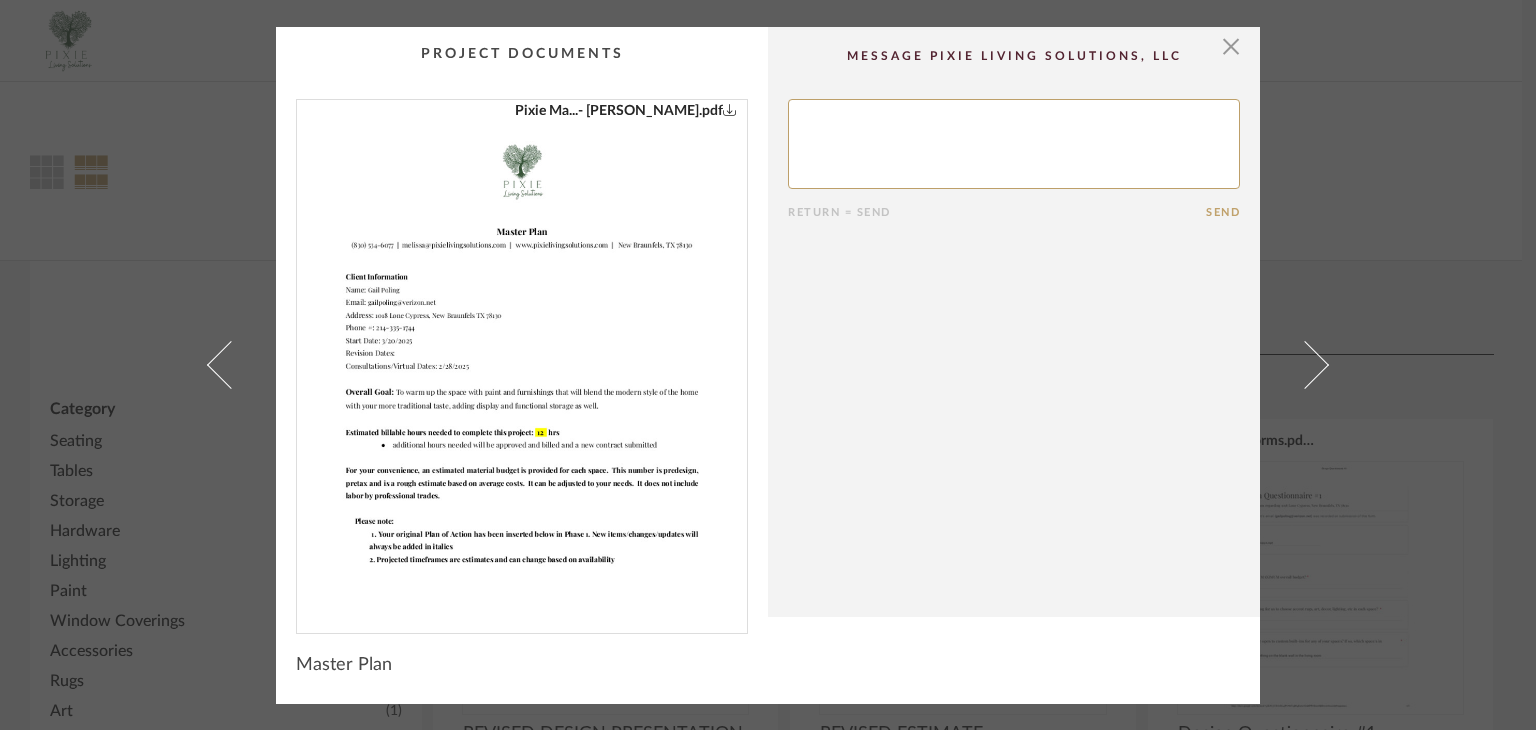 click at bounding box center (231, 365) 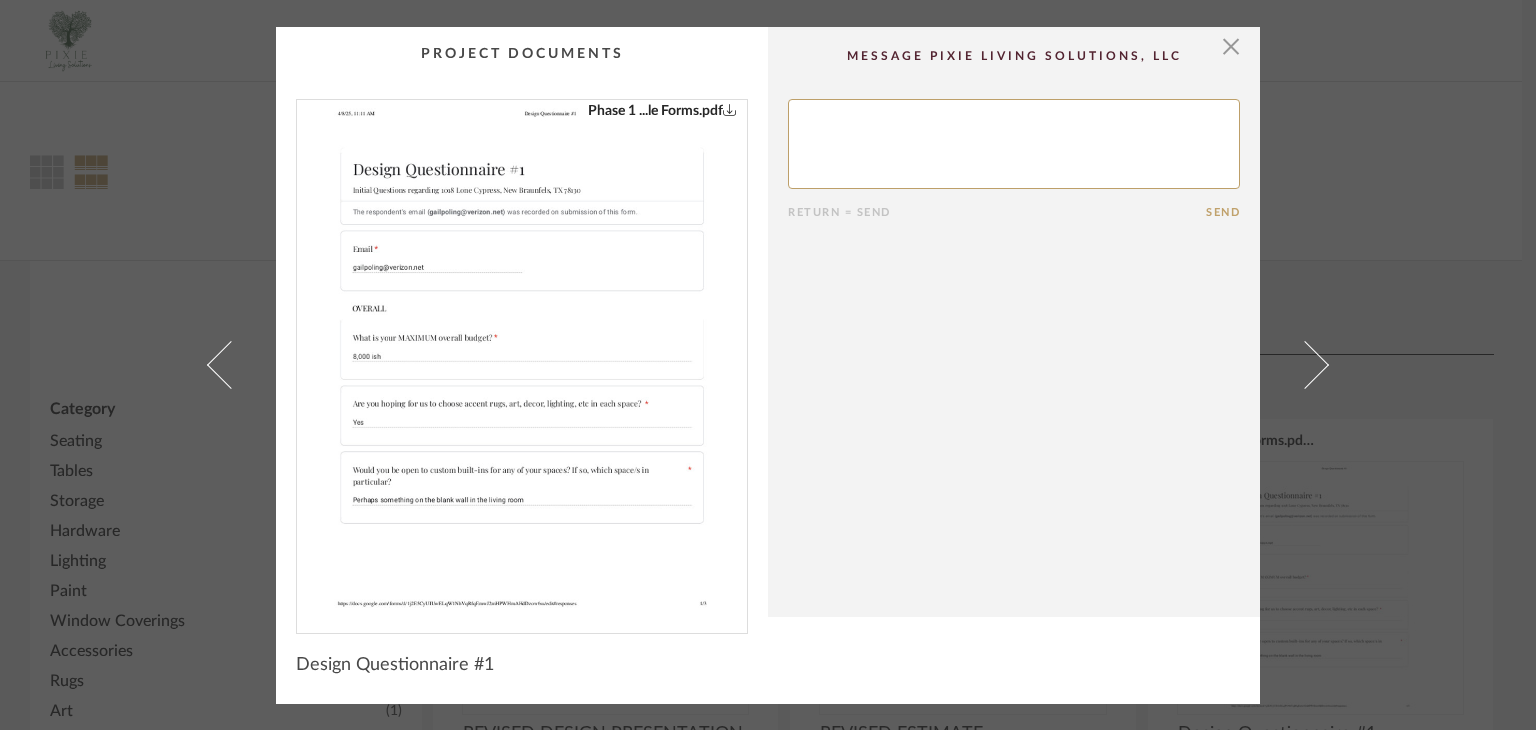 click at bounding box center [231, 365] 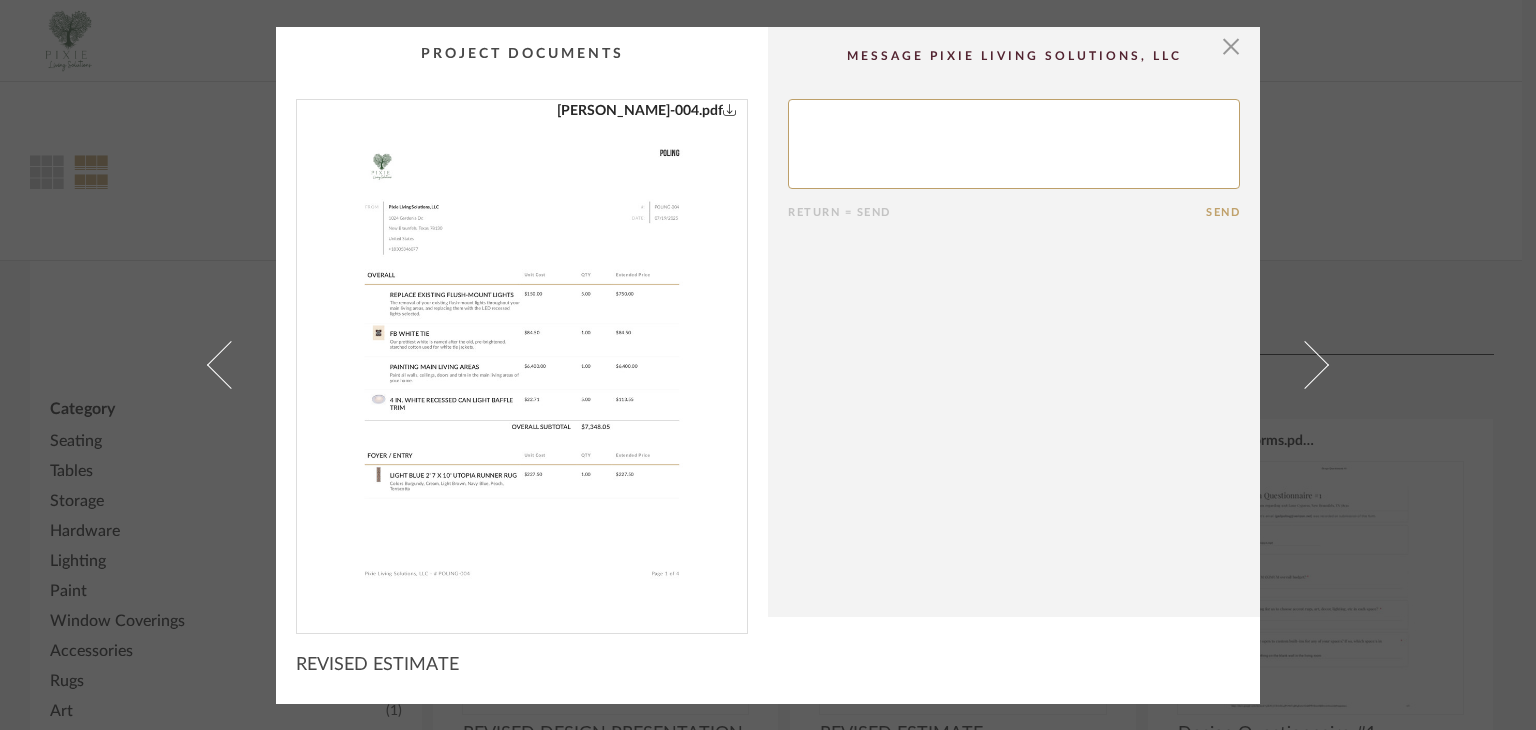 click 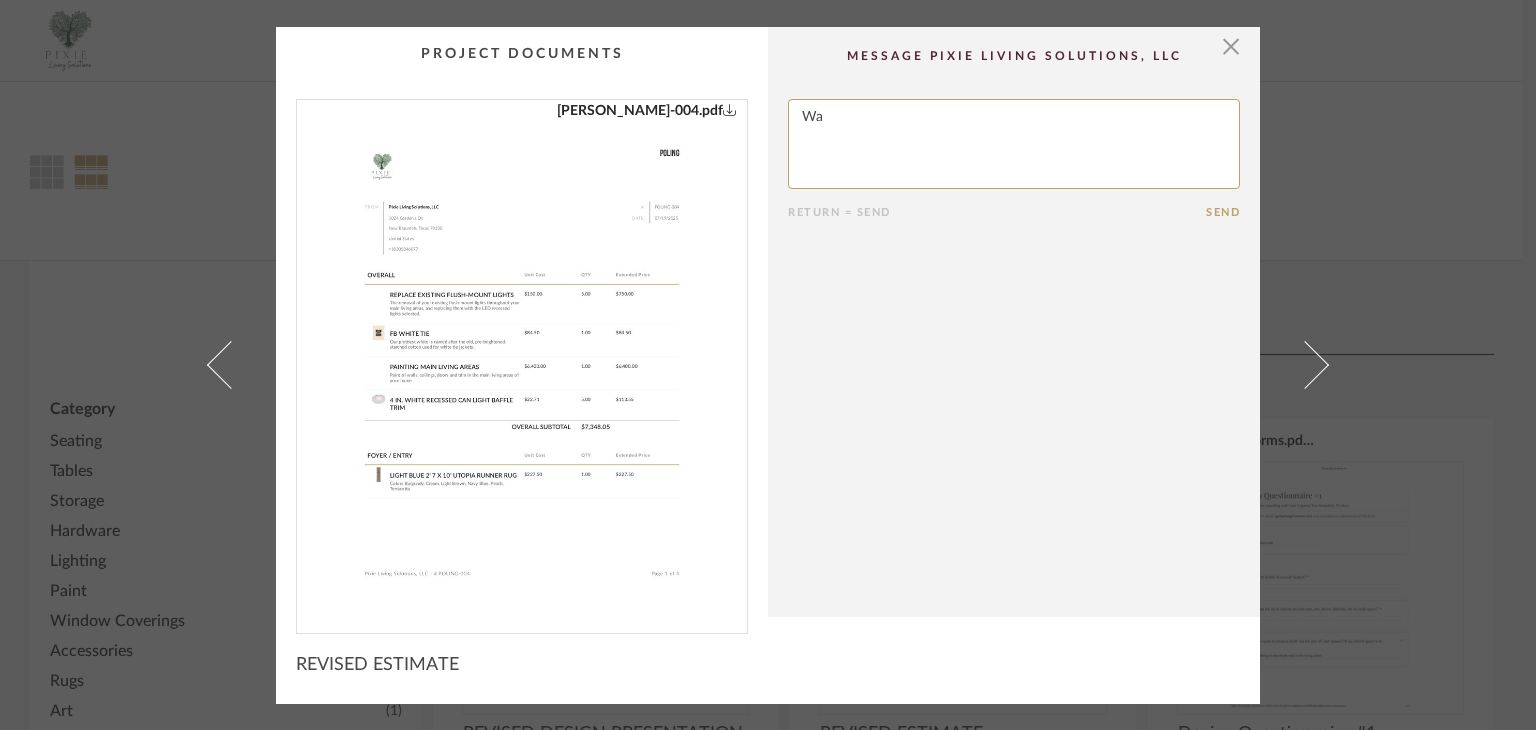 type on "W" 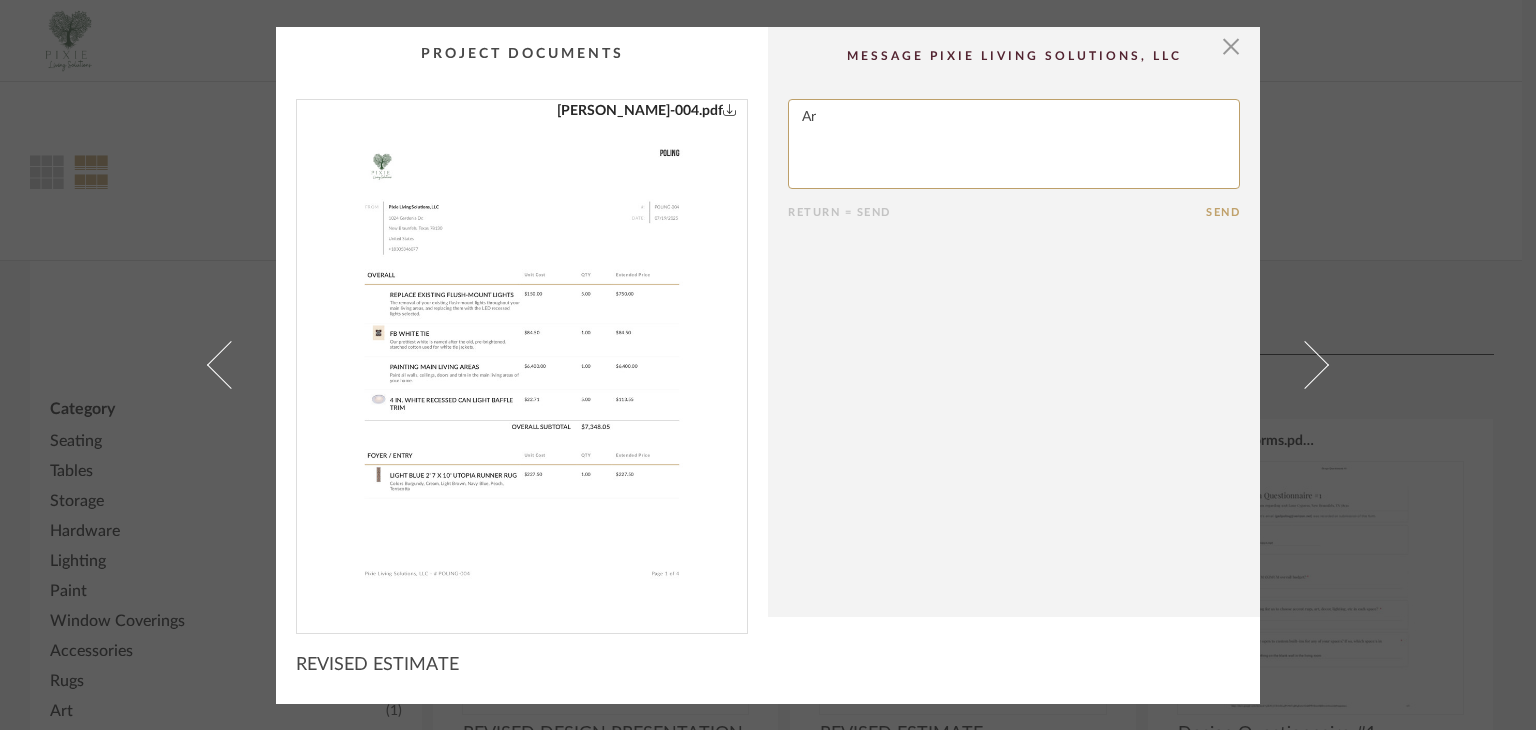 type on "A" 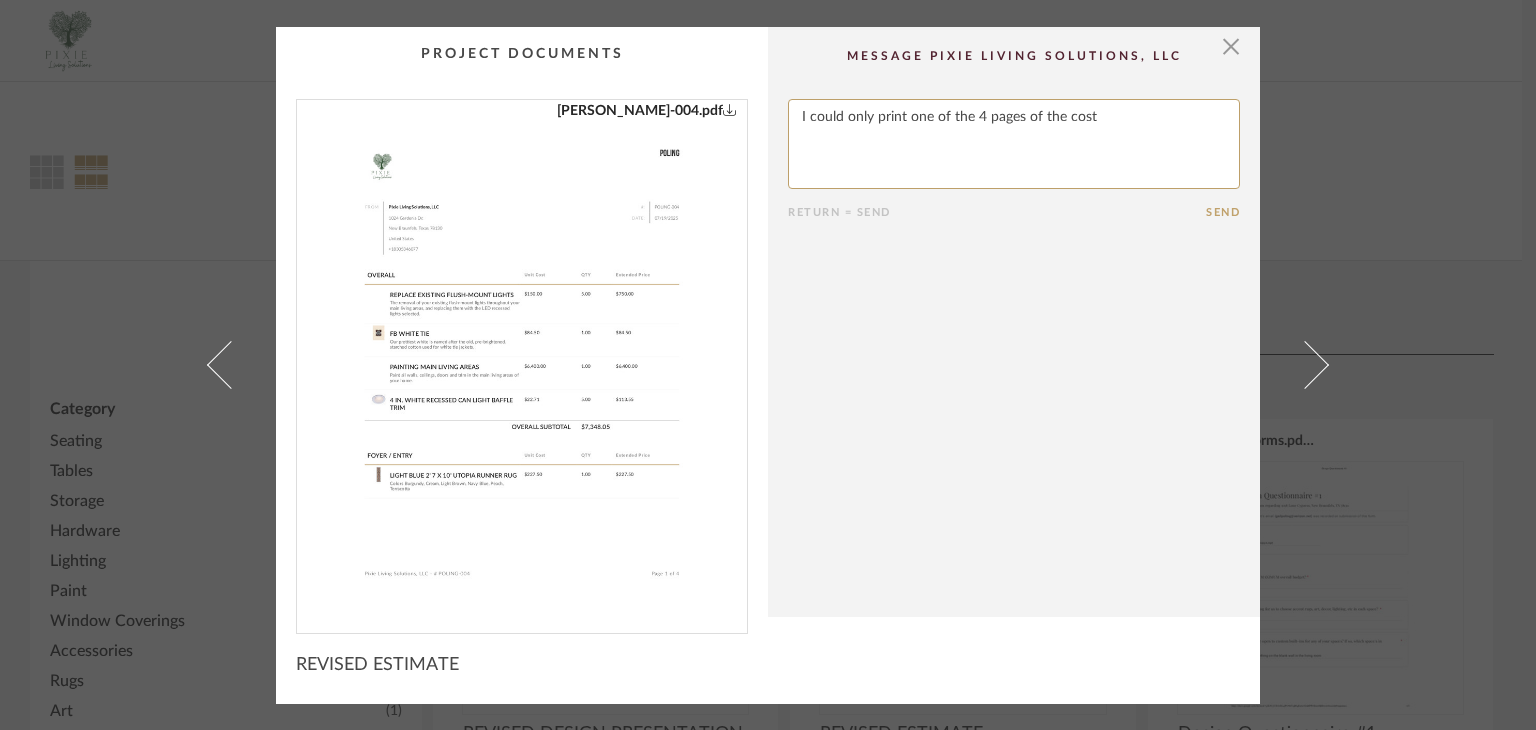 drag, startPoint x: 817, startPoint y: 165, endPoint x: 758, endPoint y: 177, distance: 60.207973 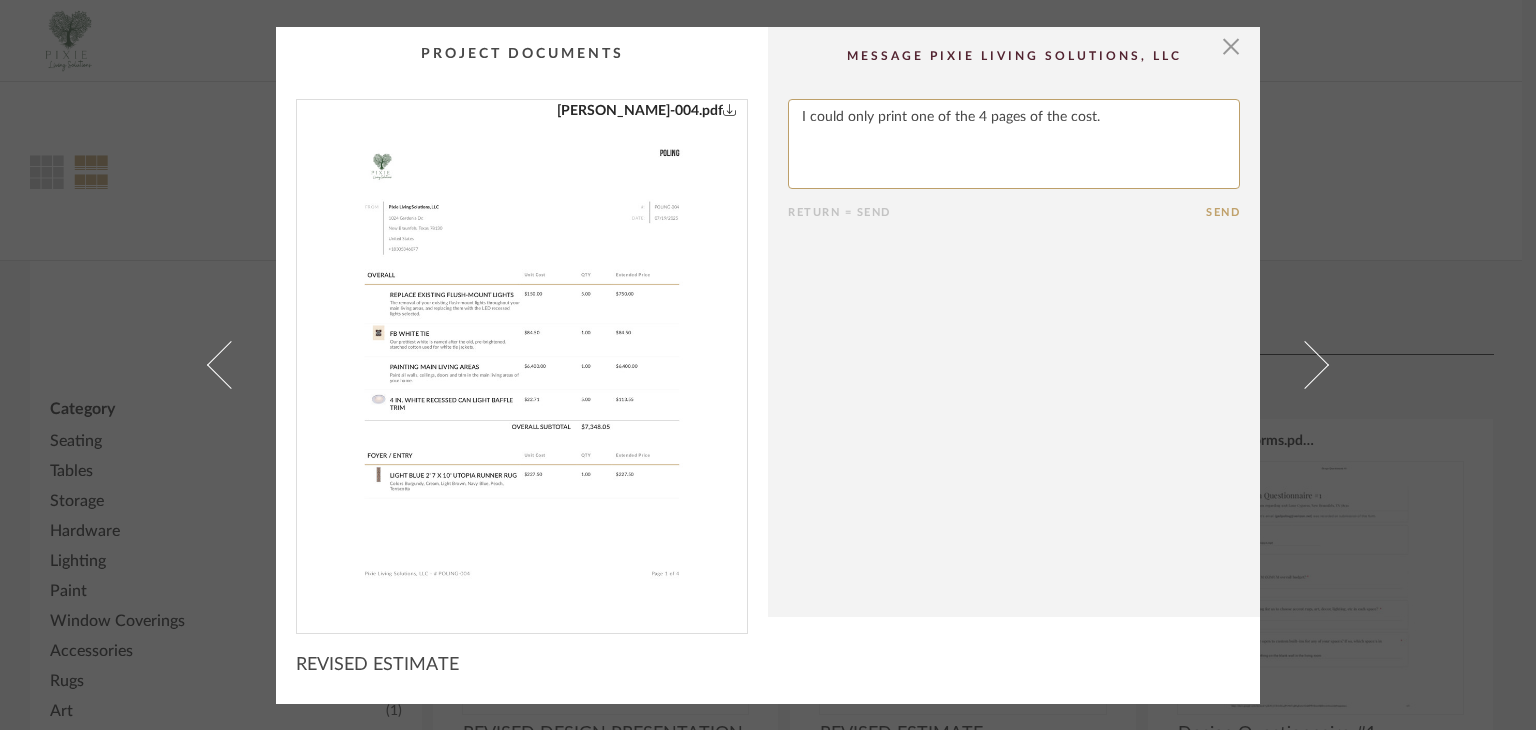 click 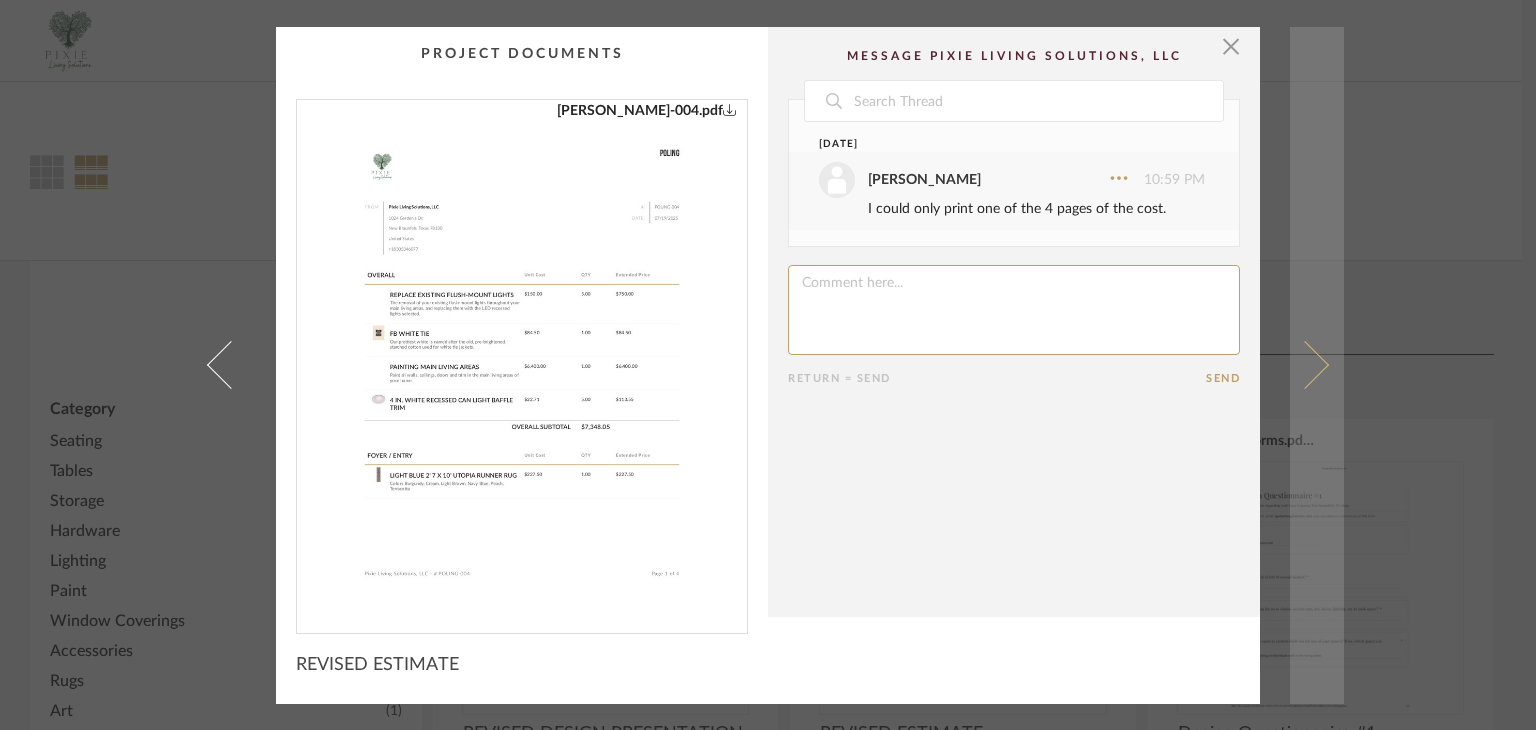 click at bounding box center [1305, 365] 